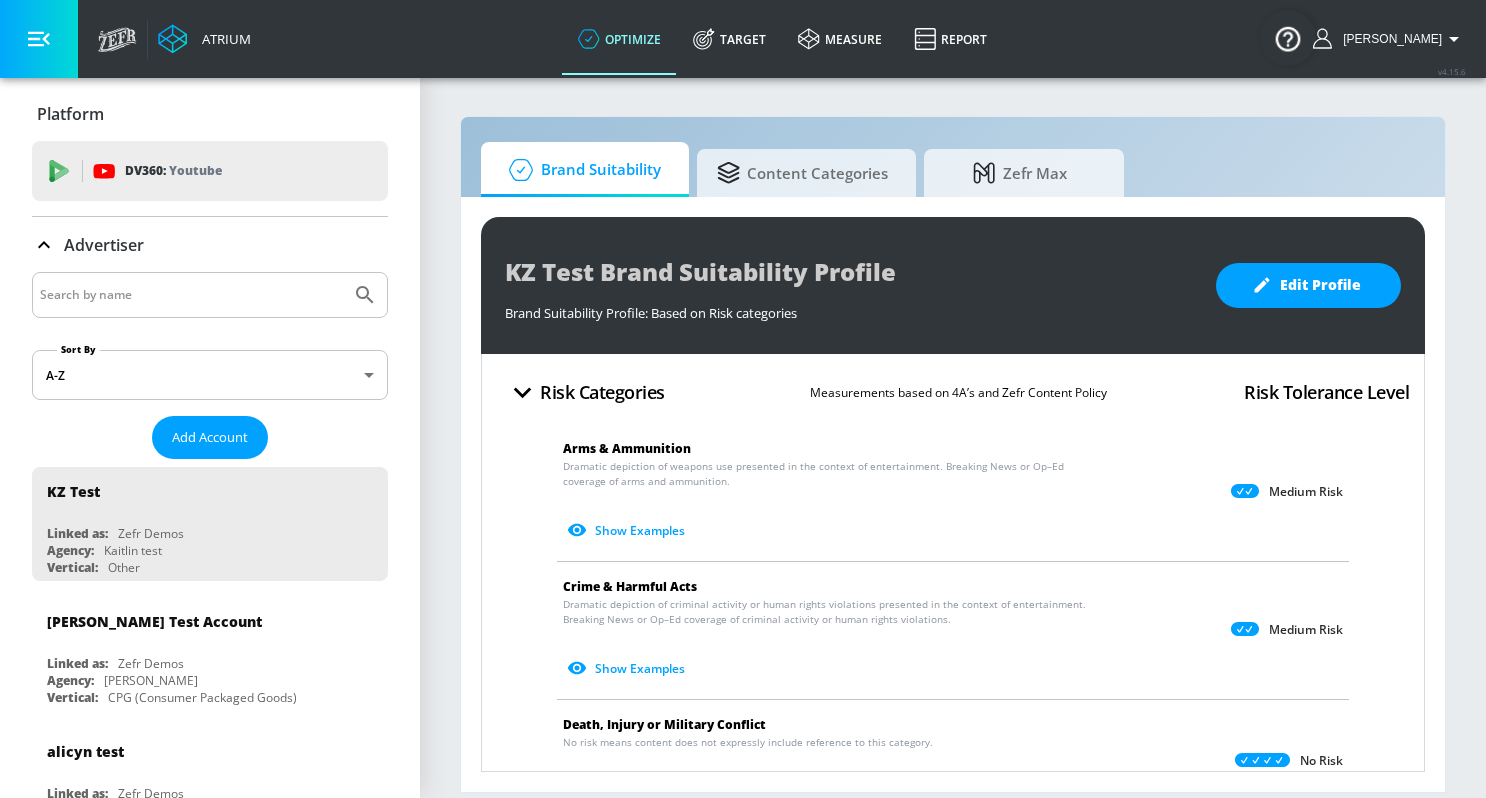 scroll, scrollTop: 0, scrollLeft: 0, axis: both 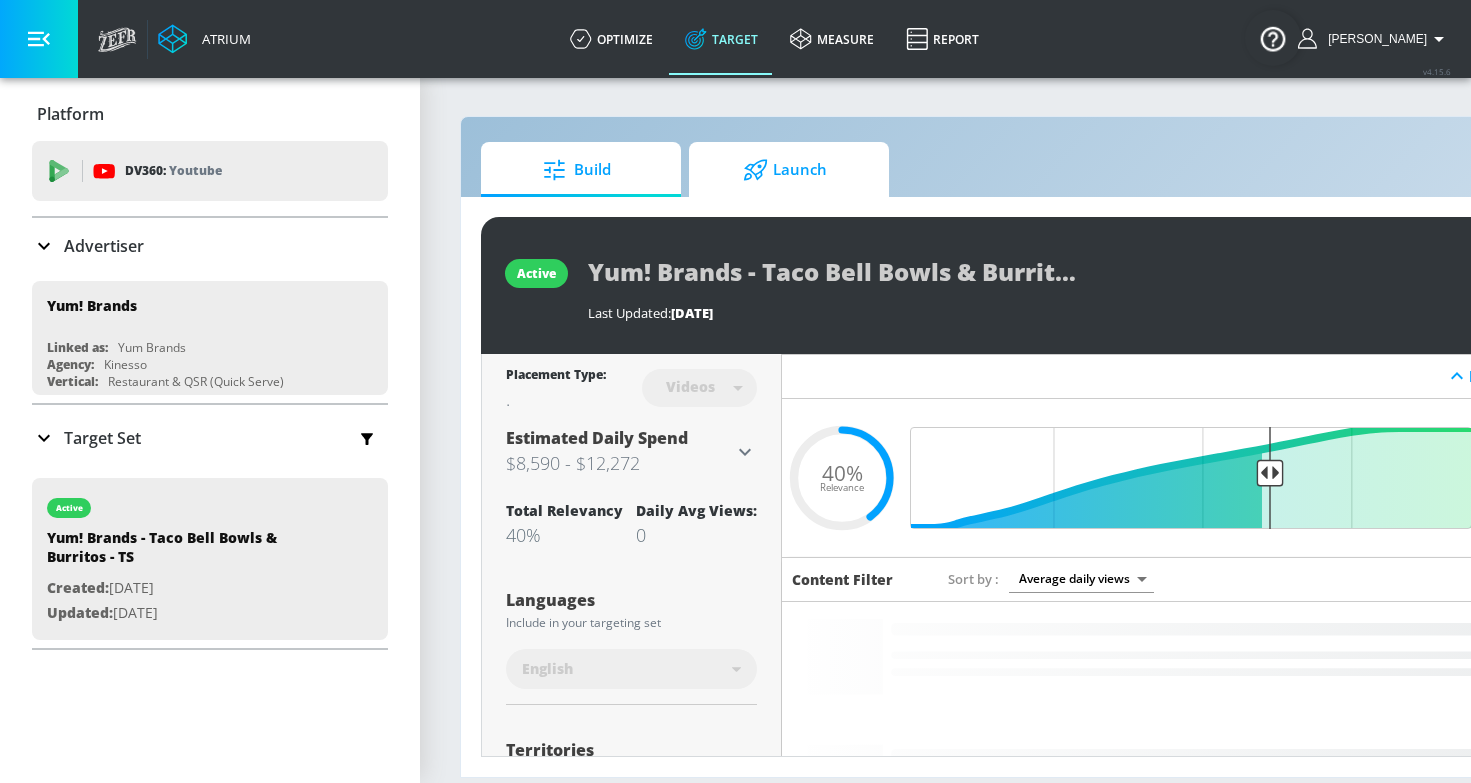 click on "Launch" at bounding box center [785, 170] 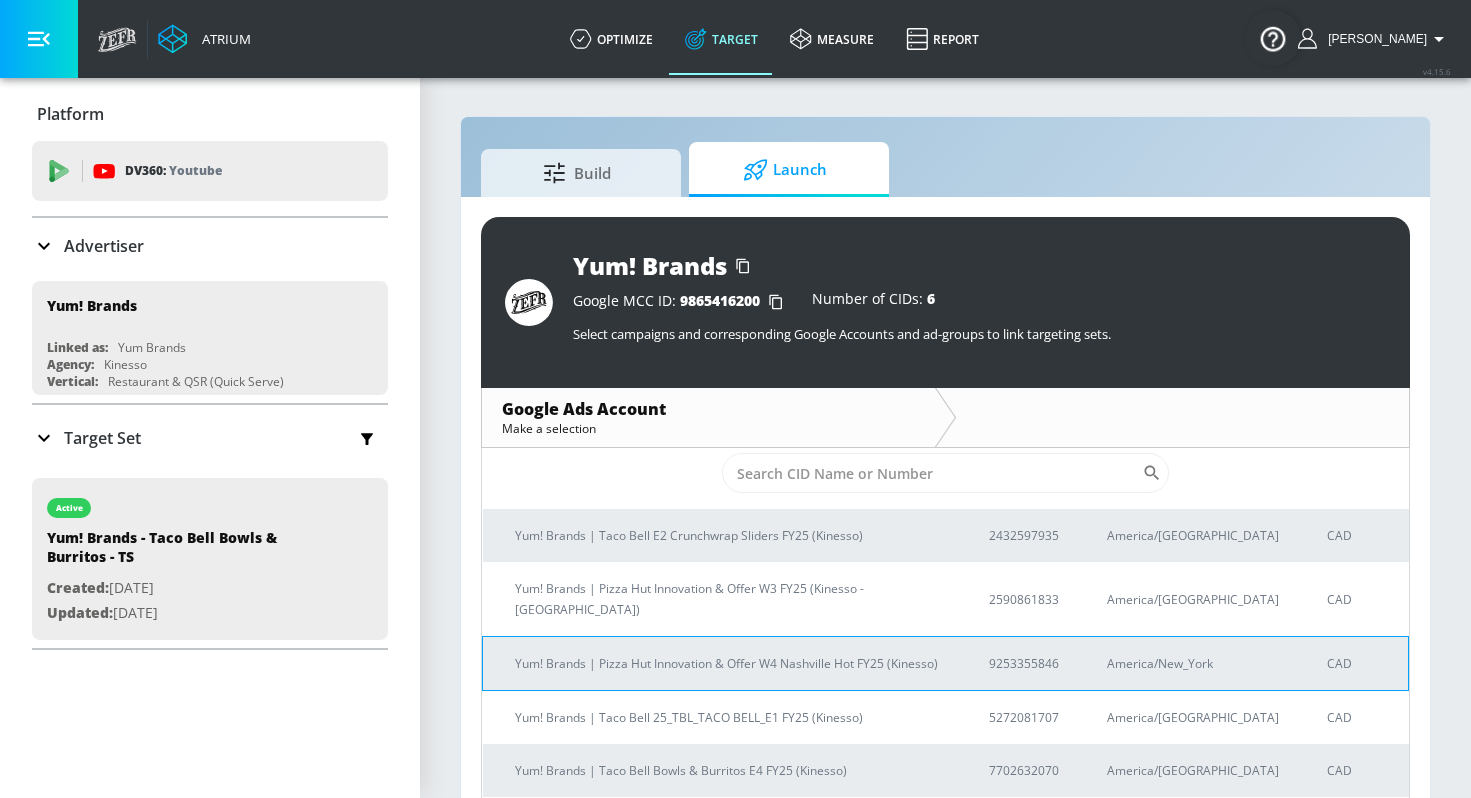 scroll, scrollTop: 60, scrollLeft: 0, axis: vertical 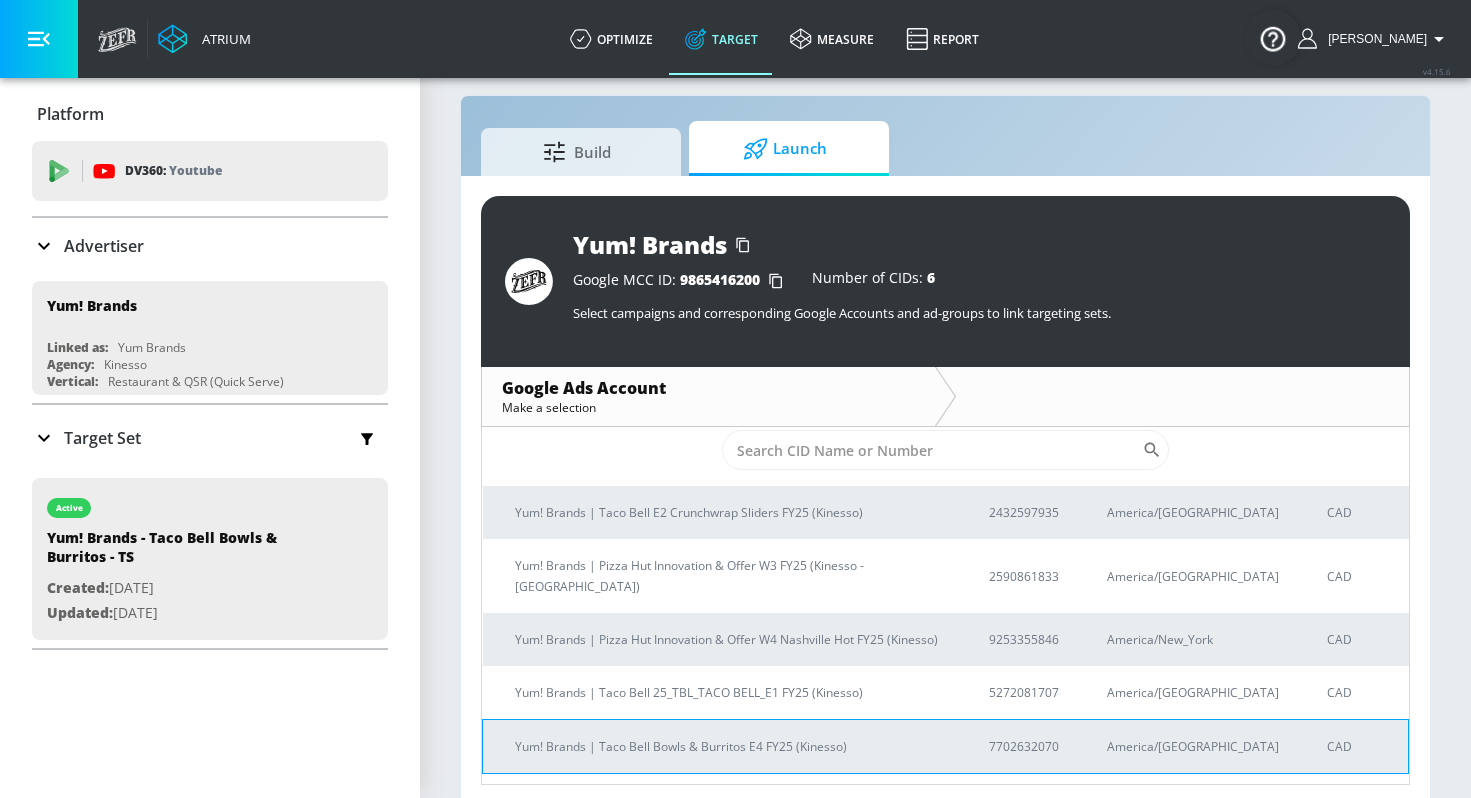 click on "7702632070" at bounding box center [1024, 746] 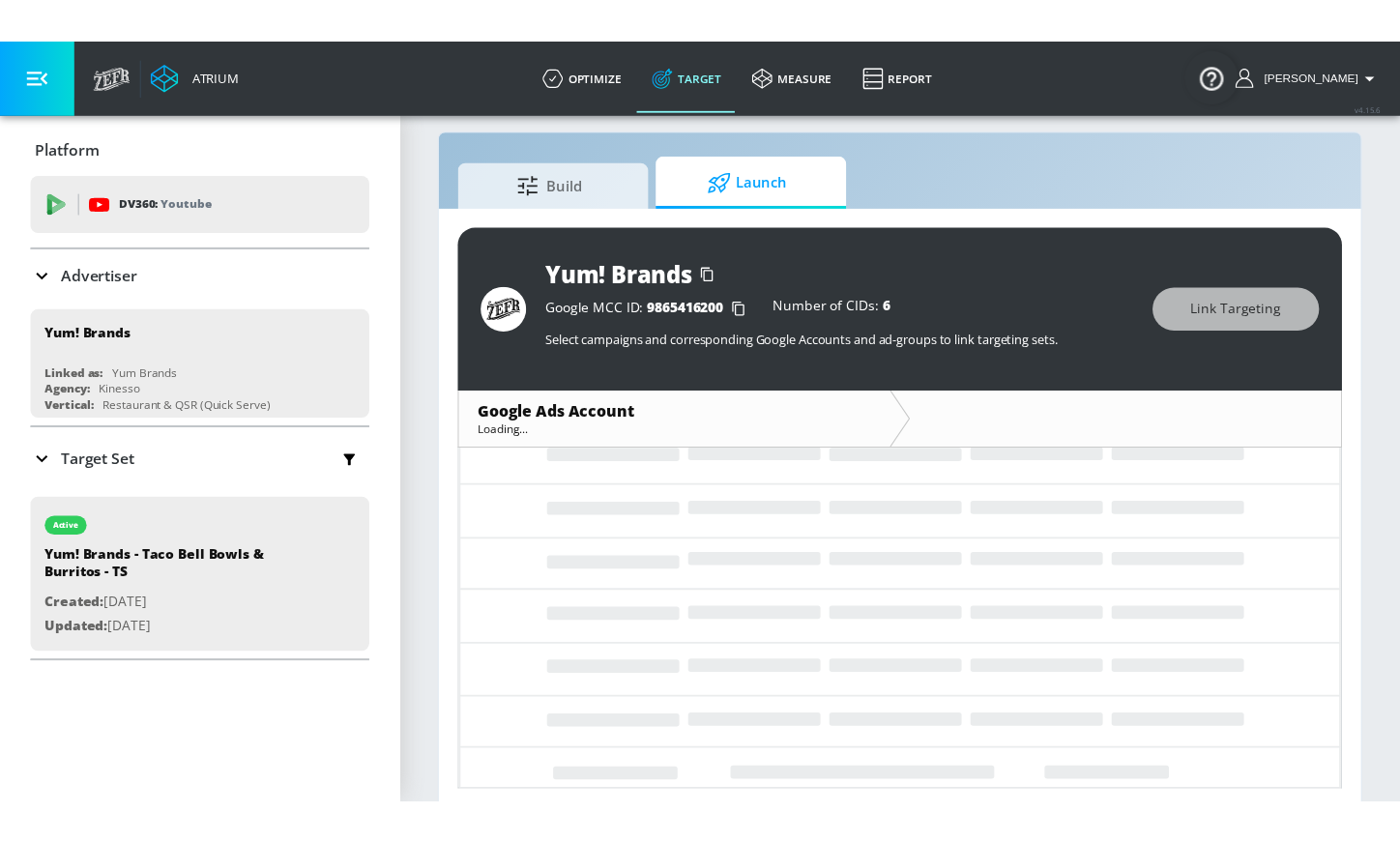 scroll, scrollTop: 0, scrollLeft: 0, axis: both 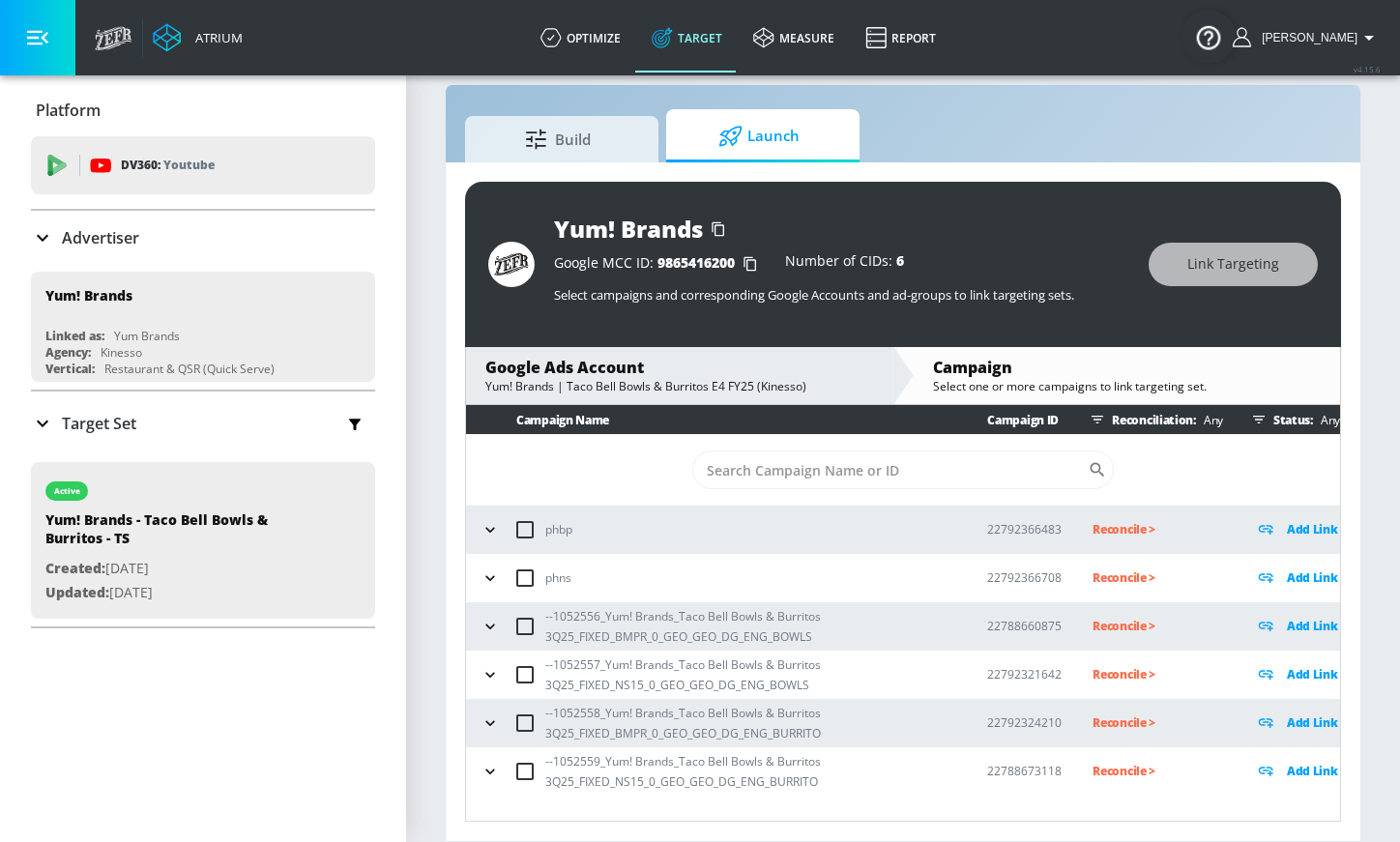 click on "Build Launch Yum! Brands Google MCC ID:   9865416200 Number of CIDs:   6 Select campaigns and corresponding Google Accounts and ad-groups to link targeting sets. Link Targeting Google Ads Account Yum! Brands | Taco Bell Bowls & Burritos E4 FY25 (Kinesso) Campaign Select one or more campaigns to link targeting set. Campaign Name Campaign ID Reconciliation:  Any Status:  Any ​ phbp 22792366483 Reconcile > Add Link phns 22792366708 Reconcile > Add Link --1052556_Yum! Brands_Taco Bell Bowls & Burritos 3Q25_FIXED_BMPR_0_GEO_GEO_DG_ENG_BOWLS 22788660875 Reconcile > Add Link --1052557_Yum! Brands_Taco Bell Bowls & Burritos 3Q25_FIXED_NS15_0_GEO_GEO_DG_ENG_BOWLS 22792321642 Reconcile > Add Link --1052558_Yum! Brands_Taco Bell Bowls & Burritos 3Q25_FIXED_BMPR_0_GEO_GEO_DG_ENG_BURRITO 22792324210 Reconcile > Add Link --1052559_Yum! Brands_Taco Bell Bowls & Burritos 3Q25_FIXED_NS15_0_GEO_GEO_DG_ENG_BURRITO 22788673118 Reconcile > Add Link" at bounding box center [903, 444] 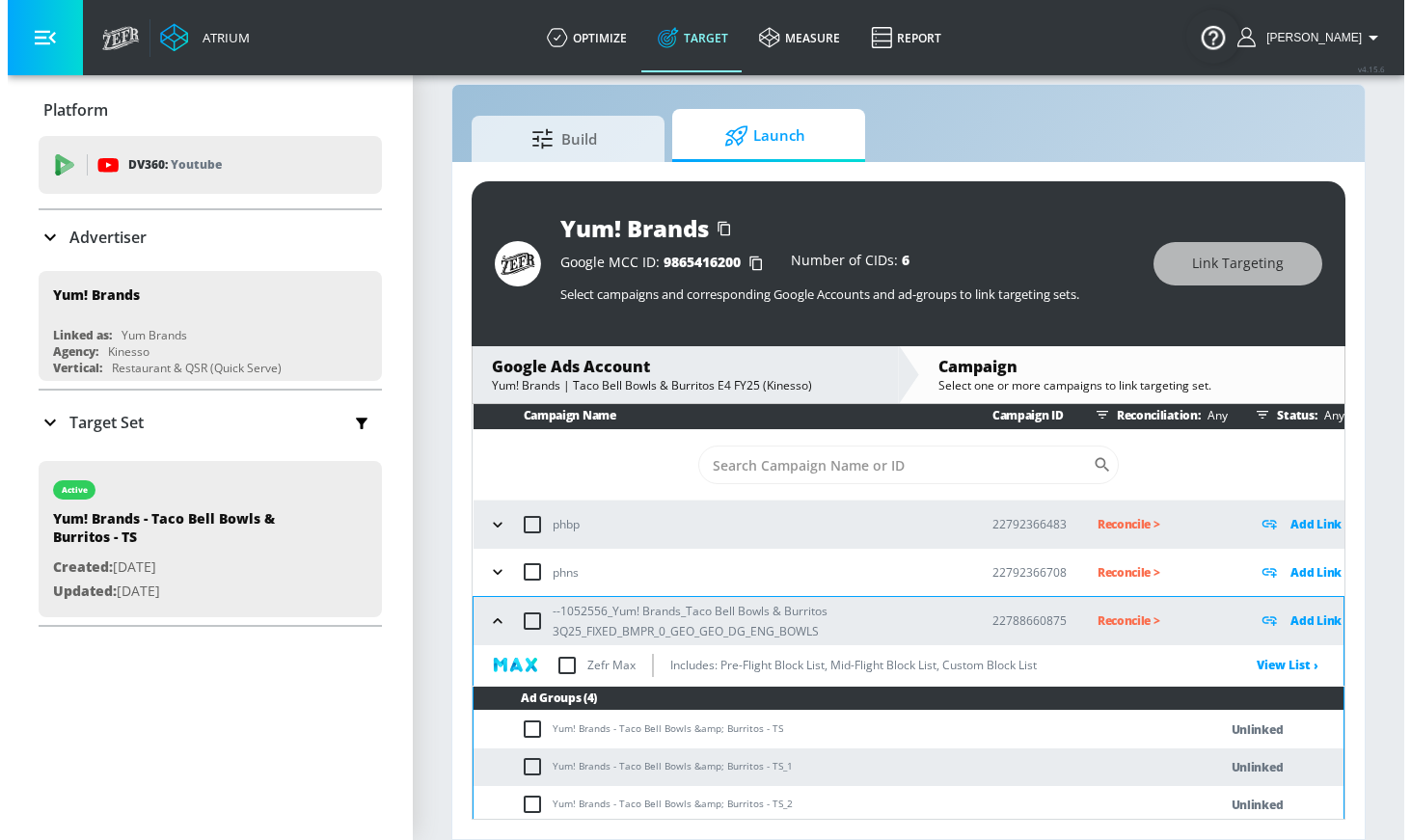 scroll, scrollTop: 191, scrollLeft: 0, axis: vertical 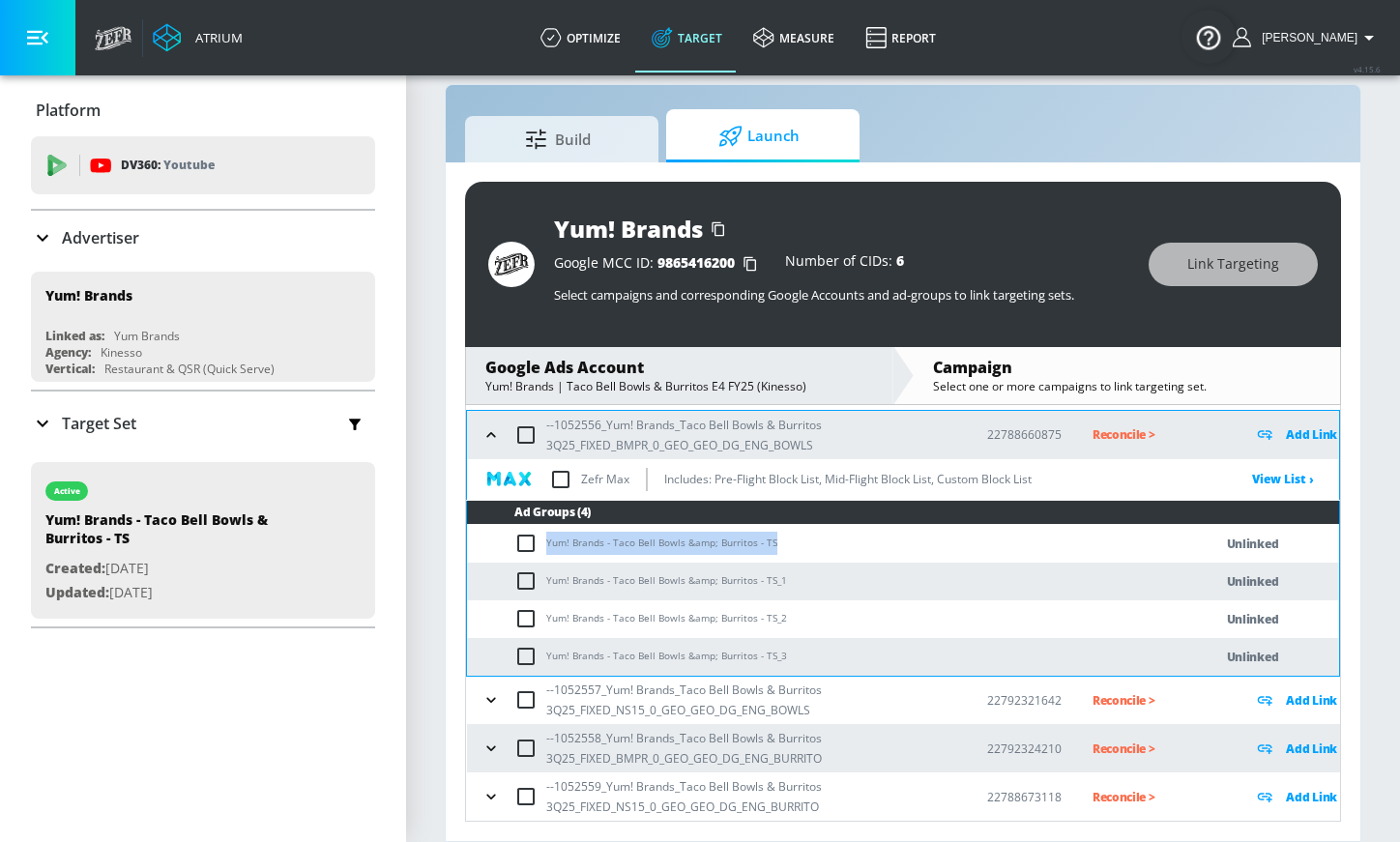 drag, startPoint x: 547, startPoint y: 544, endPoint x: 794, endPoint y: 539, distance: 247.0506 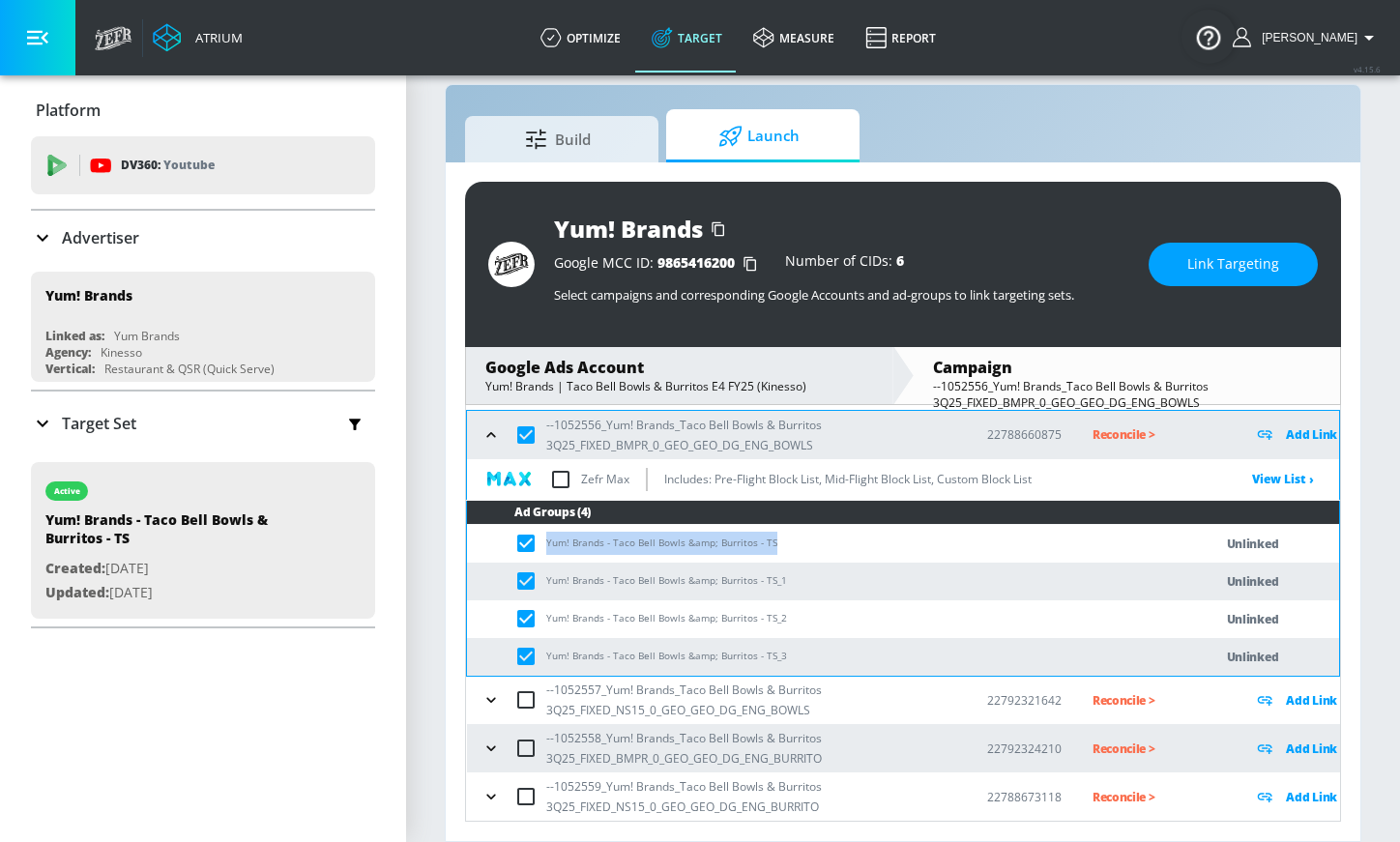 click on "Link Targeting" at bounding box center (1233, 264) 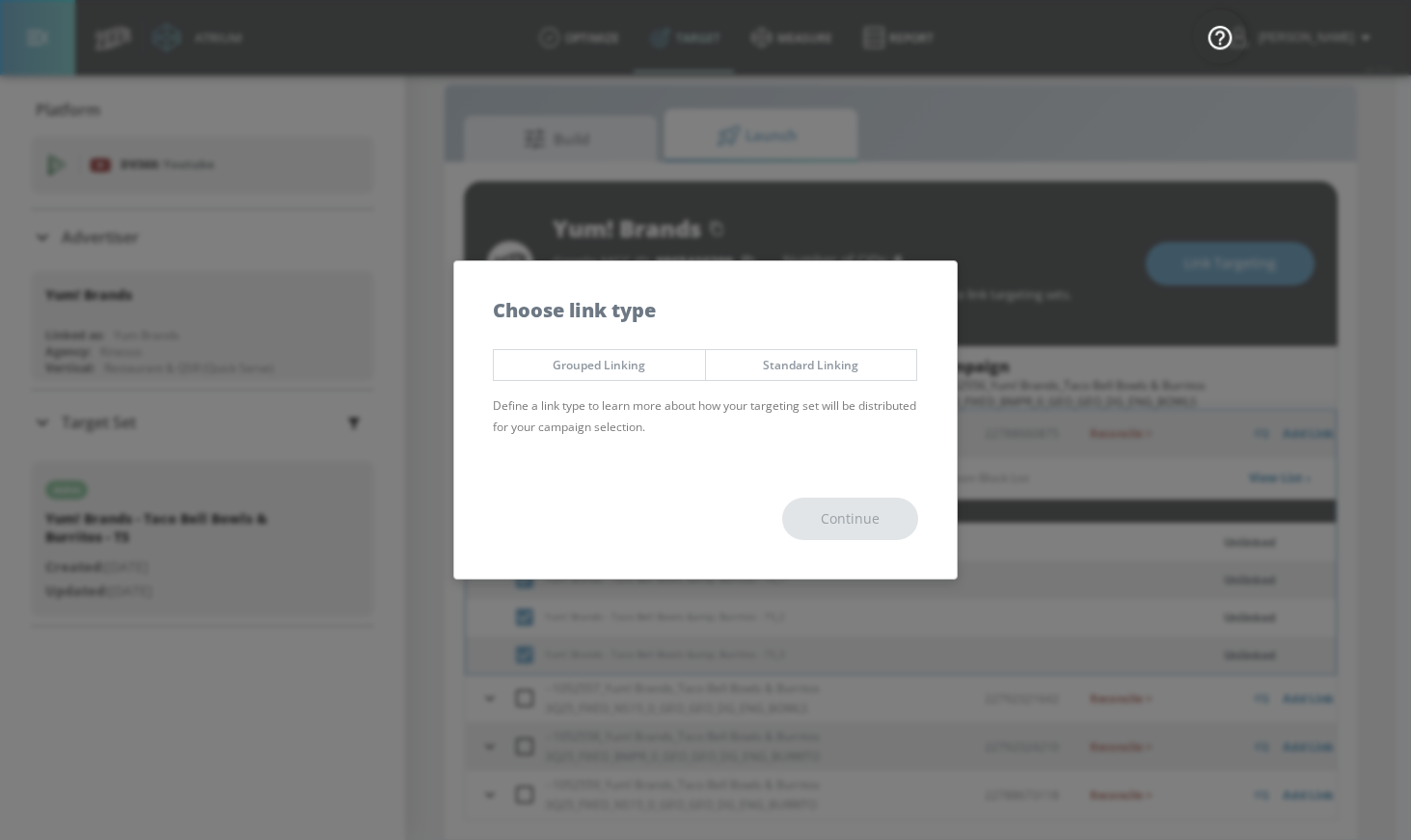 click on "Grouped Linking" at bounding box center [599, 365] 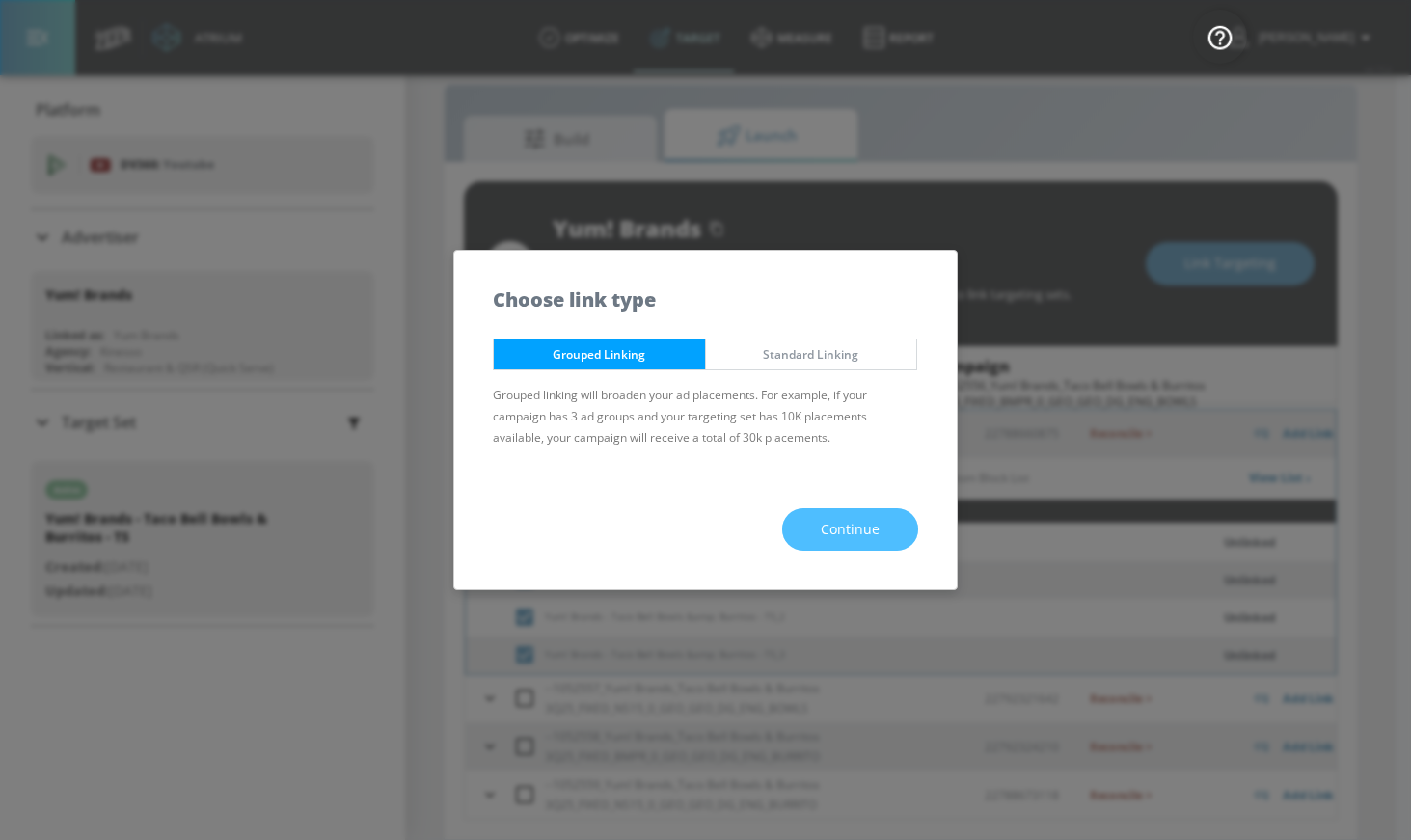 click on "Continue" at bounding box center (850, 529) 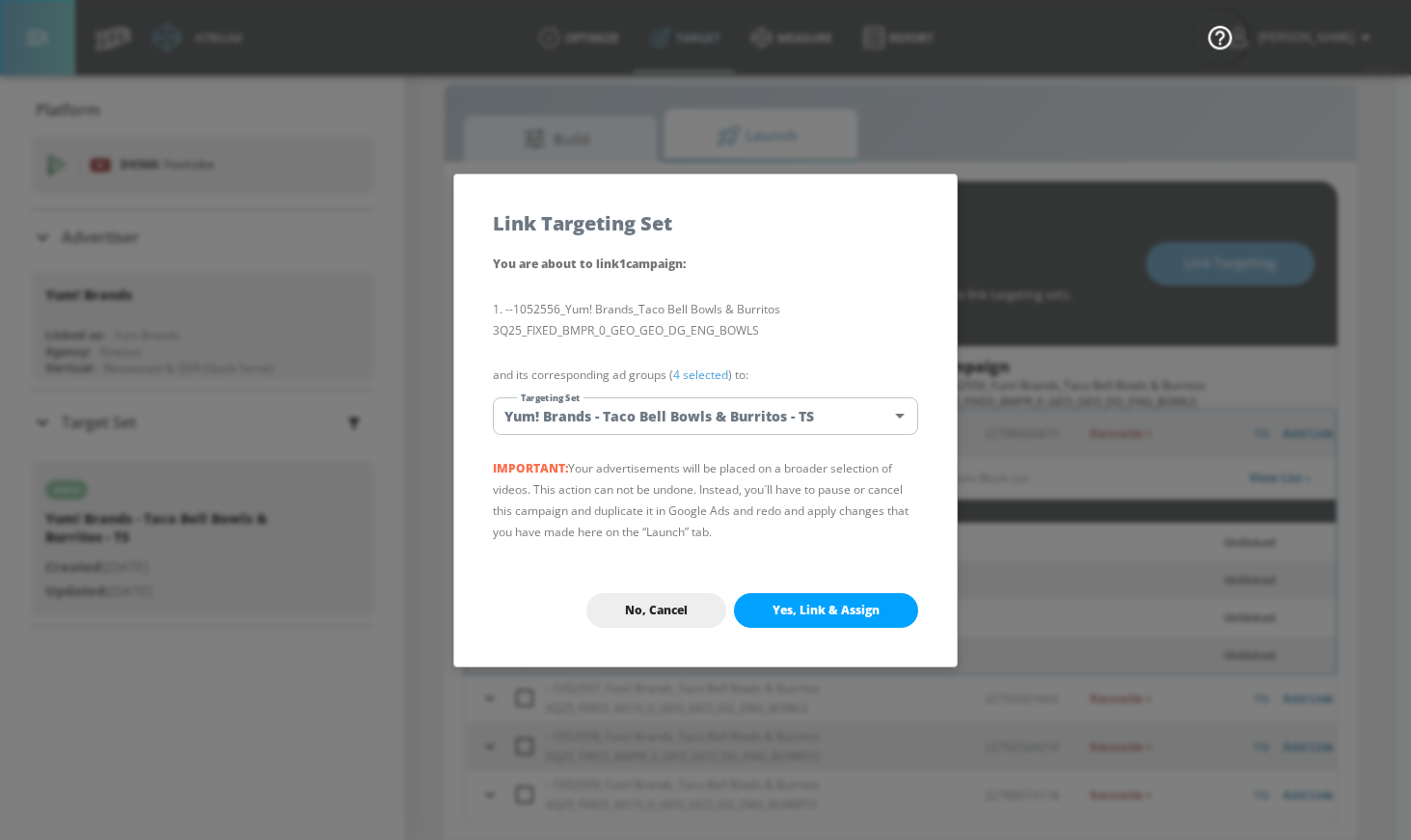 click on "Atrium optimize Target measure Report optimize Target measure Report v 4.15.6 [PERSON_NAME] Platform DV360:   Youtube DV360:   Youtube Advertiser Sort By A-Z asc ​ Add Account Yum! Brands Linked as: Yum Brands Agency: Kinesso Vertical: Restaurant & QSR (Quick Serve) KZ Test  Linked as: Zefr Demos Agency: Kaitlin test  Vertical: Other [PERSON_NAME] C Test Account Linked as: Zefr Demos Agency: [PERSON_NAME] Vertical: CPG (Consumer Packaged Goods) alicyn test Linked as: Zefr Demos Agency: alicyn test Vertical: Healthcare Parry Test Linked as: Zefr Demos Agency: Parry Test Vertical: Music [PERSON_NAME] Test Account Linked as: Zefr Demos Agency: [PERSON_NAME] Test Agency Vertical: Fashion [PERSON_NAME] TEST Linked as: Zefr Demos Agency: [PERSON_NAME] TEST Vertical: Other Test Linked as: Zefr Demos Agency: Test Vertical: Travel Shaq Test Account Linked as: Zefr Demos Agency: Zefr Vertical: Software Benz TEST Linked as: Zefr Demos Agency: ZEFR Vertical: Other Rawan Test Linked as: Zefr Demos Agency: Test Vertical: Entertainment TikTok Brand (TT TESTING)" at bounding box center (705, 406) 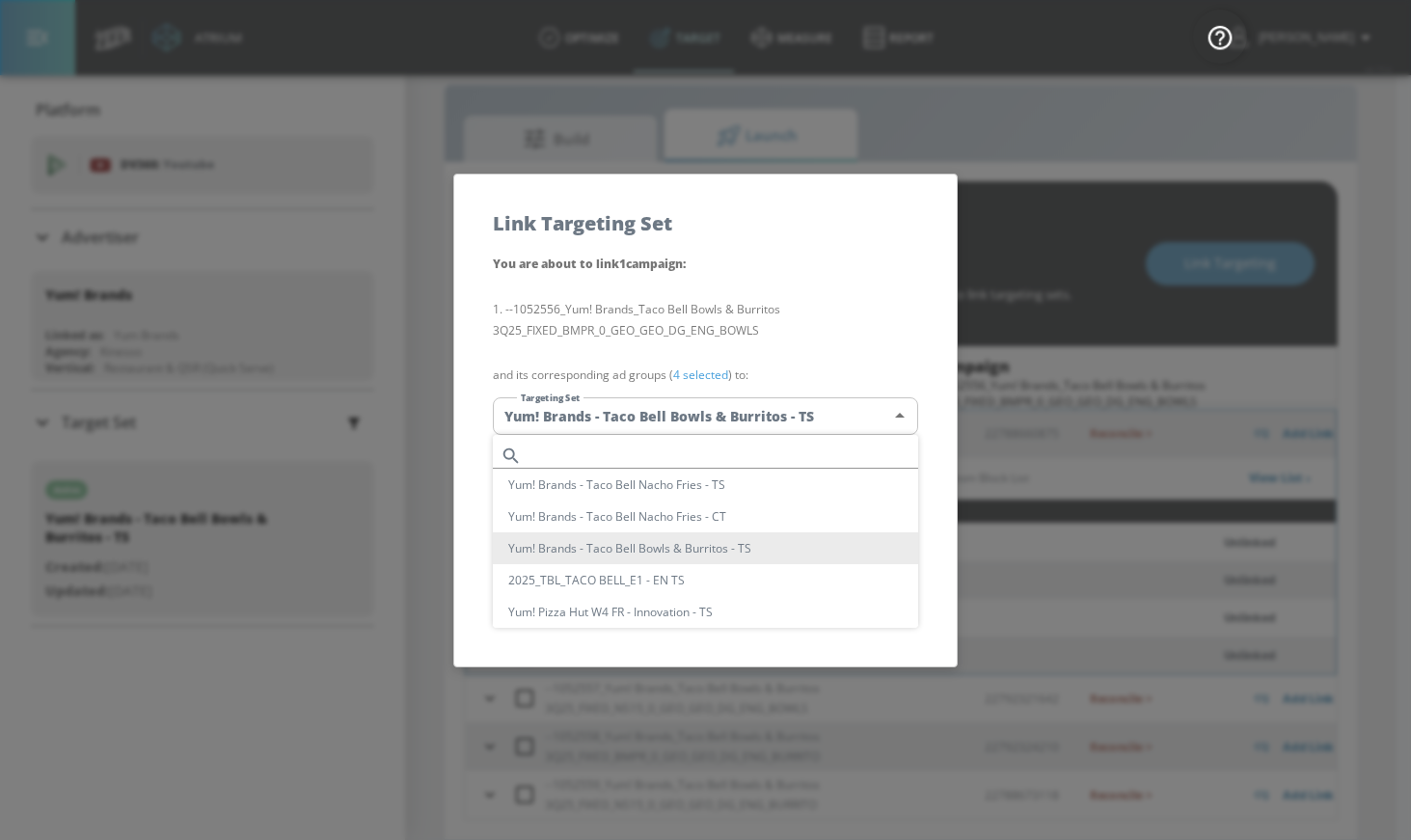 click at bounding box center (723, 455) 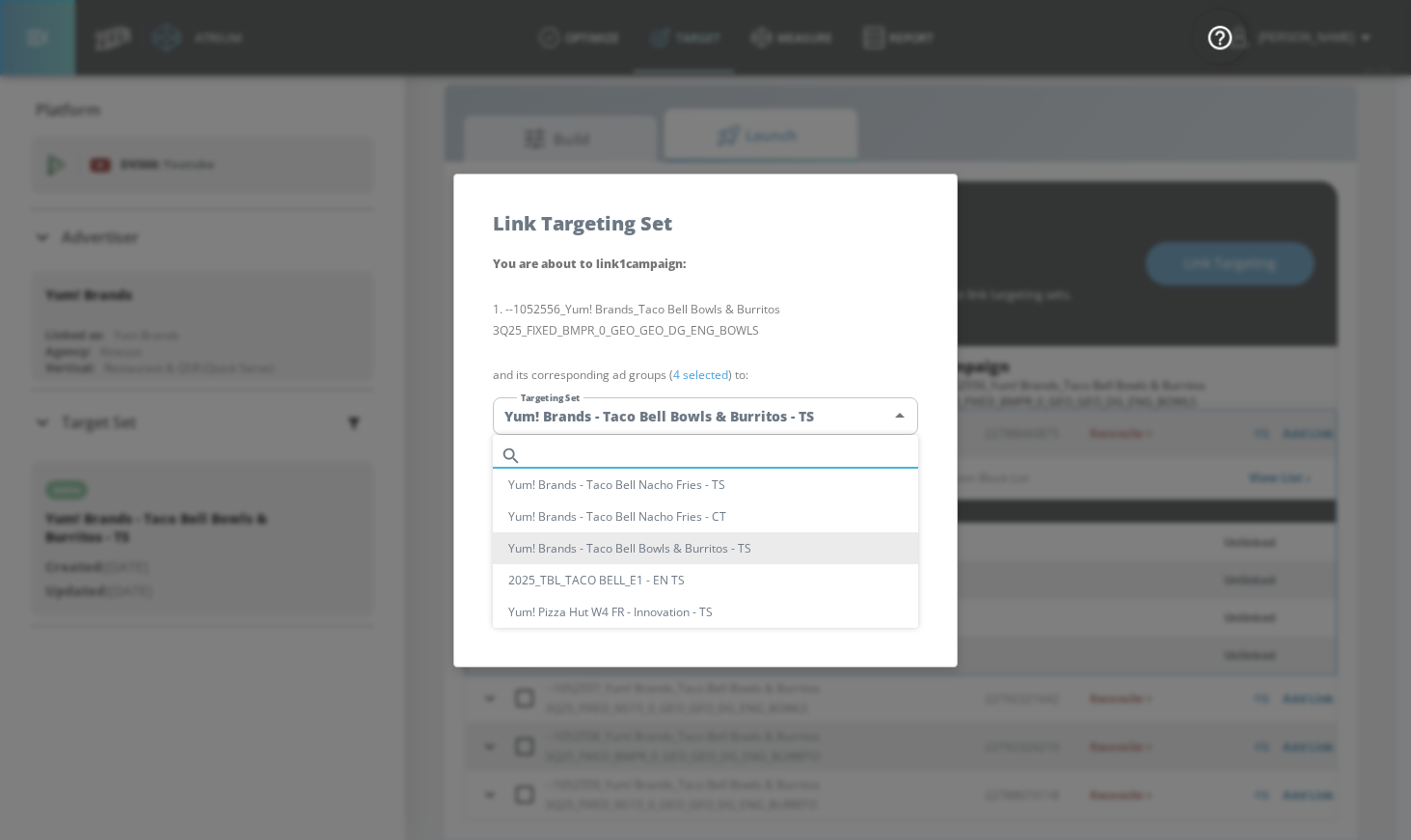 paste on "Yum! Brands - Taco Bell Bowls &amp; Burritos - TS" 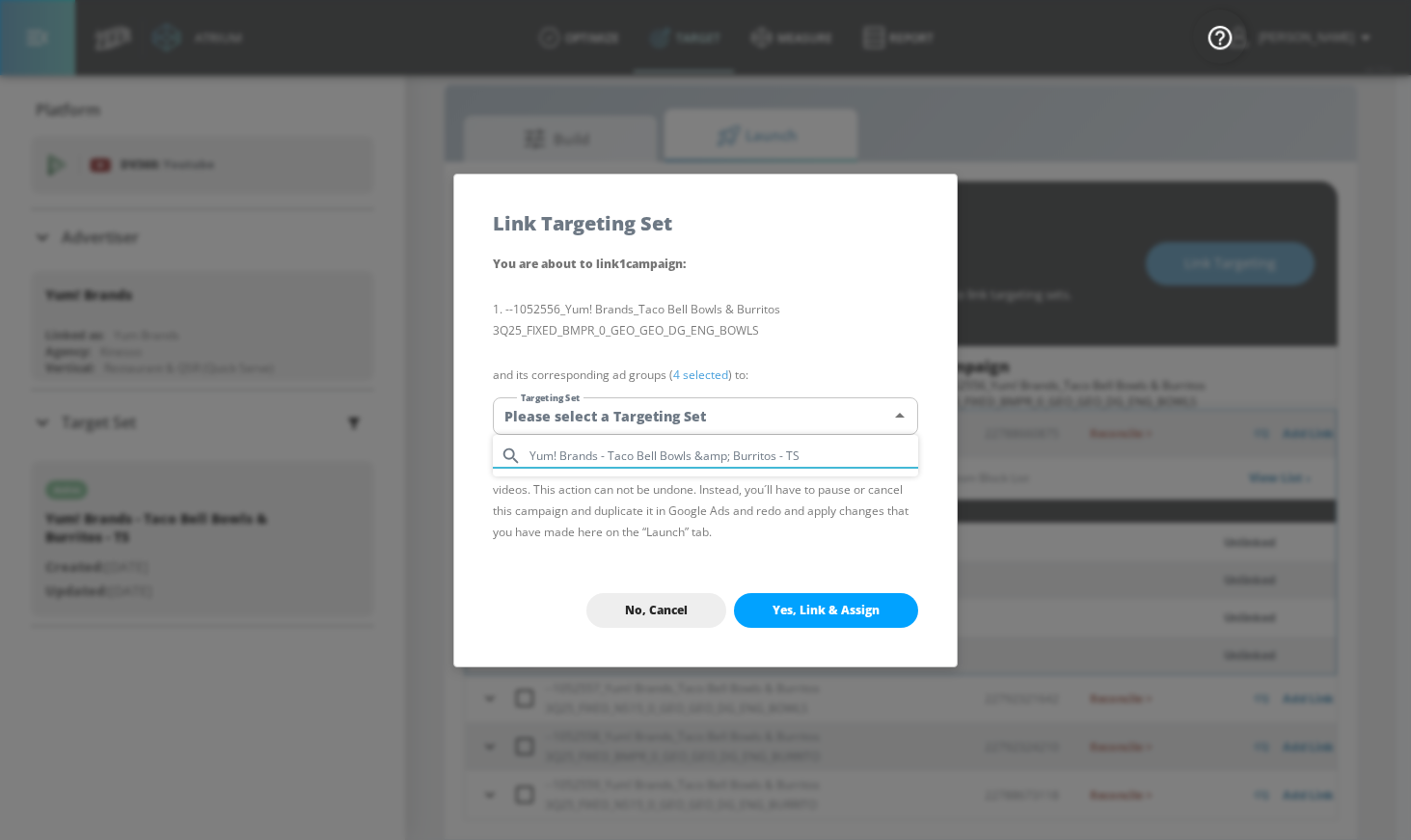 type on "Yum! Brands - Taco Bell Bowls &amp; Burritos - TS" 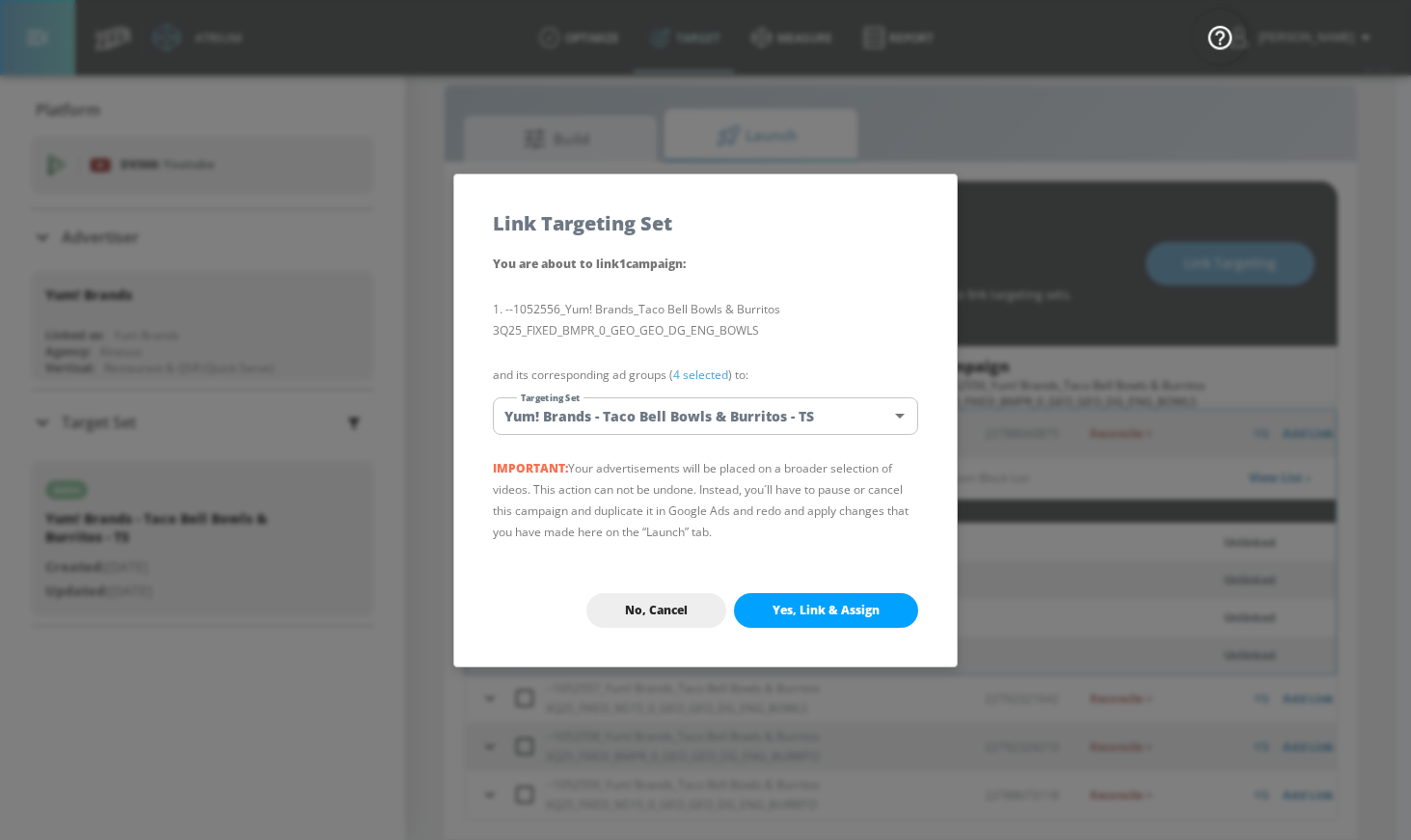 click on "Yes, Link & Assign" at bounding box center [826, 610] 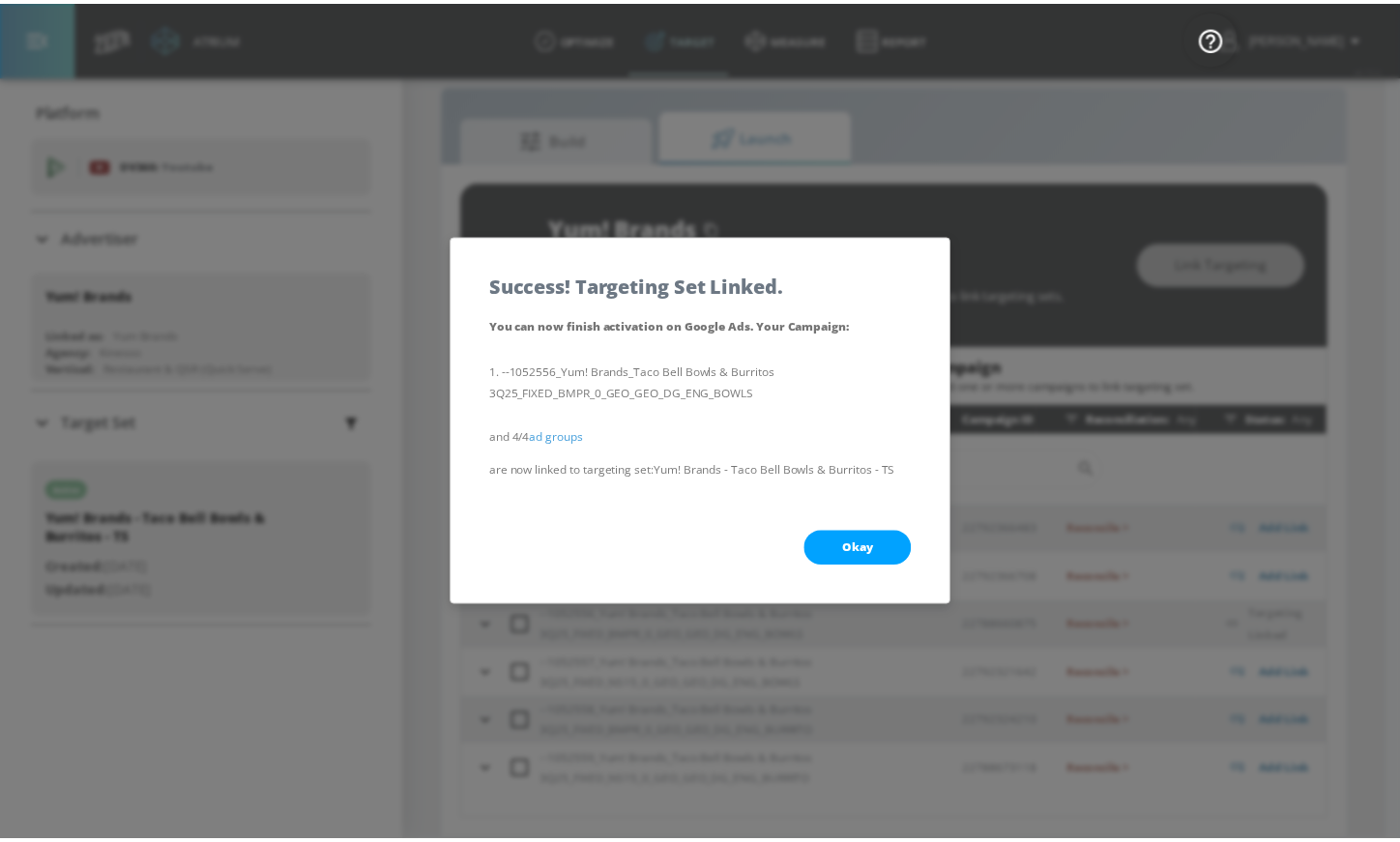 scroll, scrollTop: 0, scrollLeft: 0, axis: both 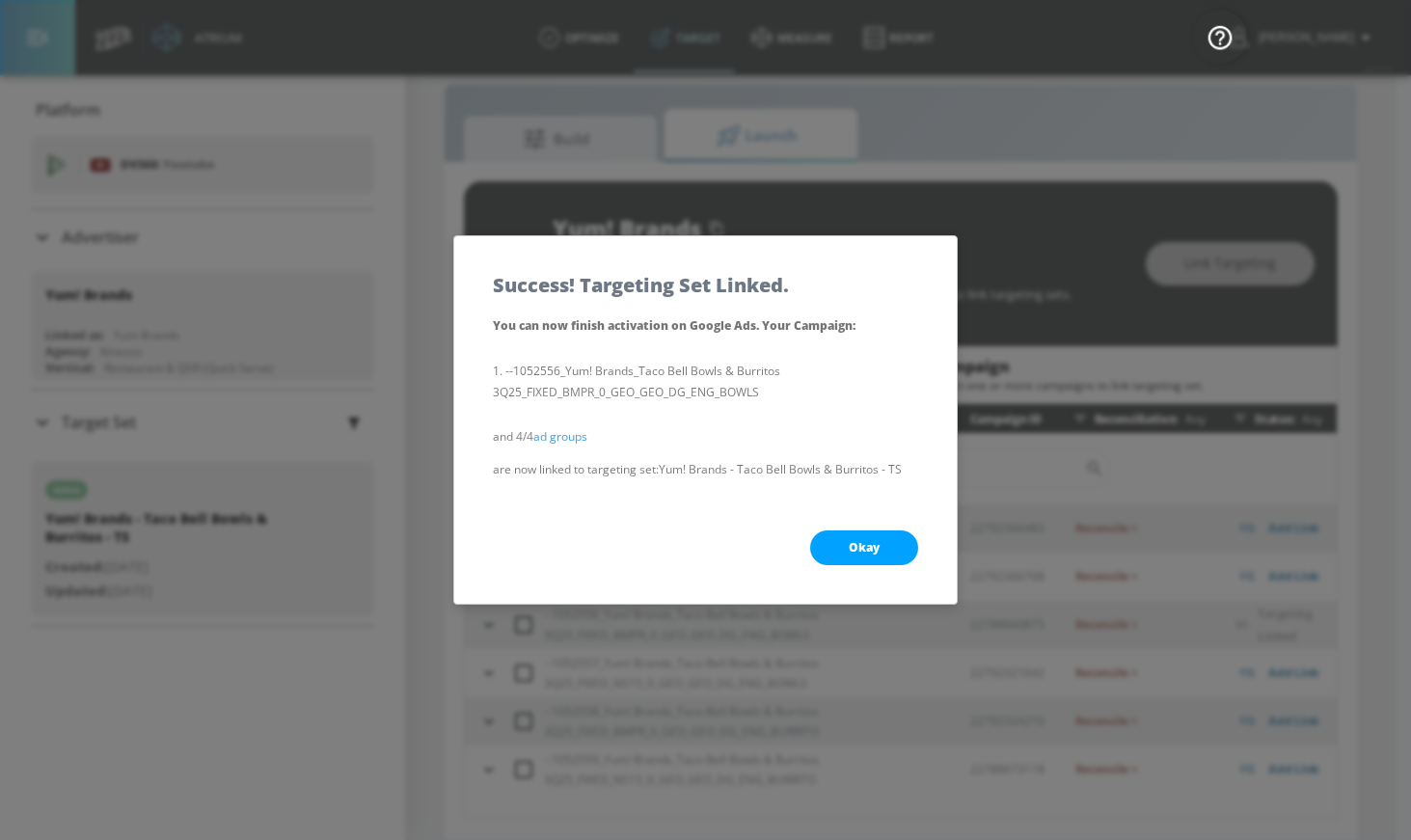 click on "Okay" at bounding box center [864, 548] 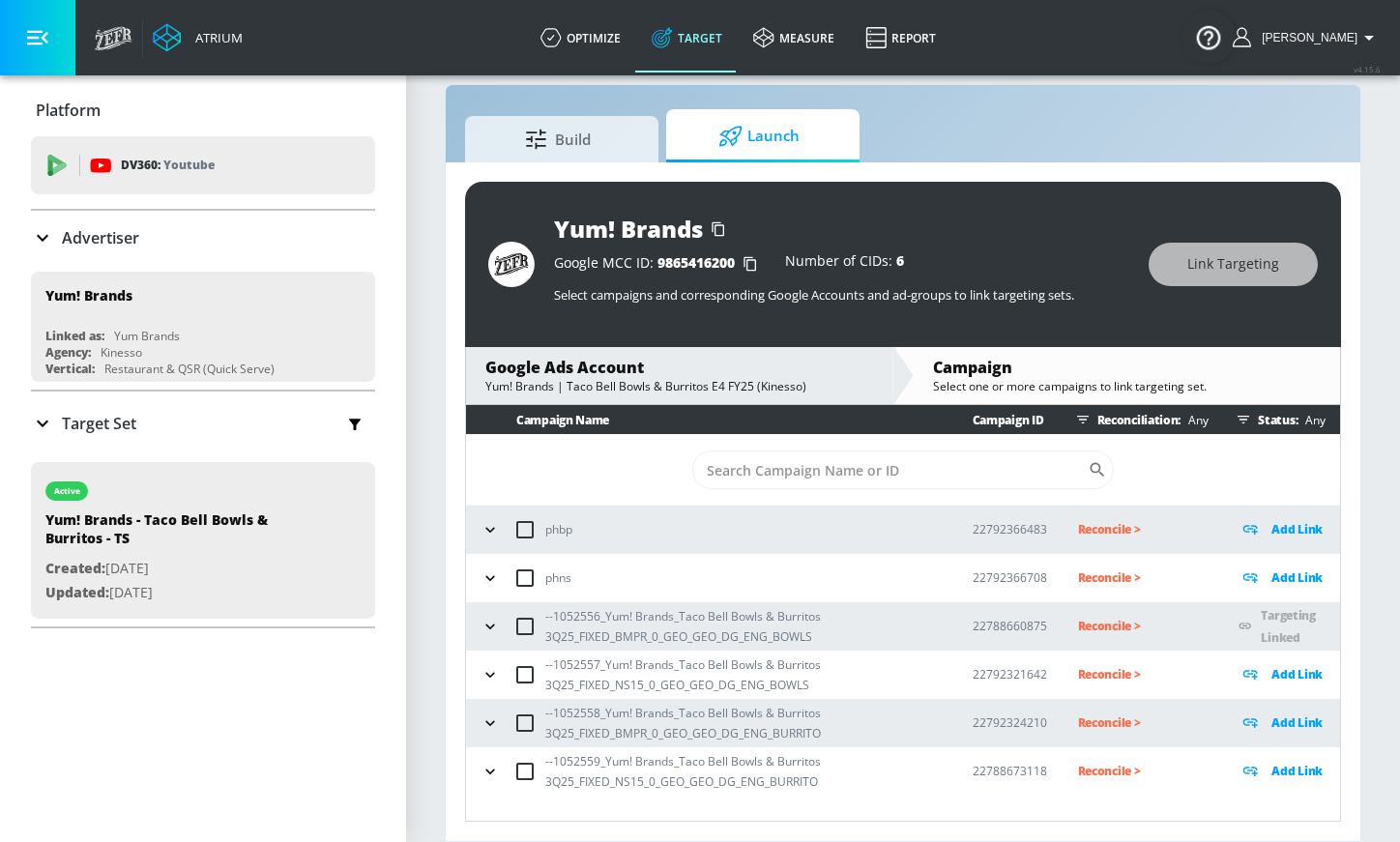 click 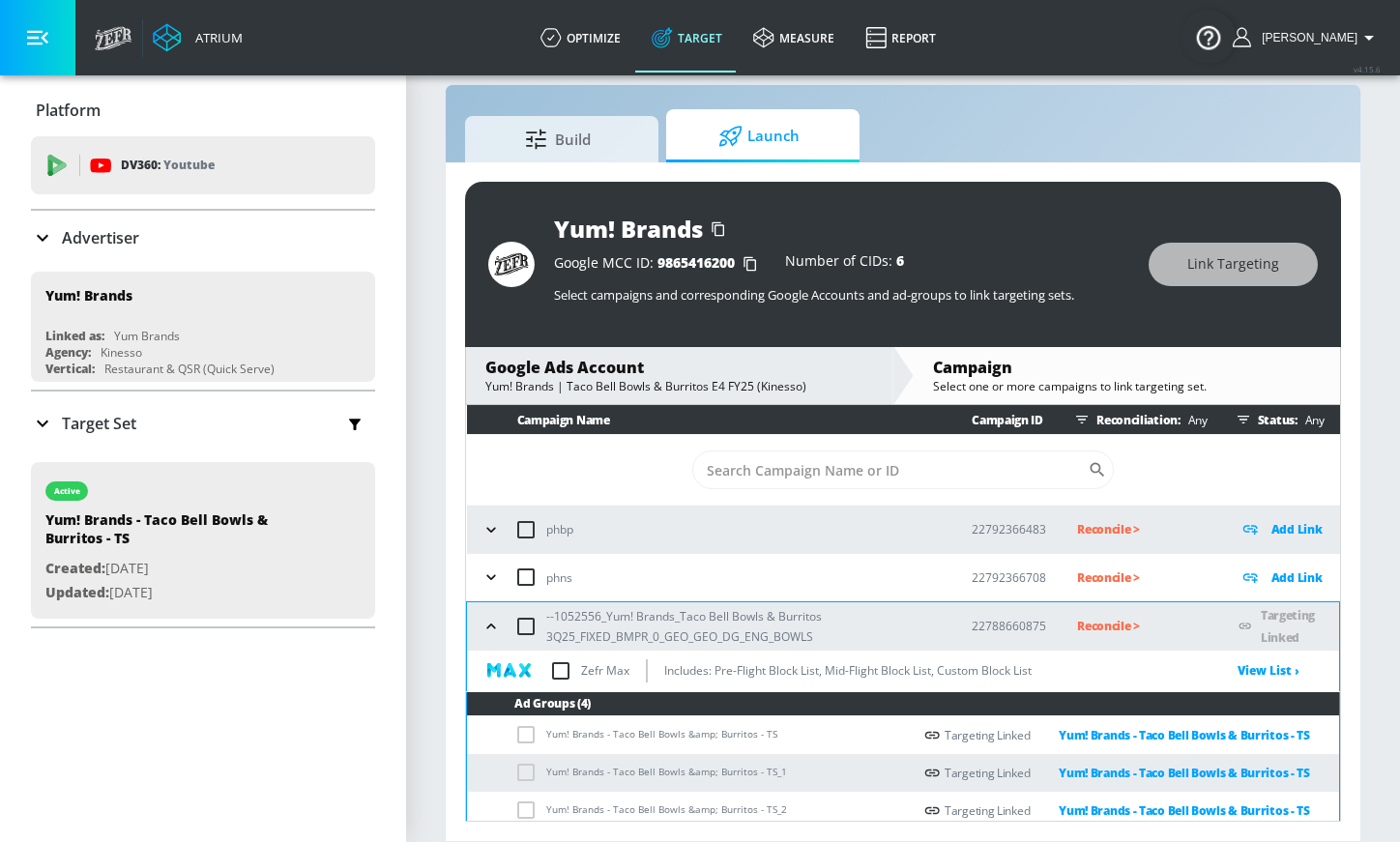 scroll, scrollTop: 191, scrollLeft: 0, axis: vertical 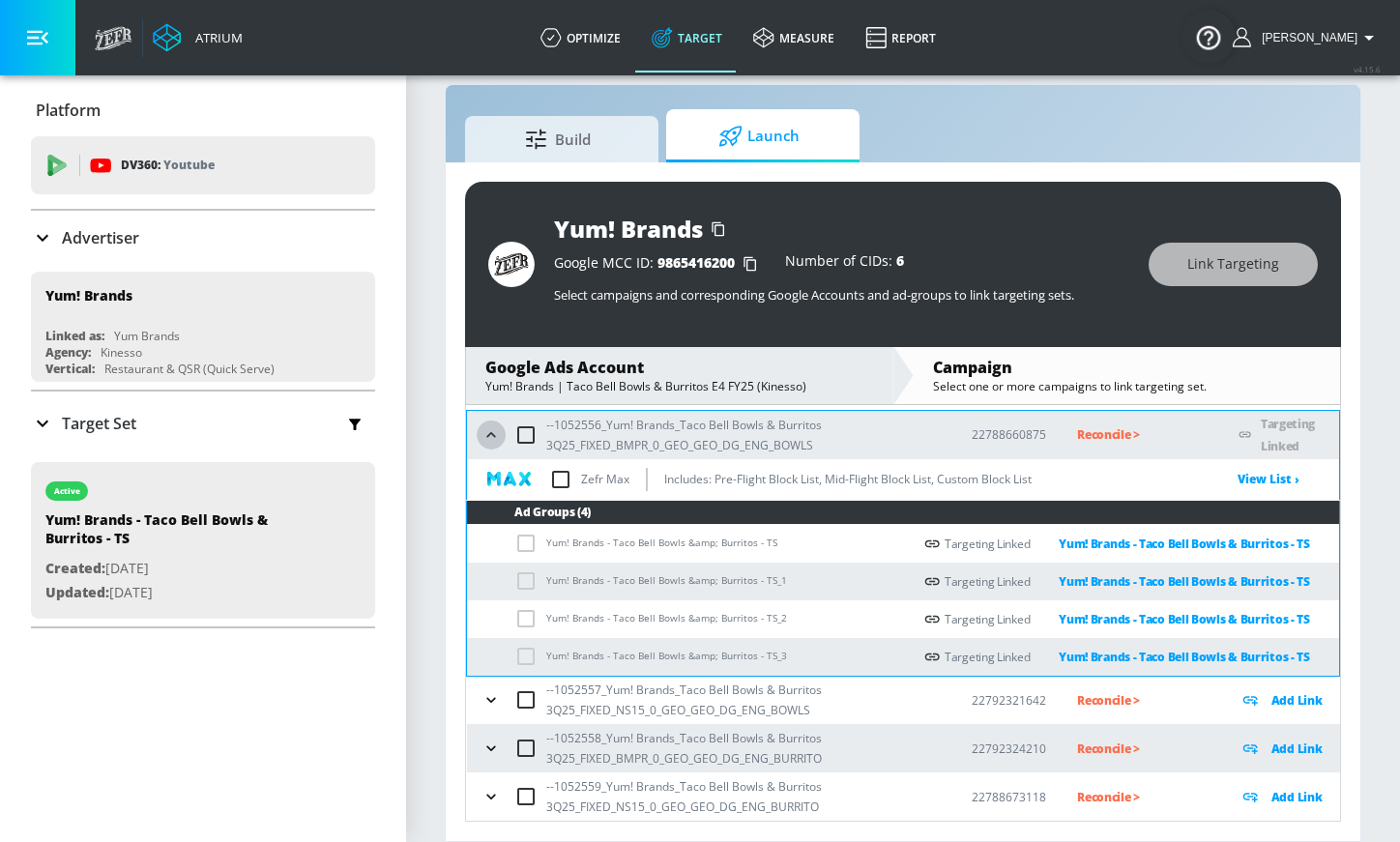 click 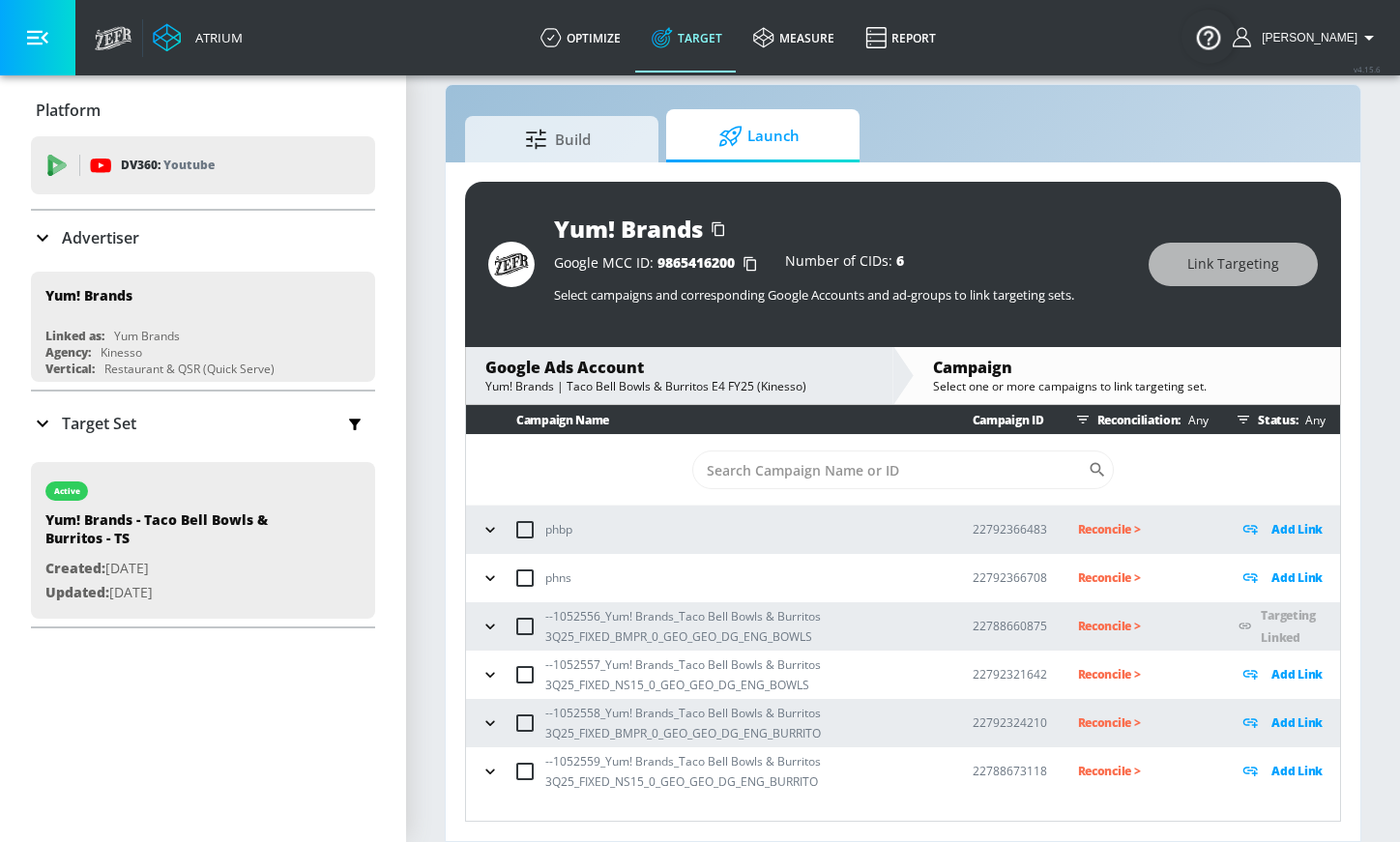 click 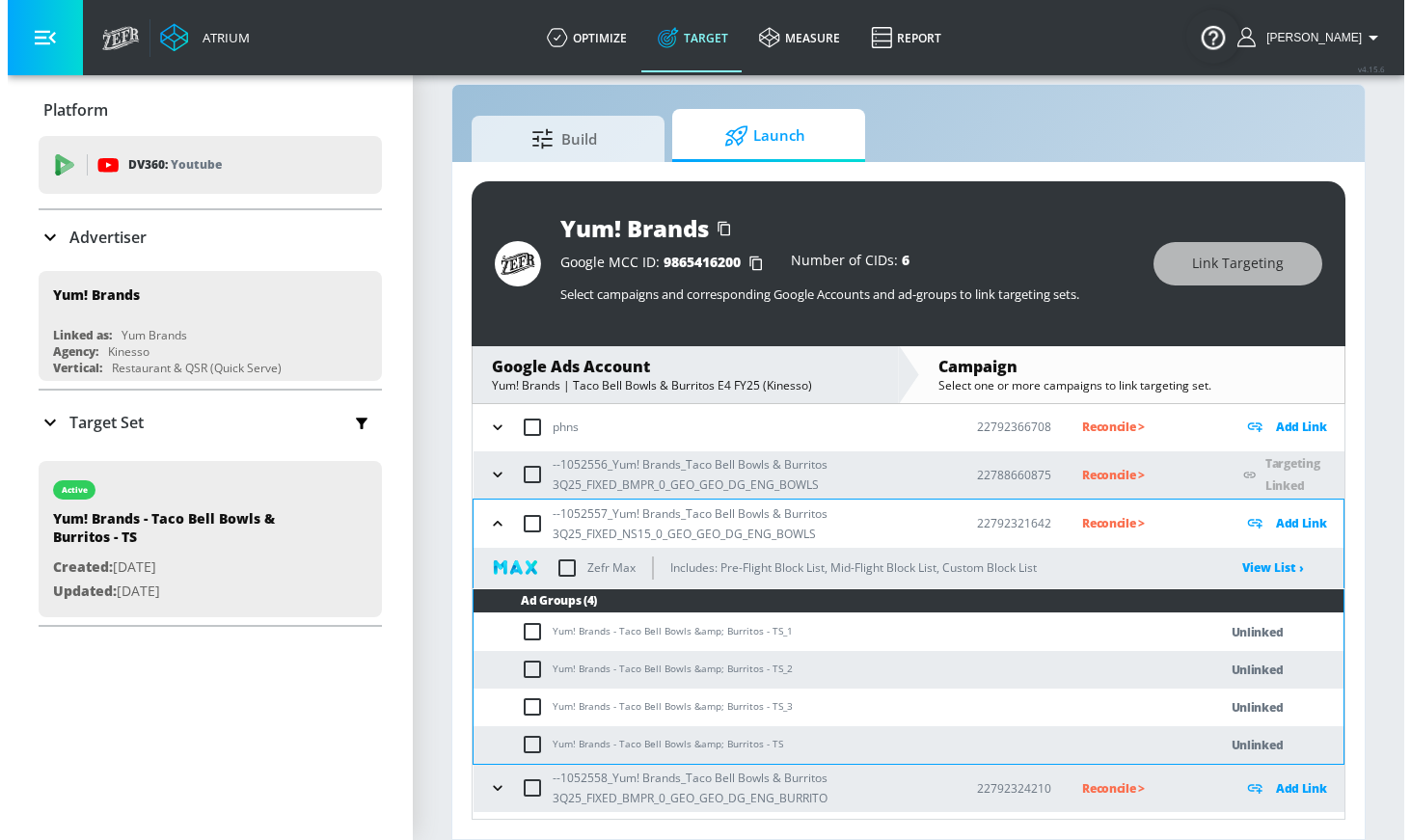 scroll, scrollTop: 191, scrollLeft: 0, axis: vertical 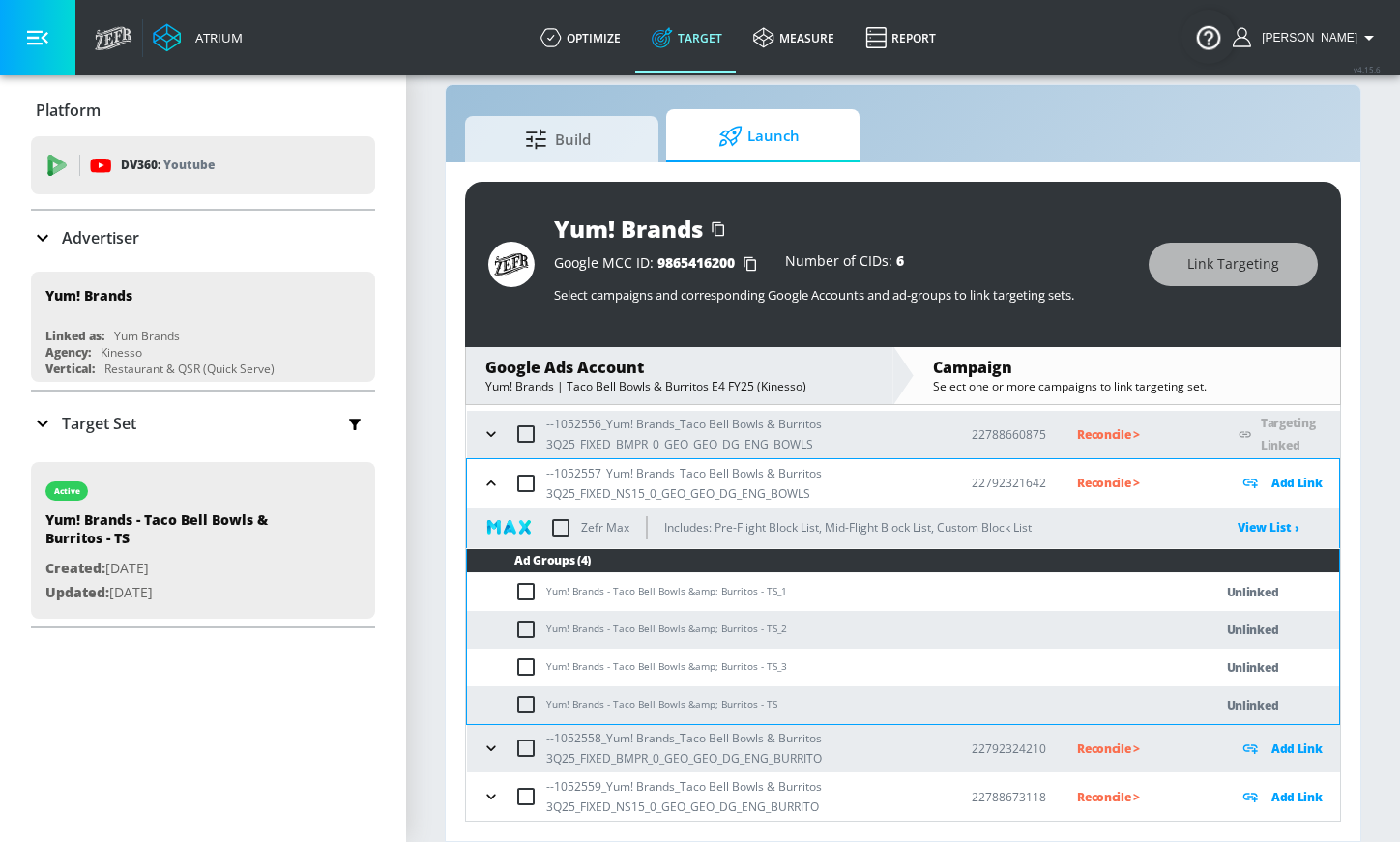 click at bounding box center (526, 483) 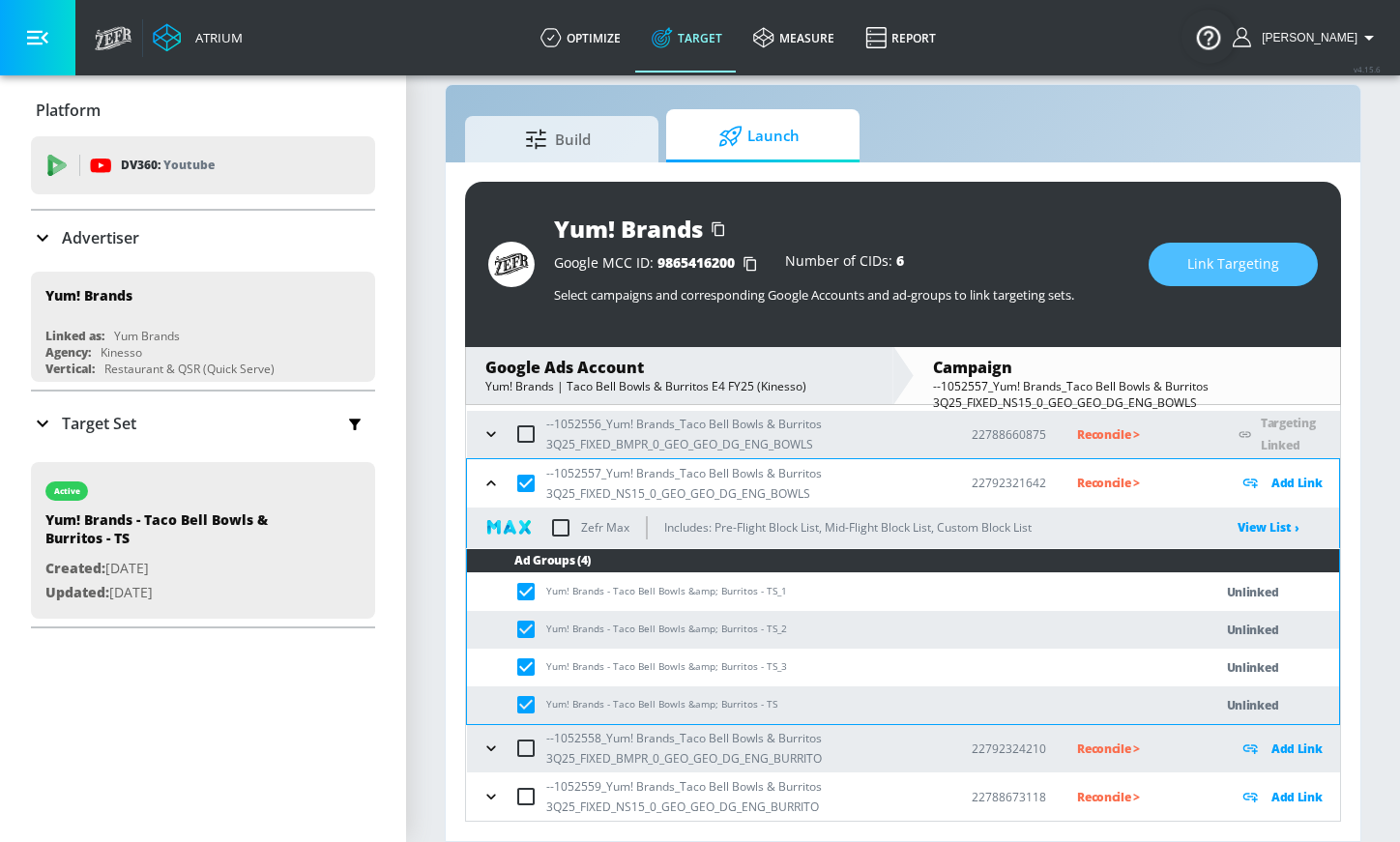 click on "Link Targeting" at bounding box center (1233, 264) 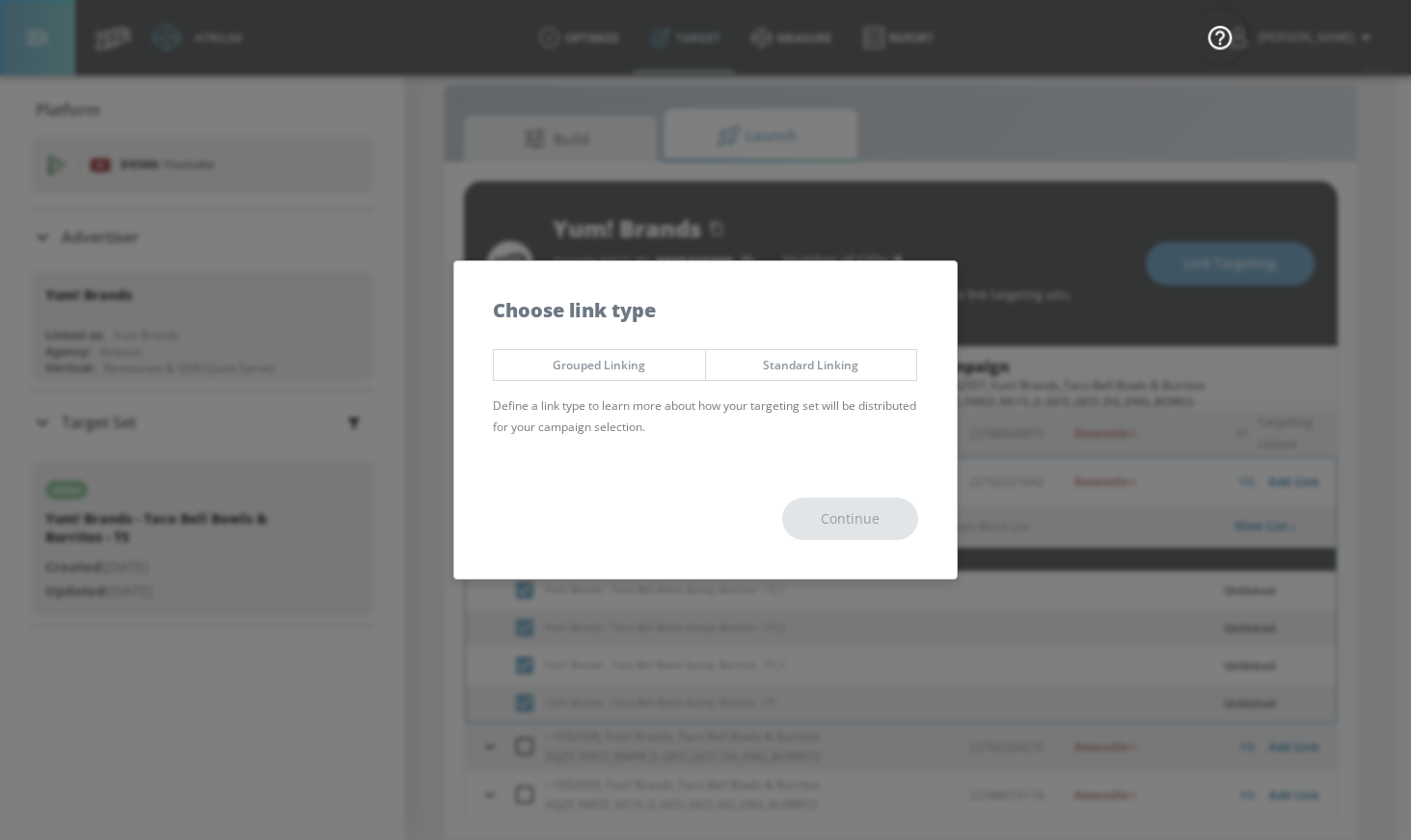 click on "Grouped Linking" at bounding box center (599, 365) 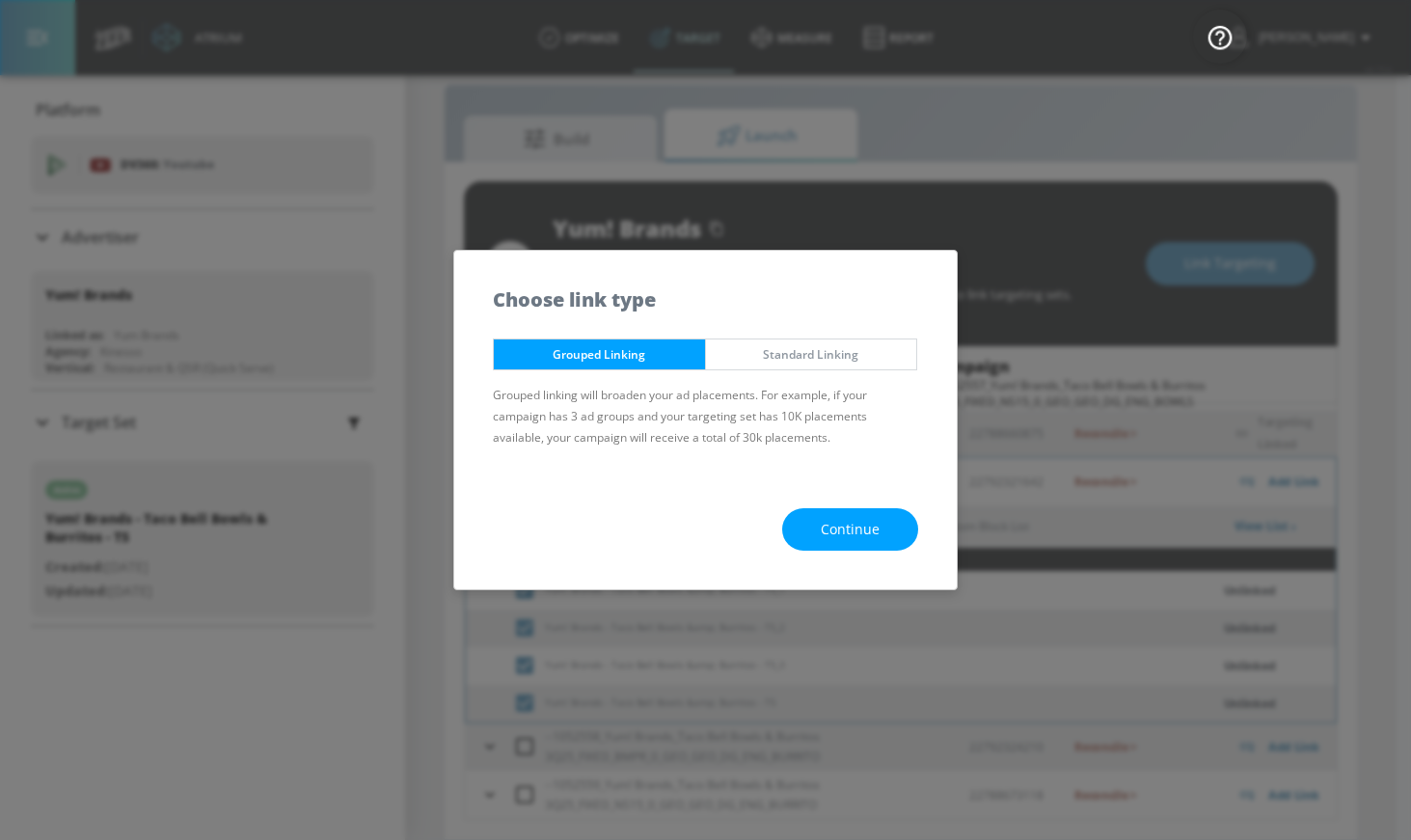 click on "Continue" at bounding box center (850, 529) 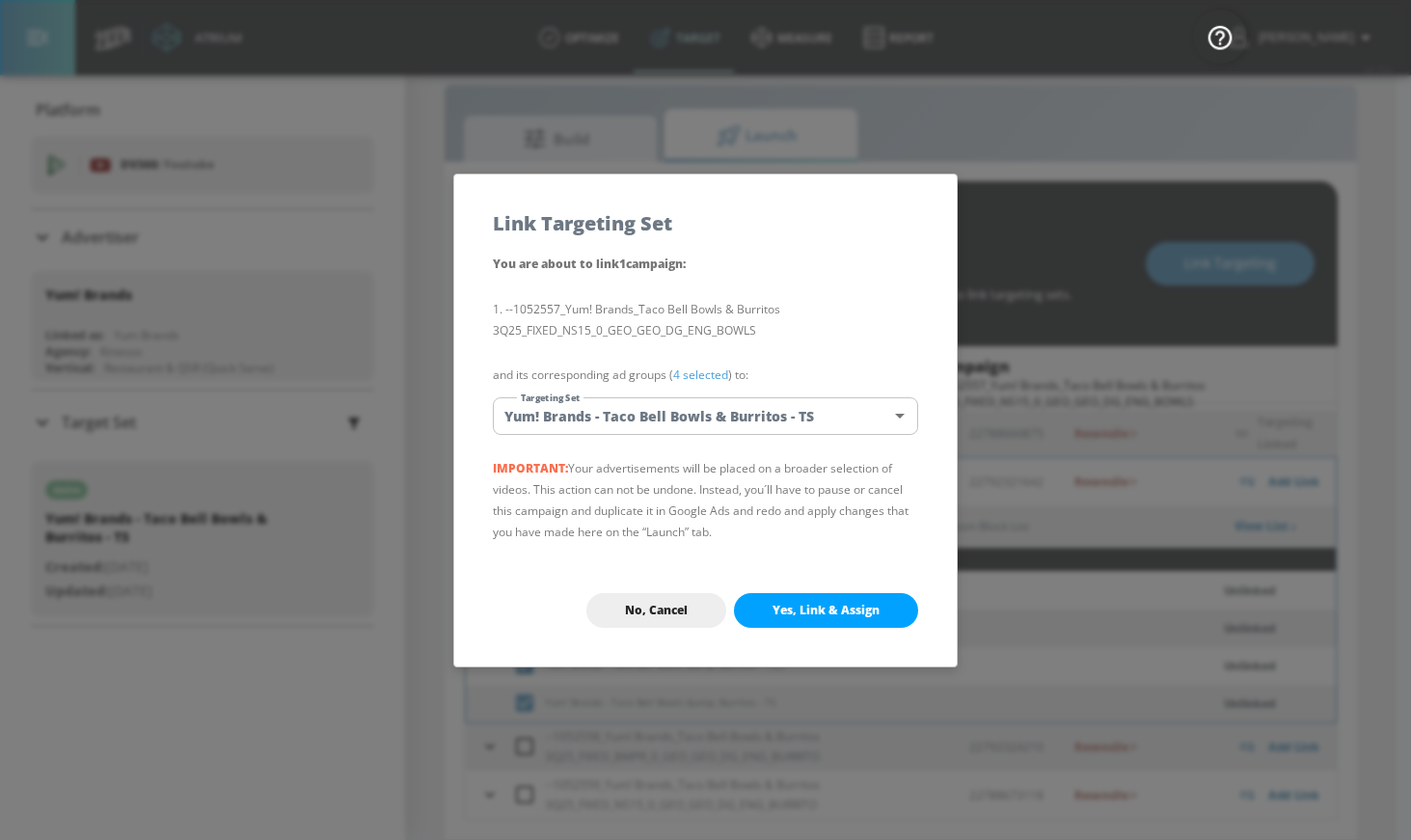 click on "Yes, Link & Assign" at bounding box center [826, 610] 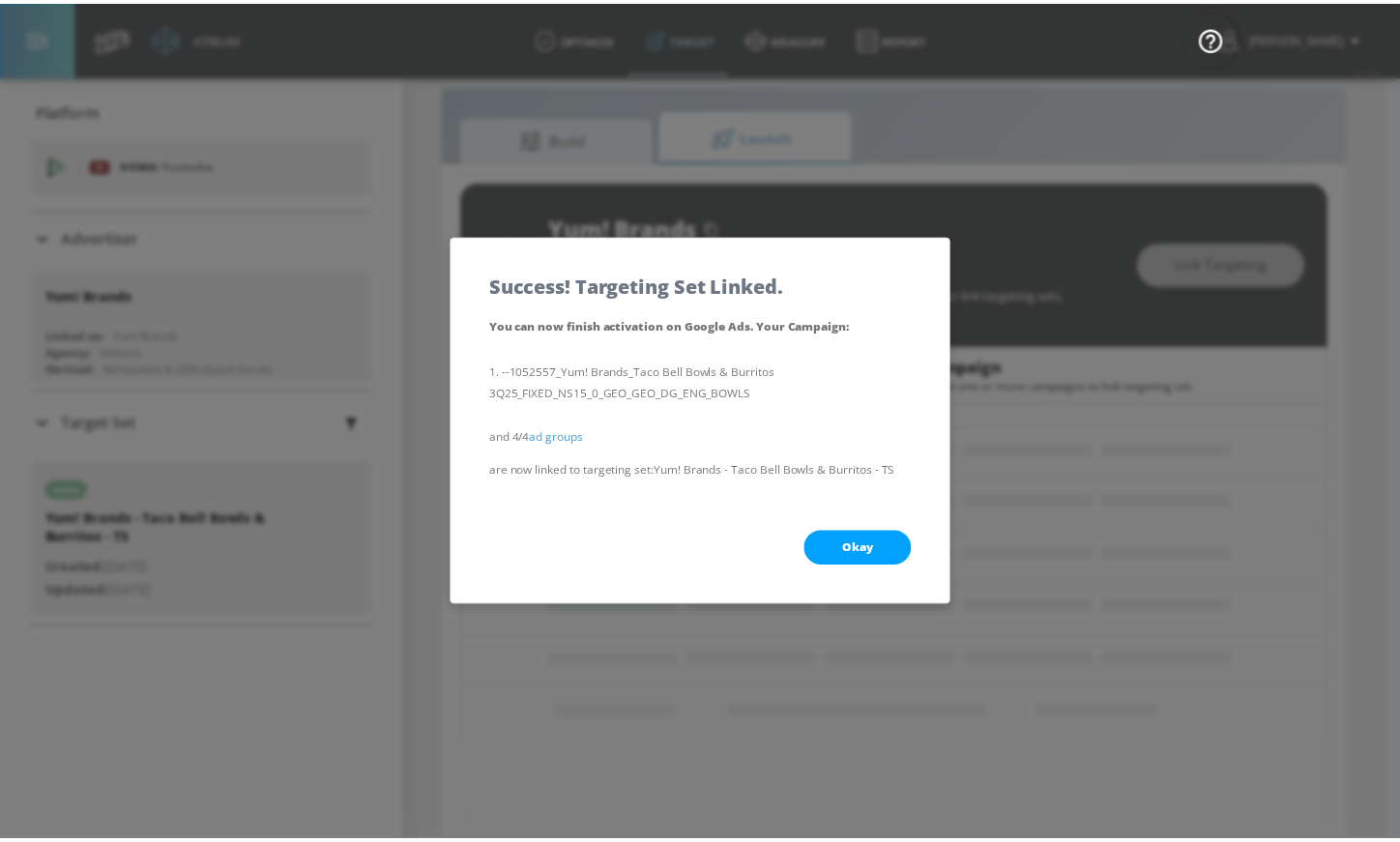 scroll, scrollTop: 61, scrollLeft: 0, axis: vertical 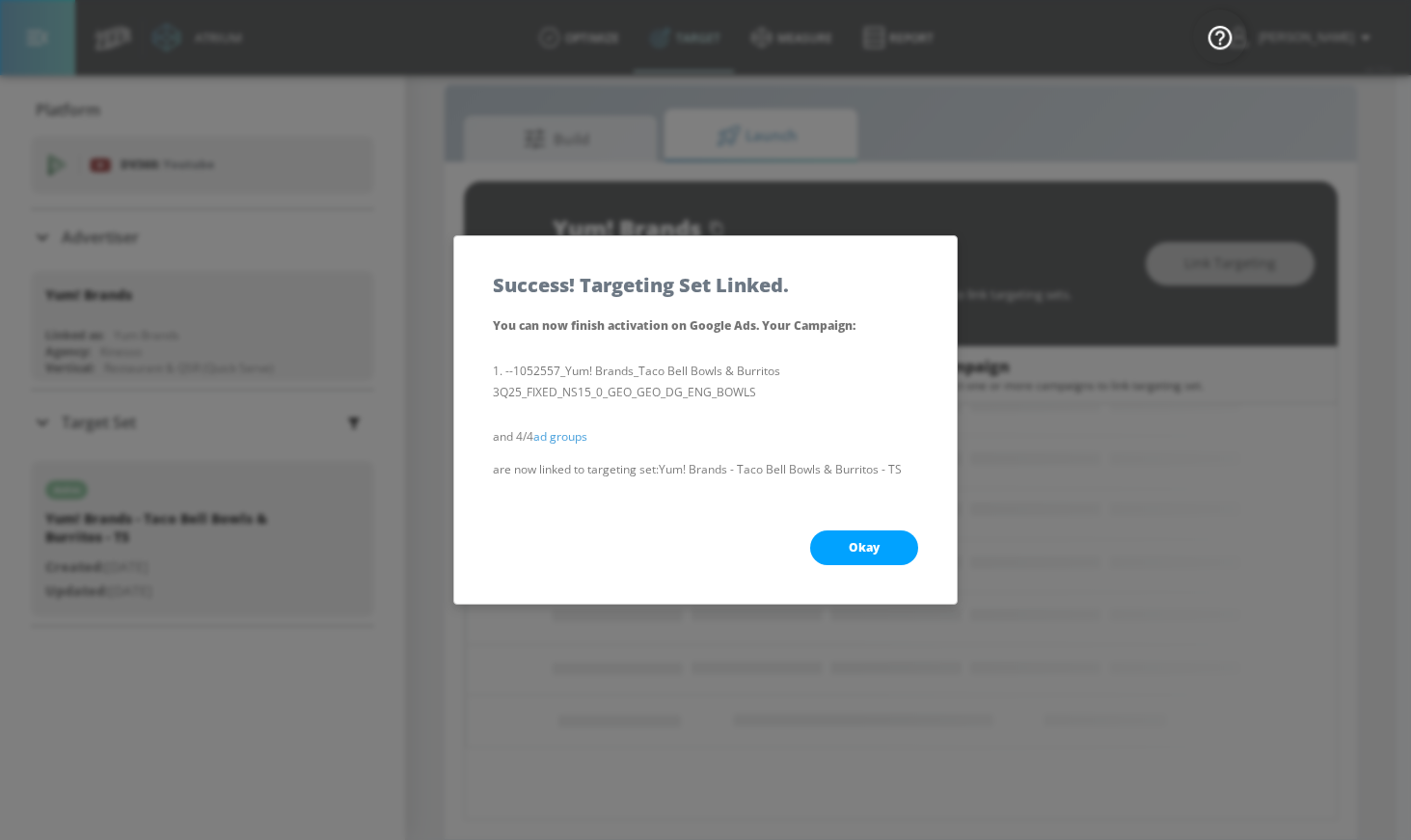 click on "Okay" at bounding box center [864, 548] 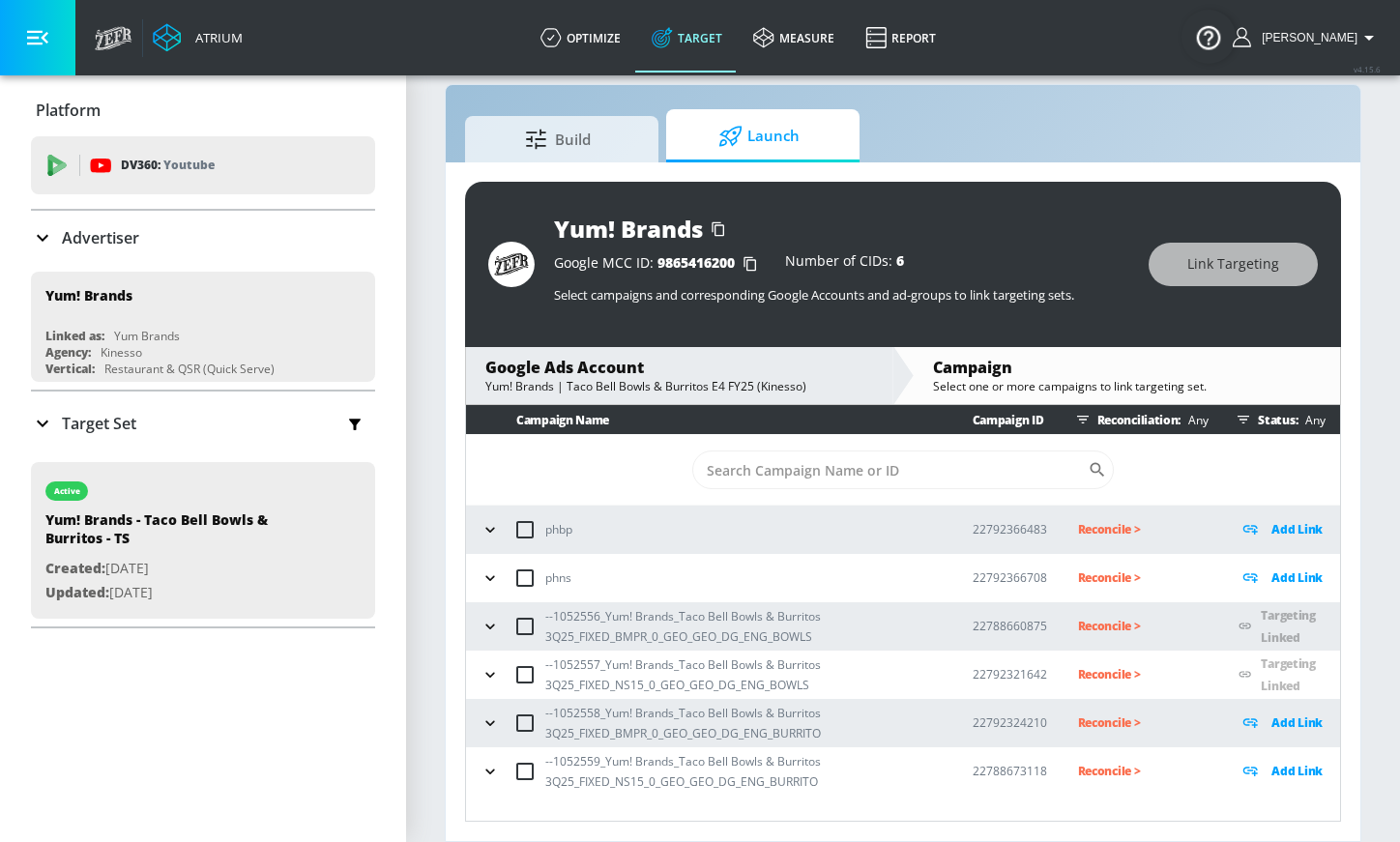 scroll, scrollTop: 0, scrollLeft: 0, axis: both 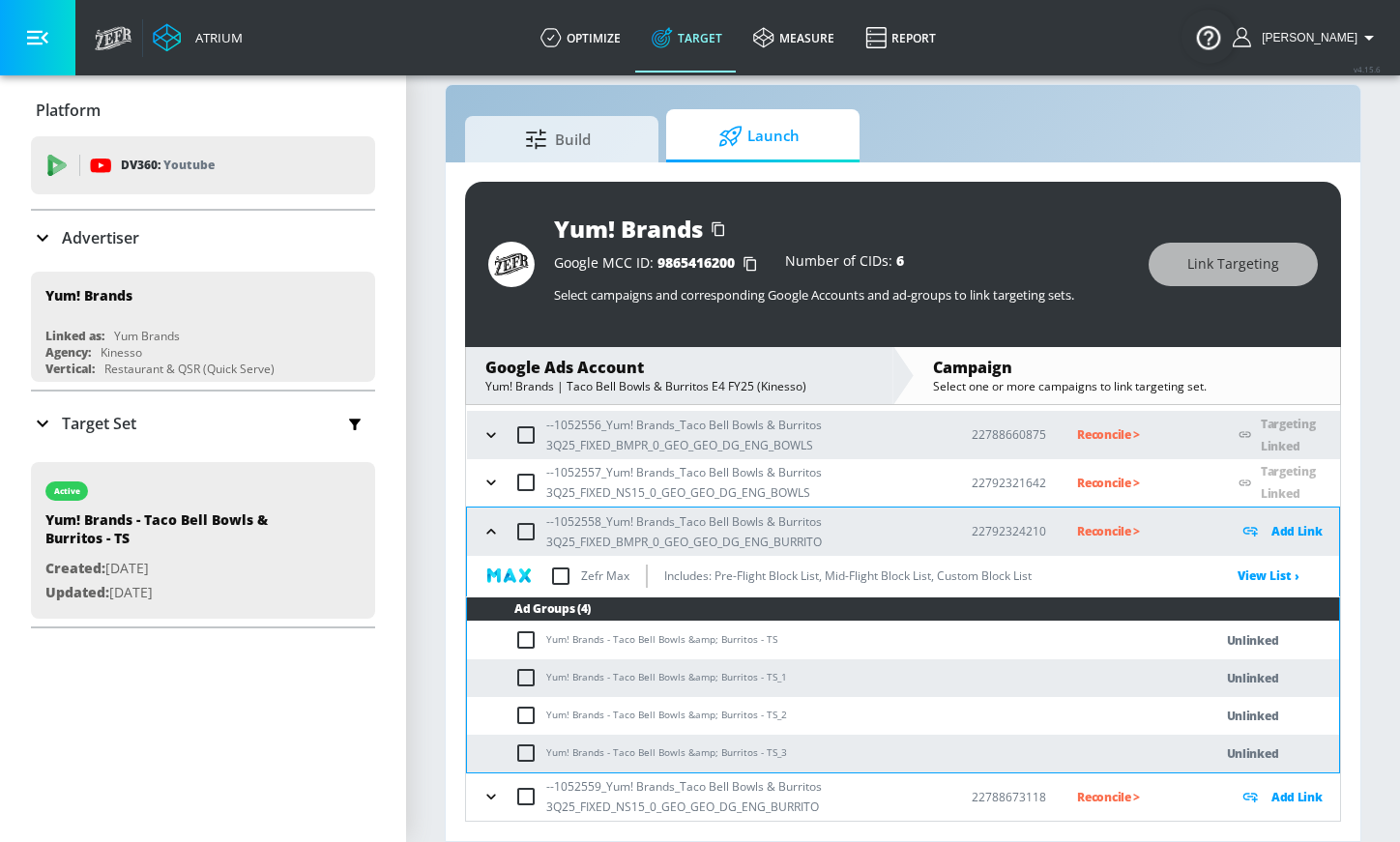 click at bounding box center [526, 532] 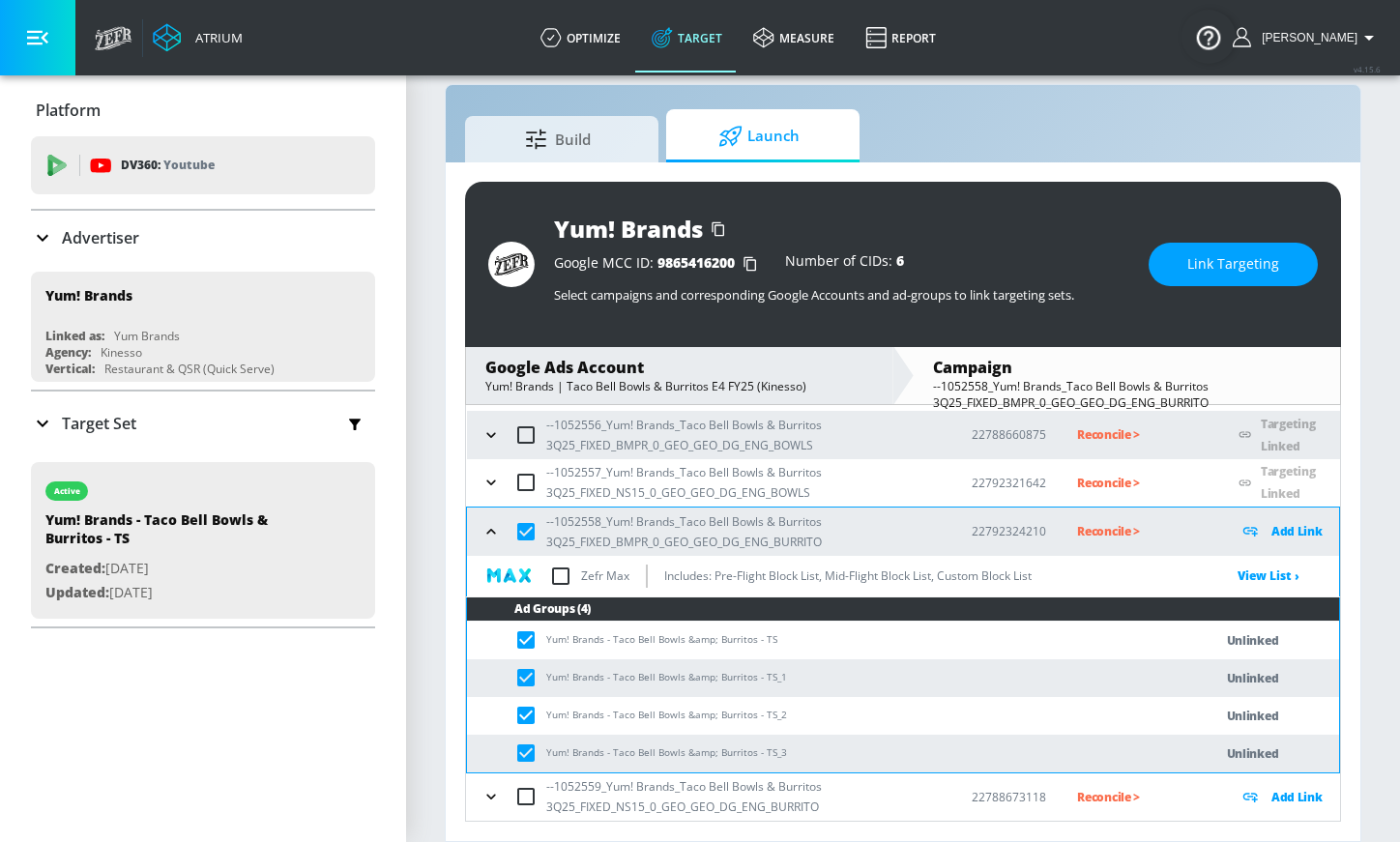 click on "Link Targeting" at bounding box center [1233, 264] 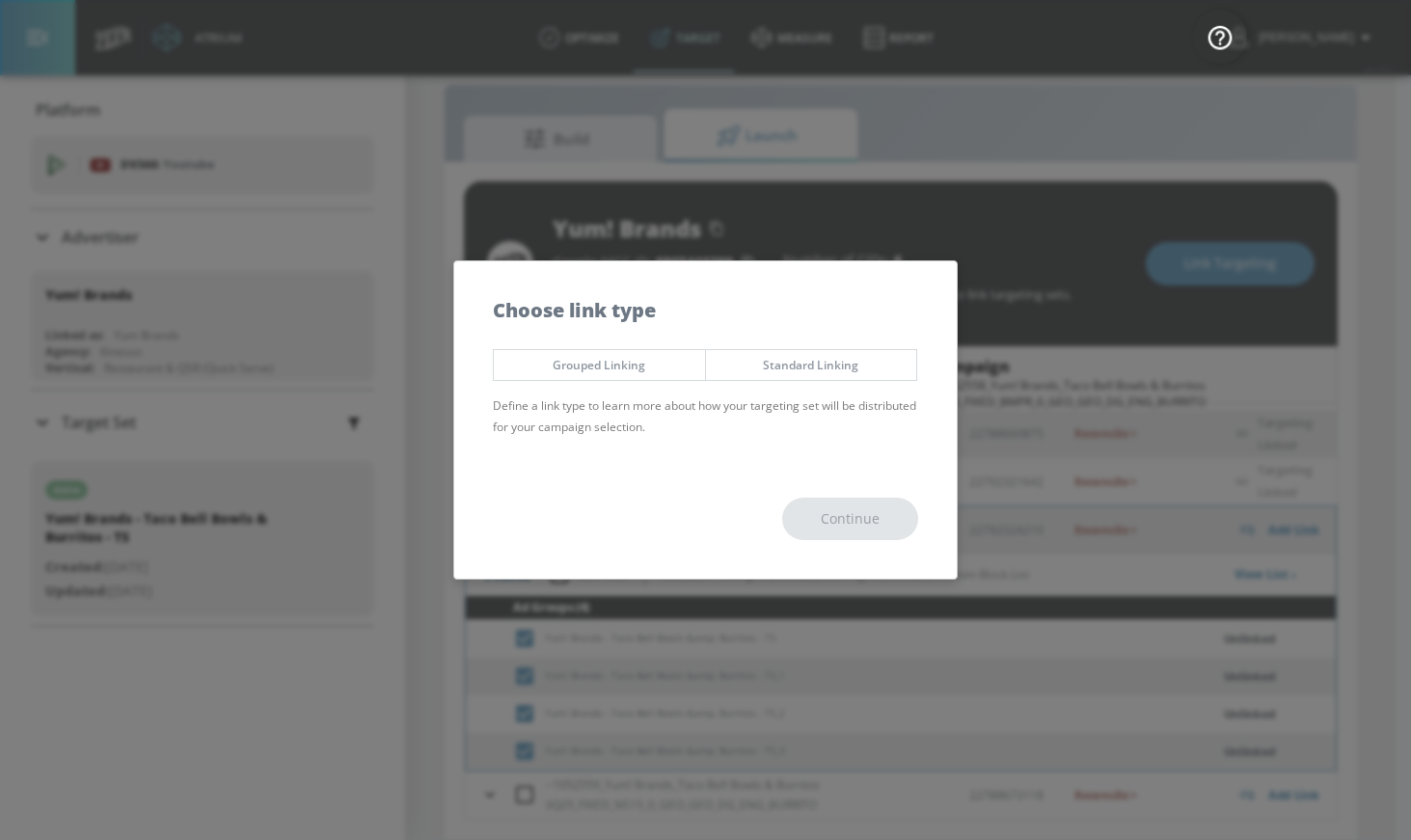click on "Grouped Linking" at bounding box center (599, 365) 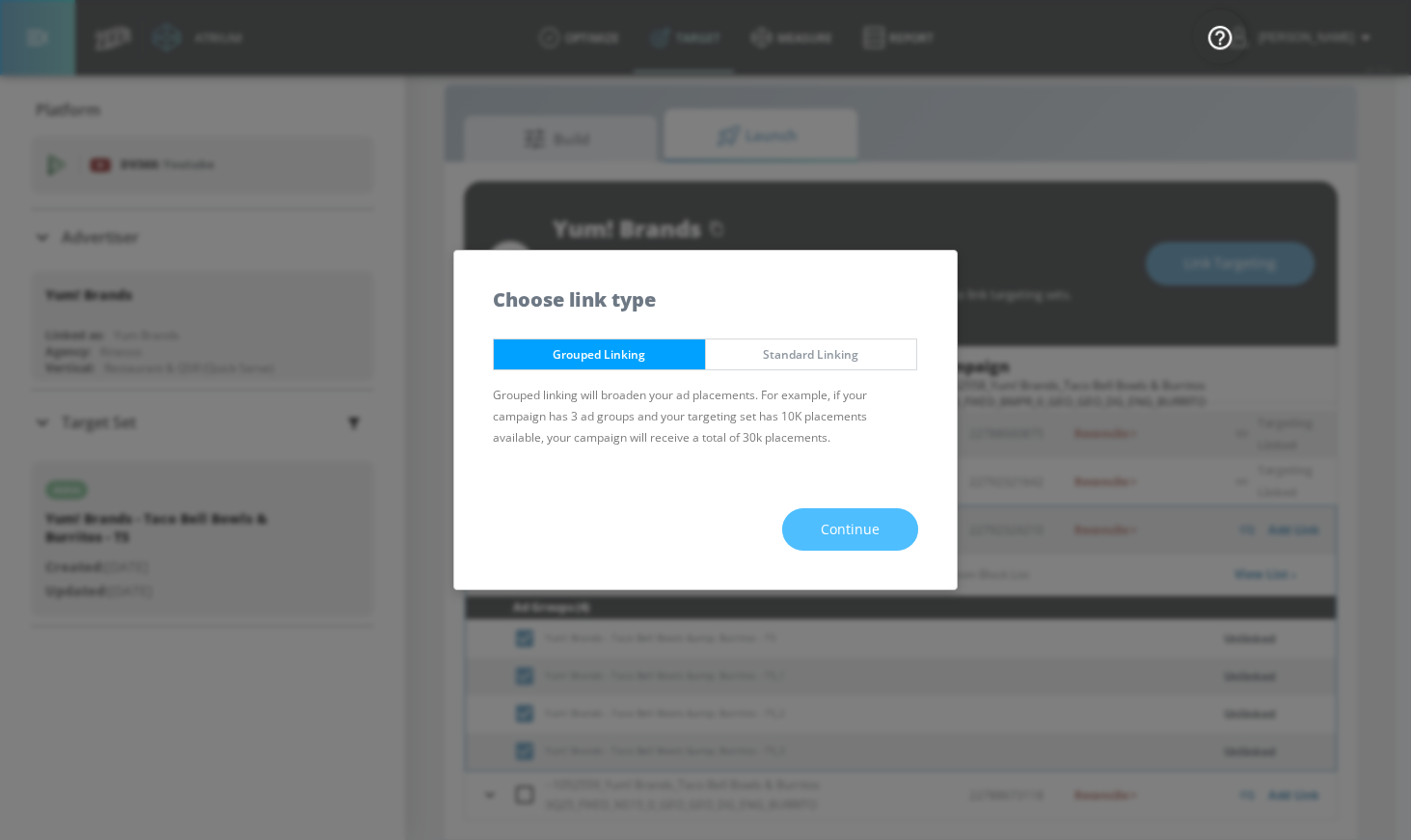 click on "Continue" at bounding box center [850, 529] 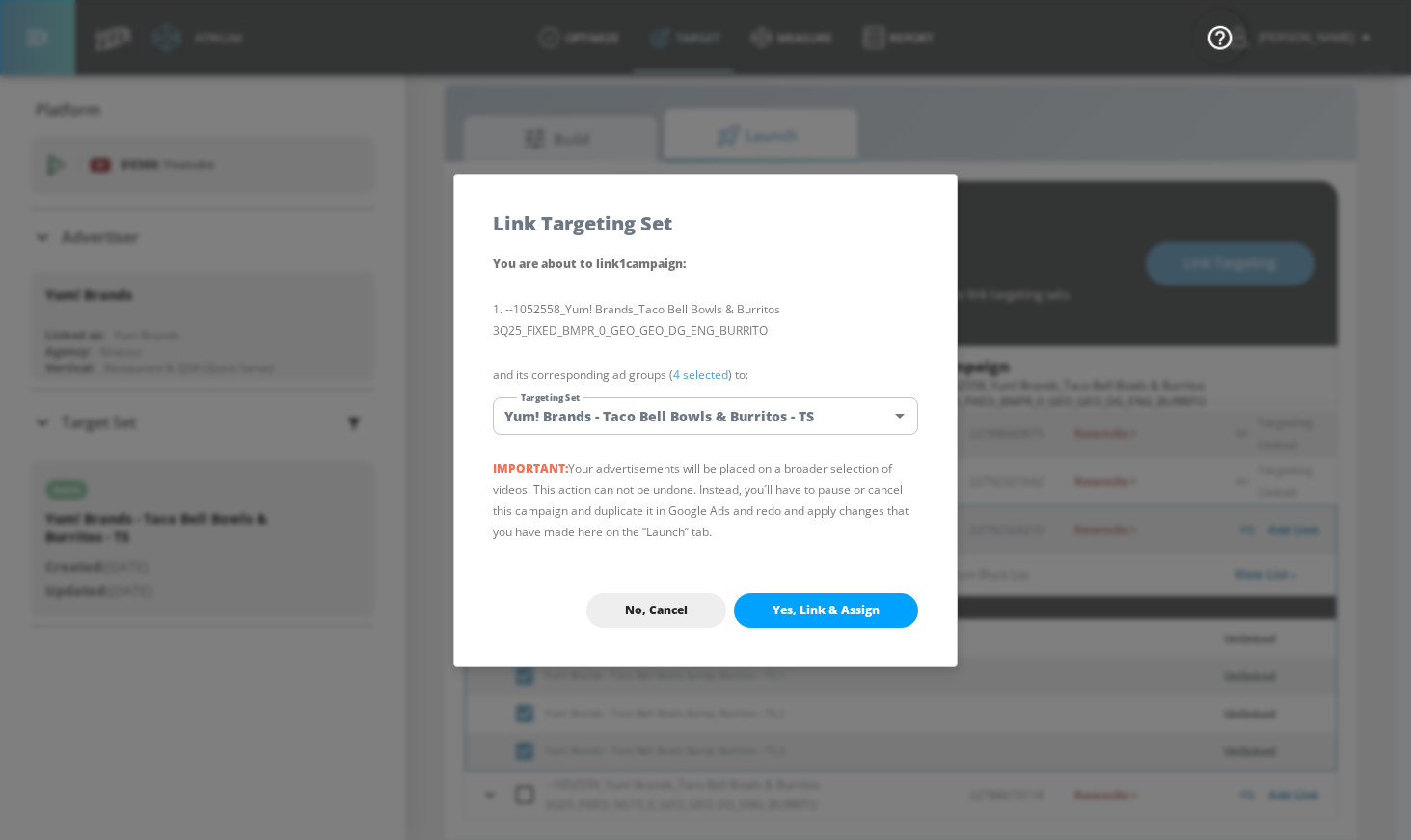 click on "Yes, Link & Assign" at bounding box center [826, 610] 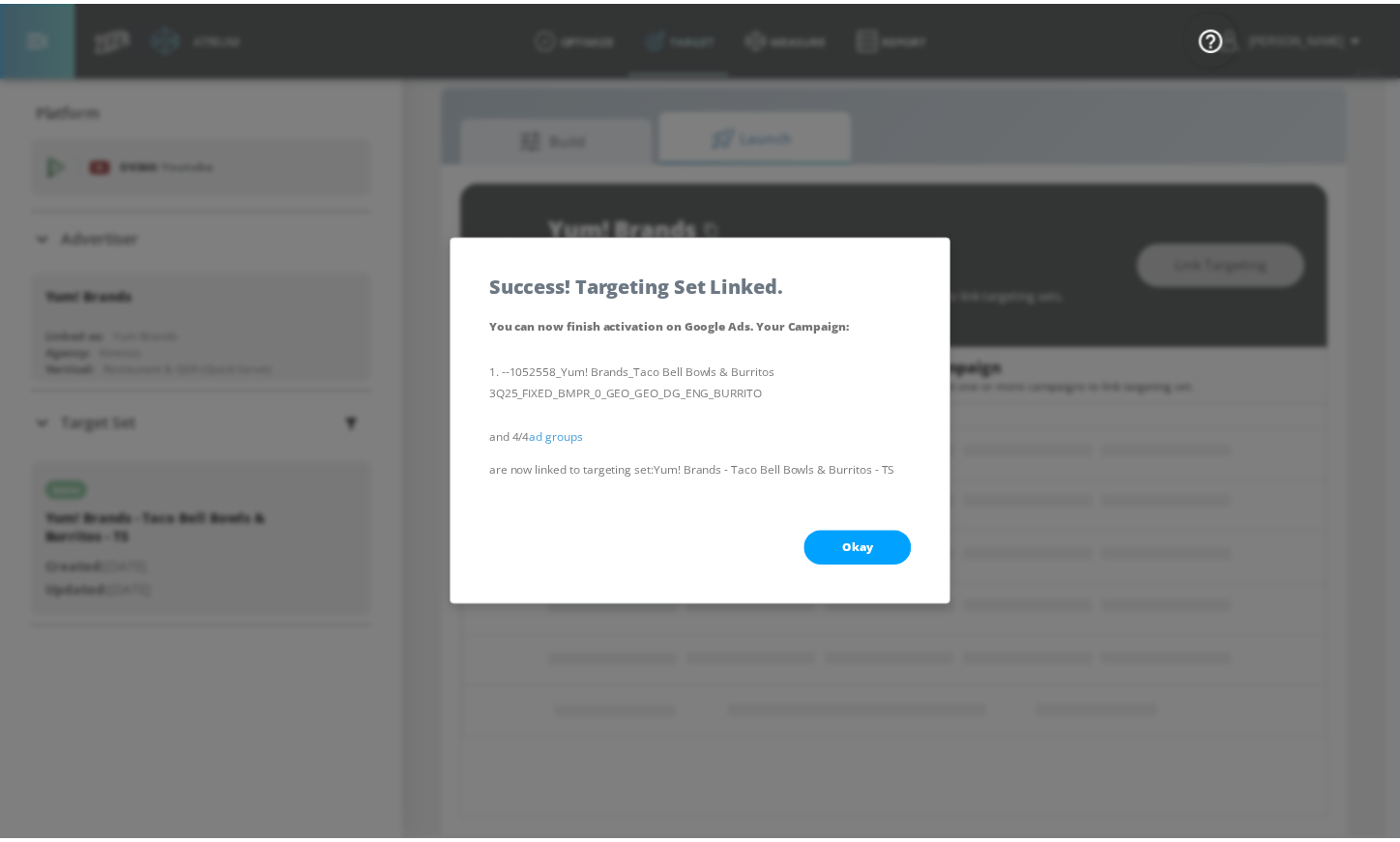 scroll, scrollTop: 61, scrollLeft: 0, axis: vertical 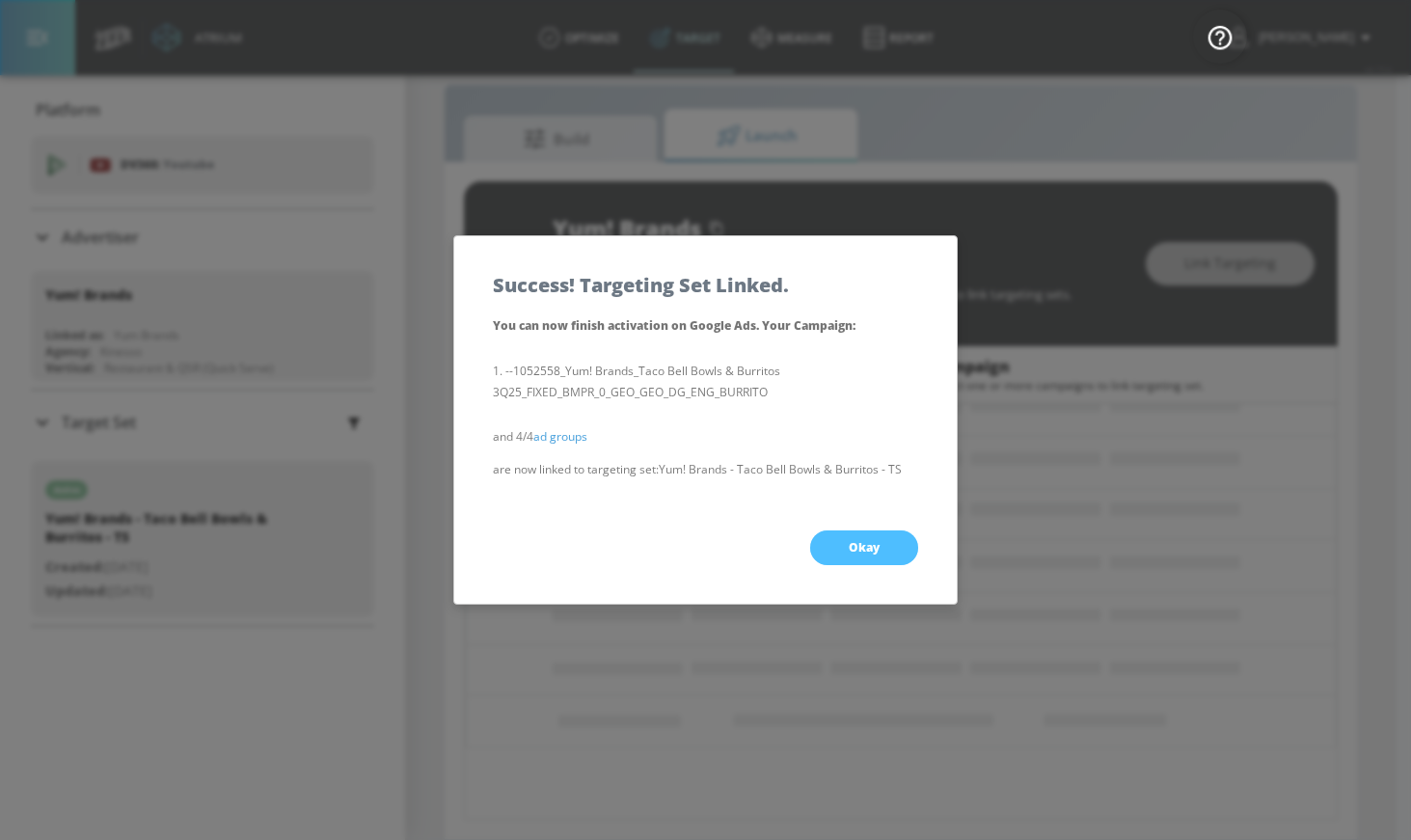 click on "Okay" at bounding box center (864, 548) 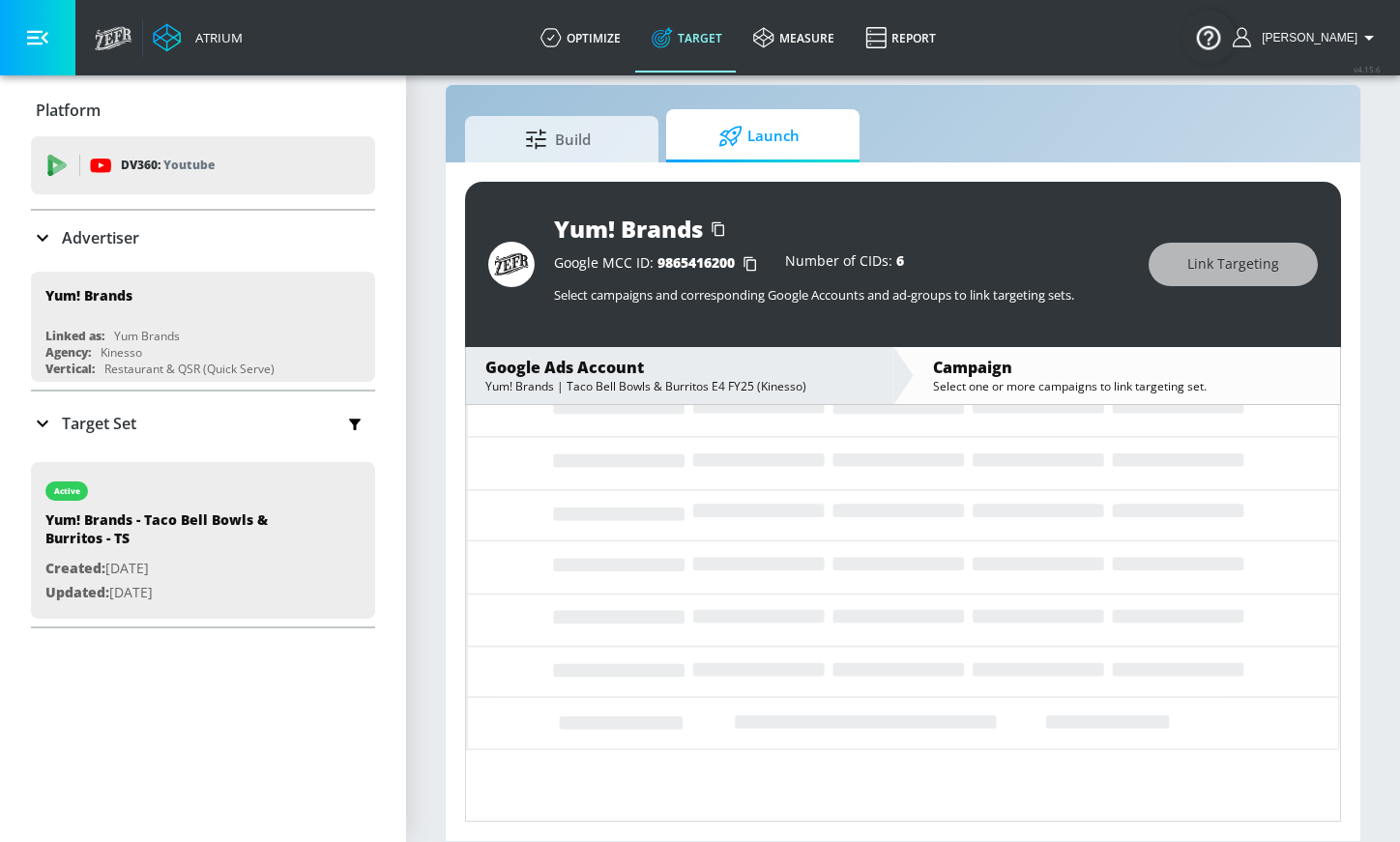 scroll, scrollTop: 0, scrollLeft: 0, axis: both 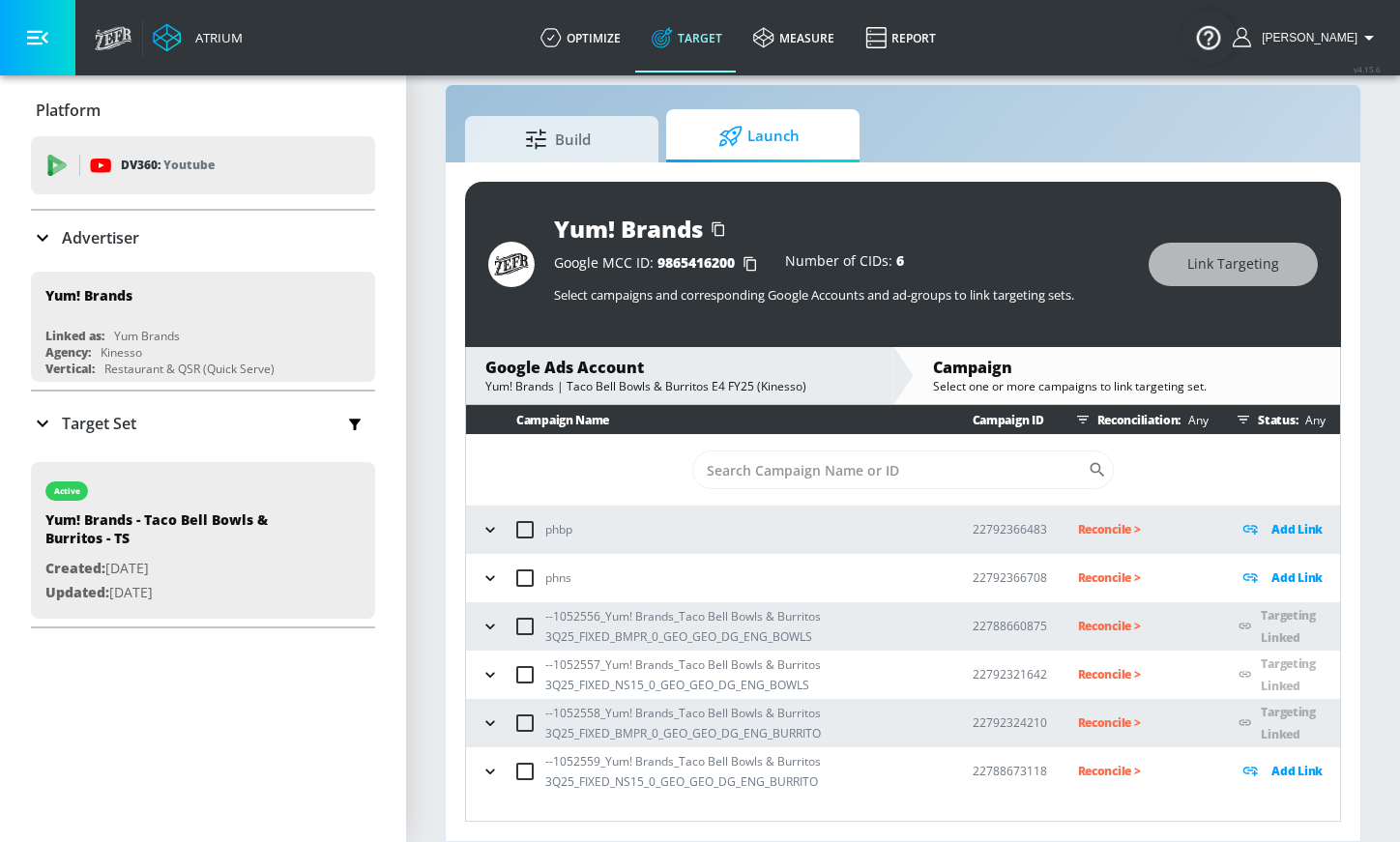 click 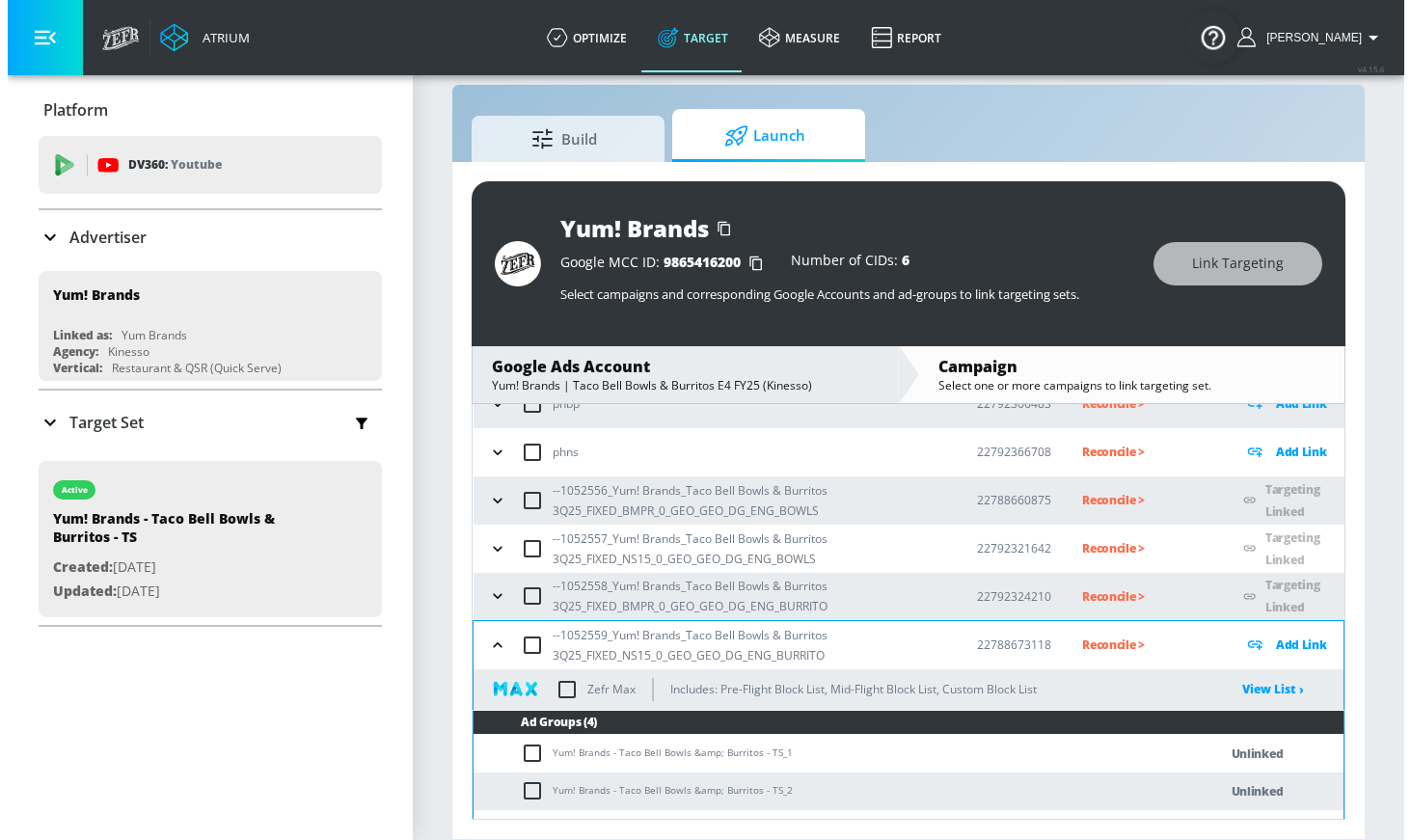scroll, scrollTop: 192, scrollLeft: 0, axis: vertical 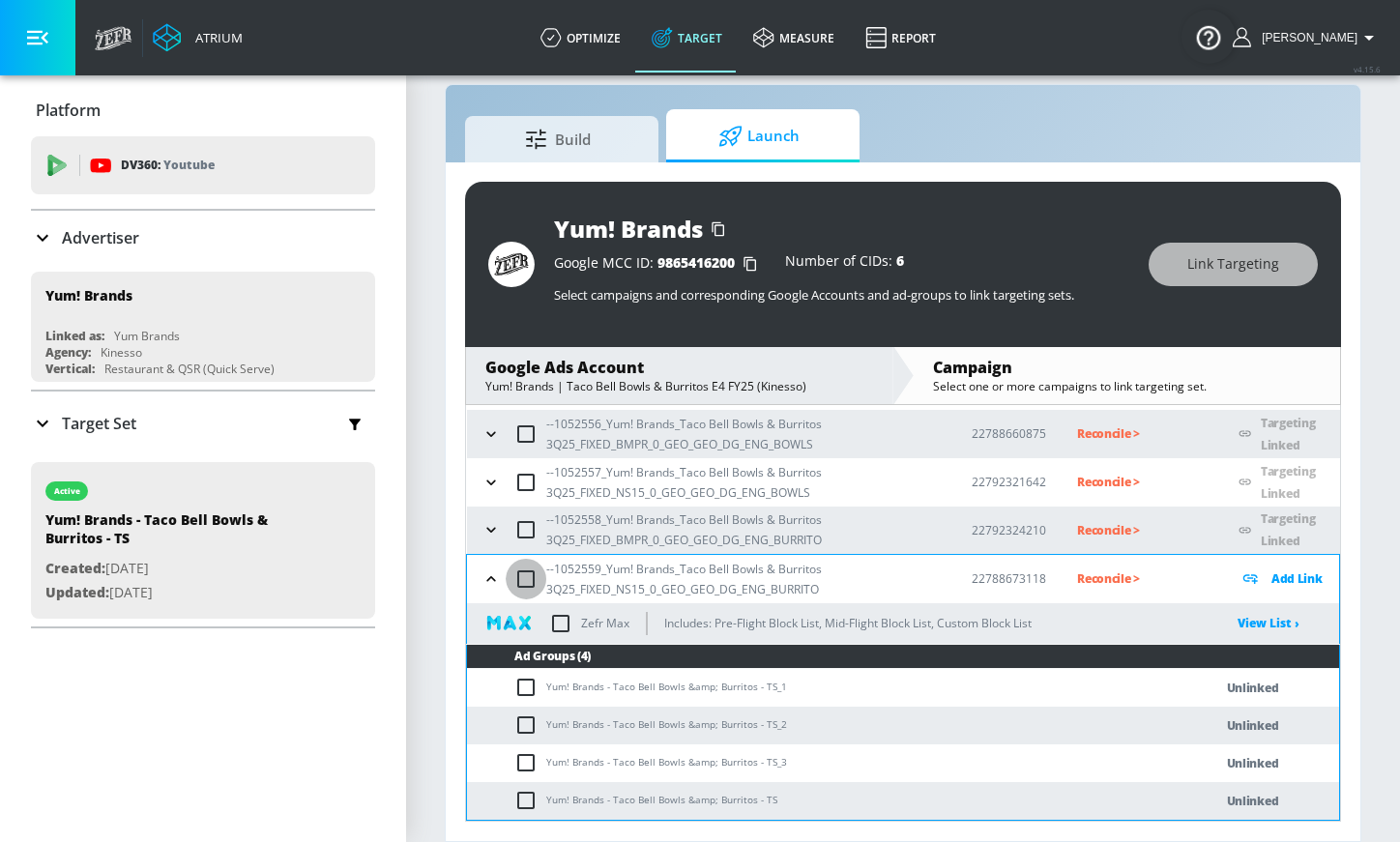 click at bounding box center [526, 579] 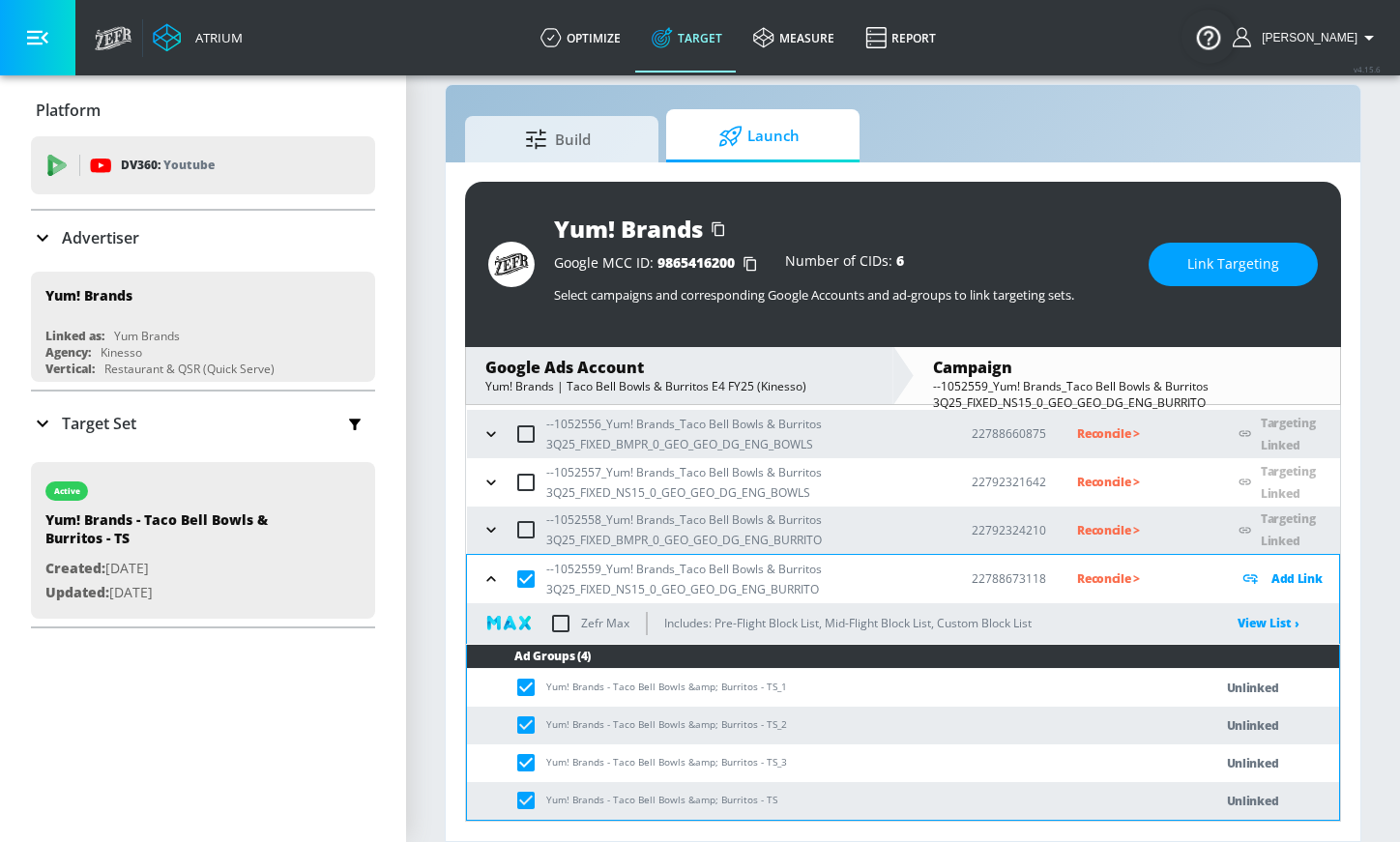 click on "Link Targeting" at bounding box center (1233, 264) 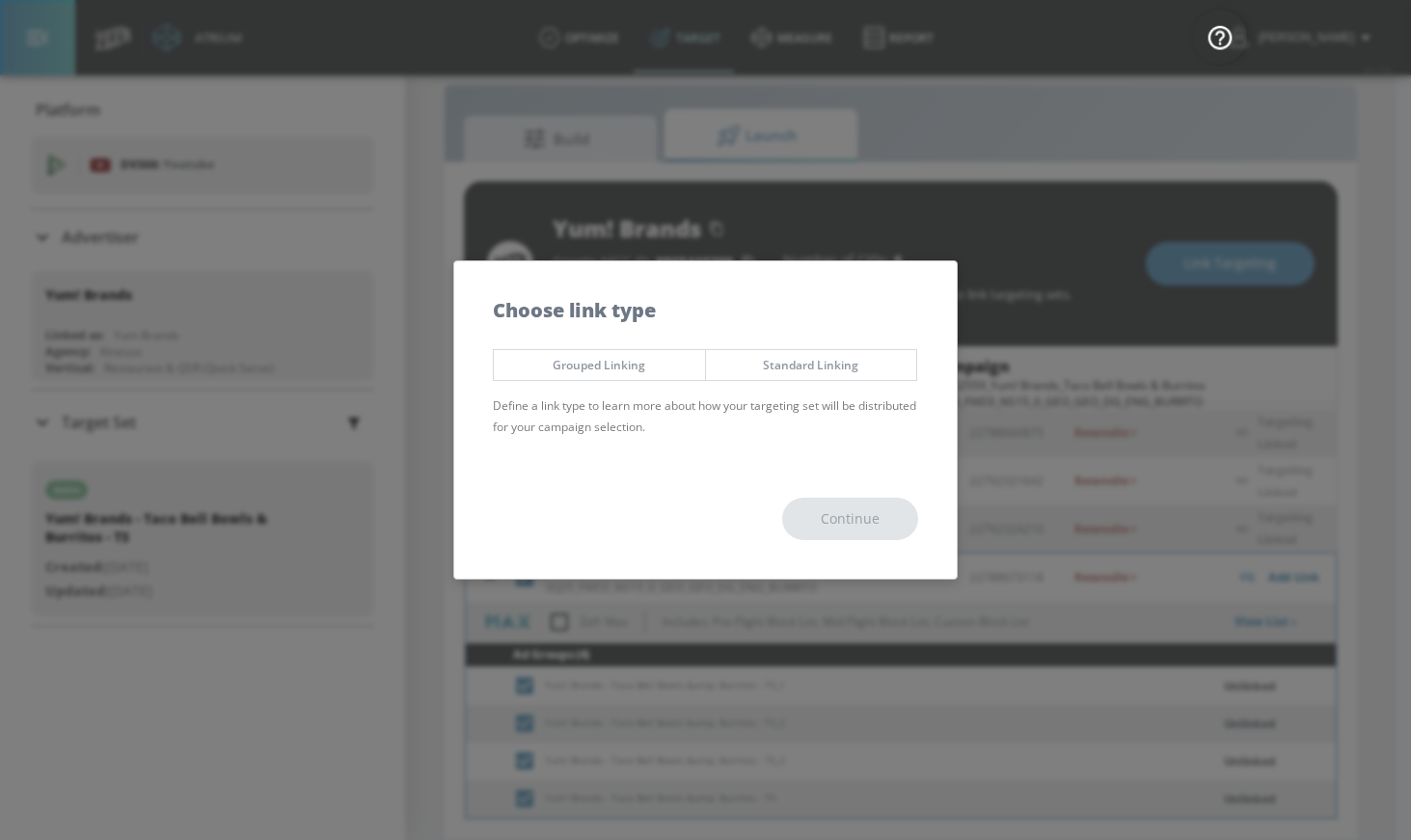 drag, startPoint x: 662, startPoint y: 374, endPoint x: 698, endPoint y: 413, distance: 53.07542 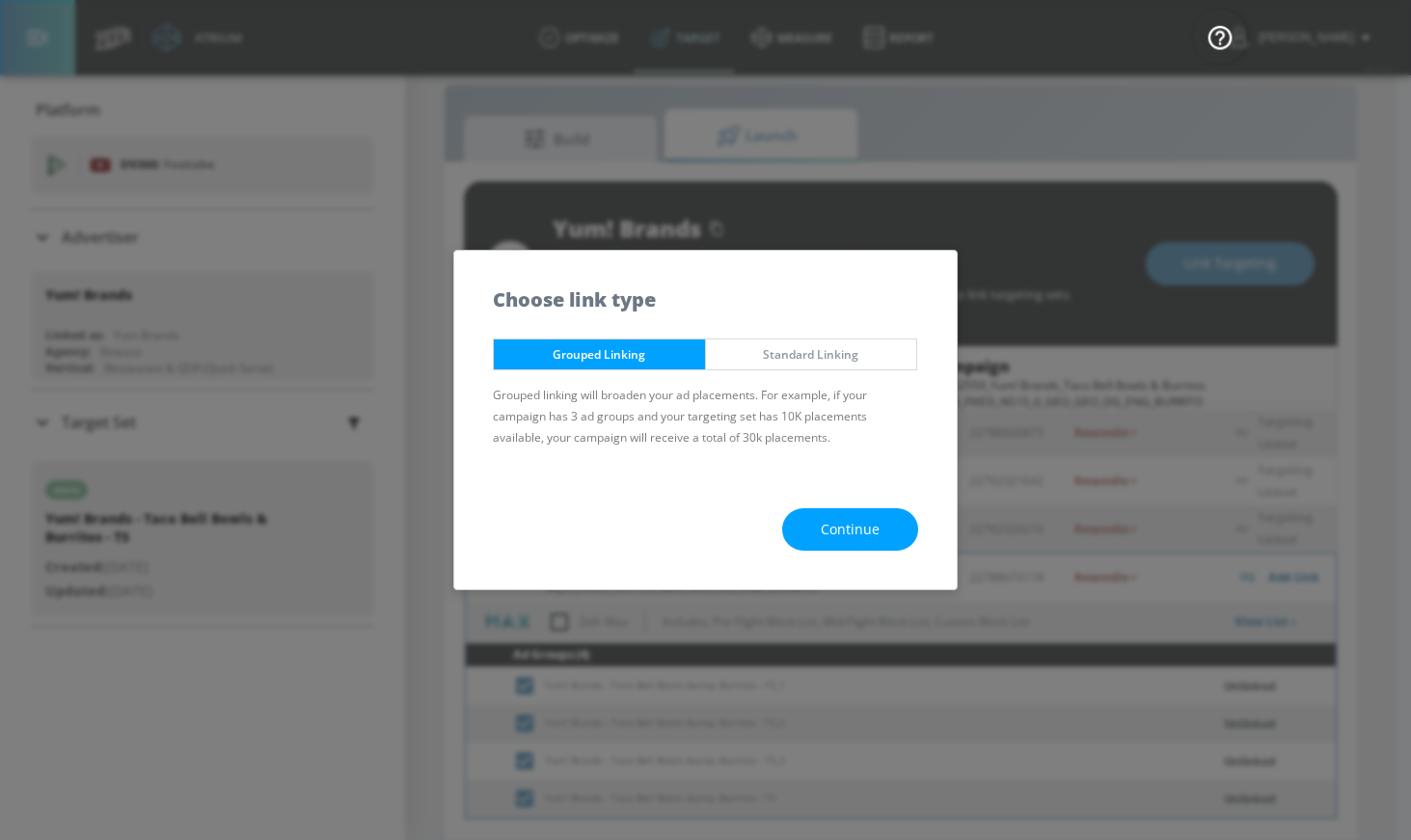 click on "Continue" at bounding box center (850, 529) 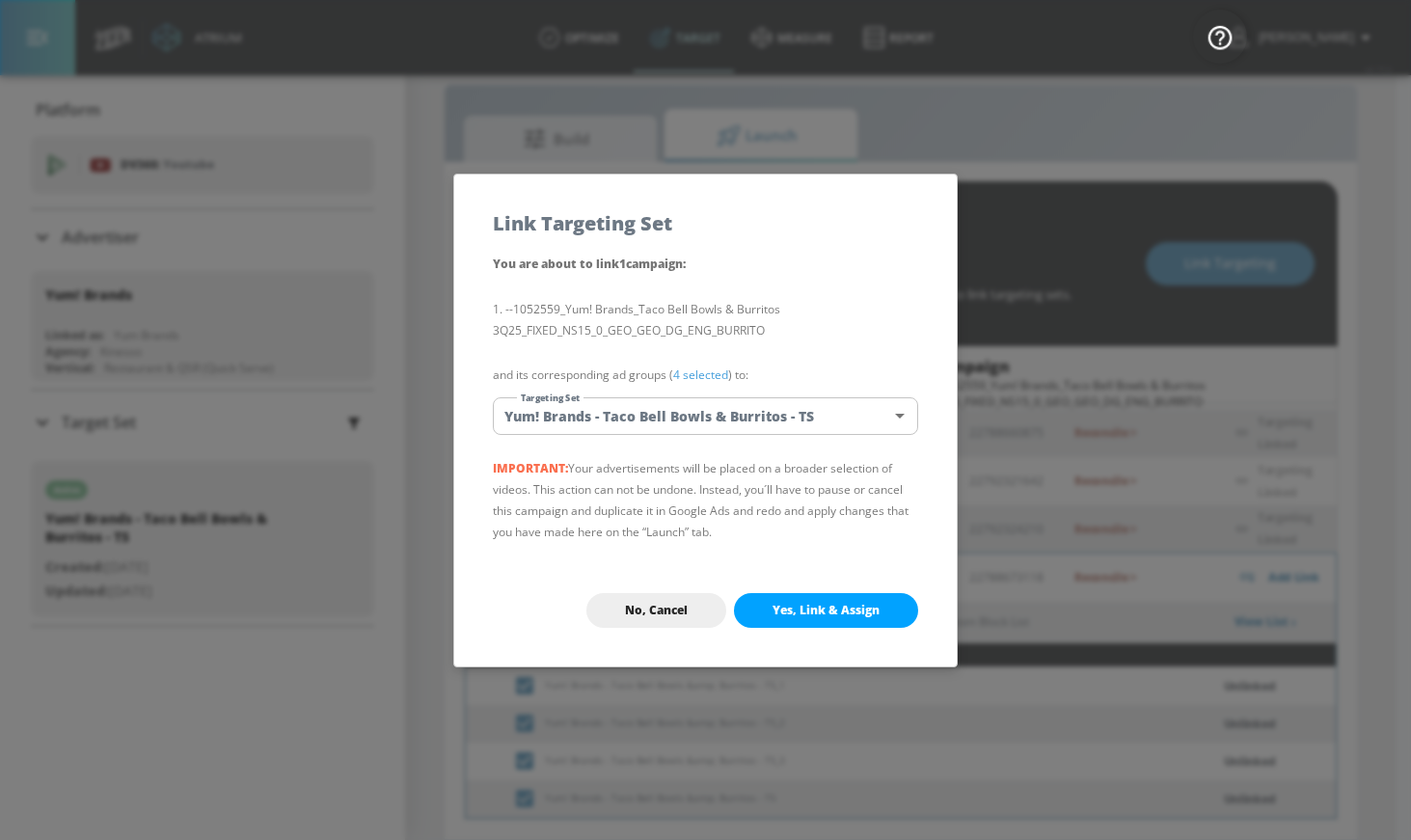 click on "Yes, Link & Assign" at bounding box center [826, 610] 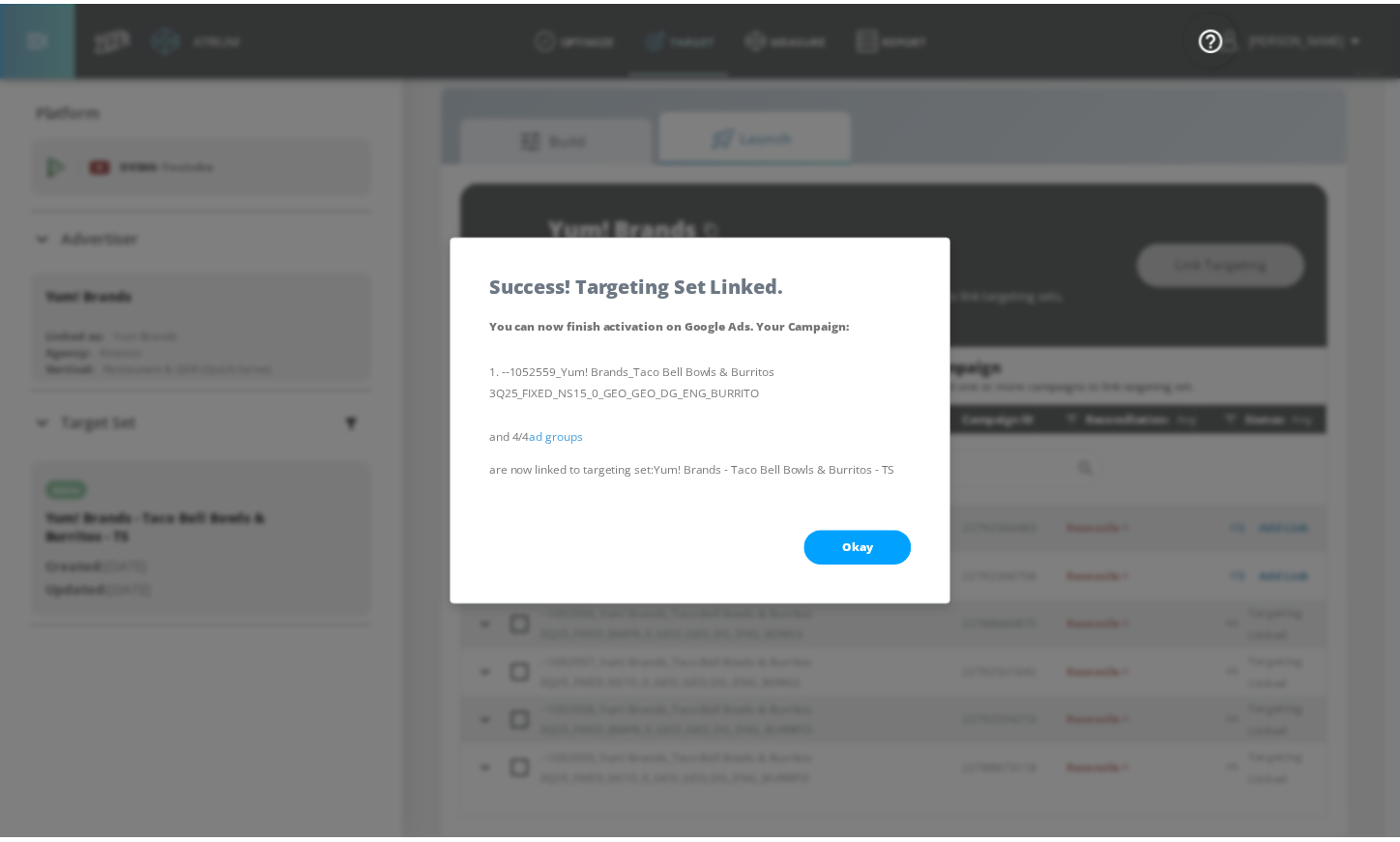 scroll, scrollTop: 0, scrollLeft: 0, axis: both 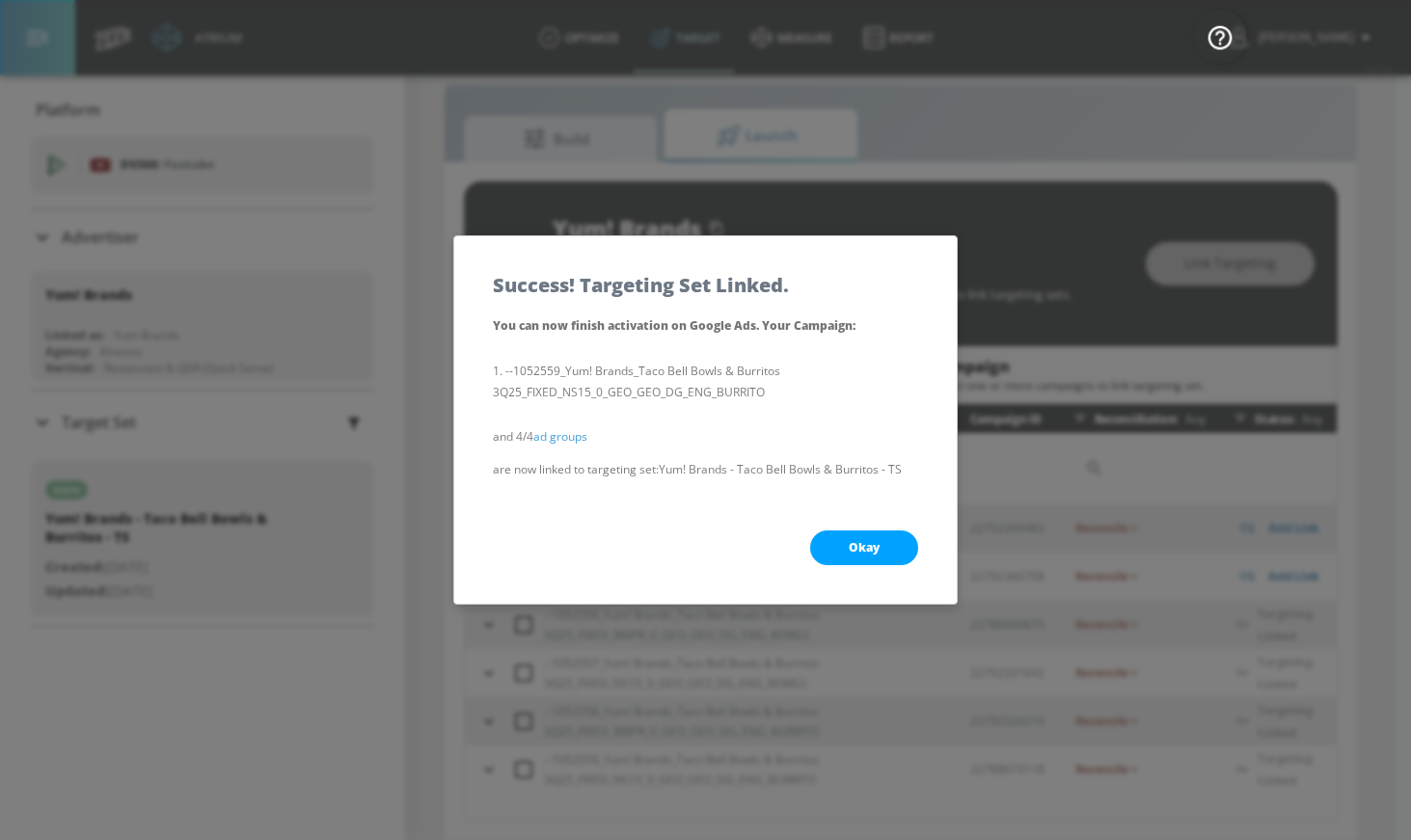 click on "Okay" at bounding box center (864, 548) 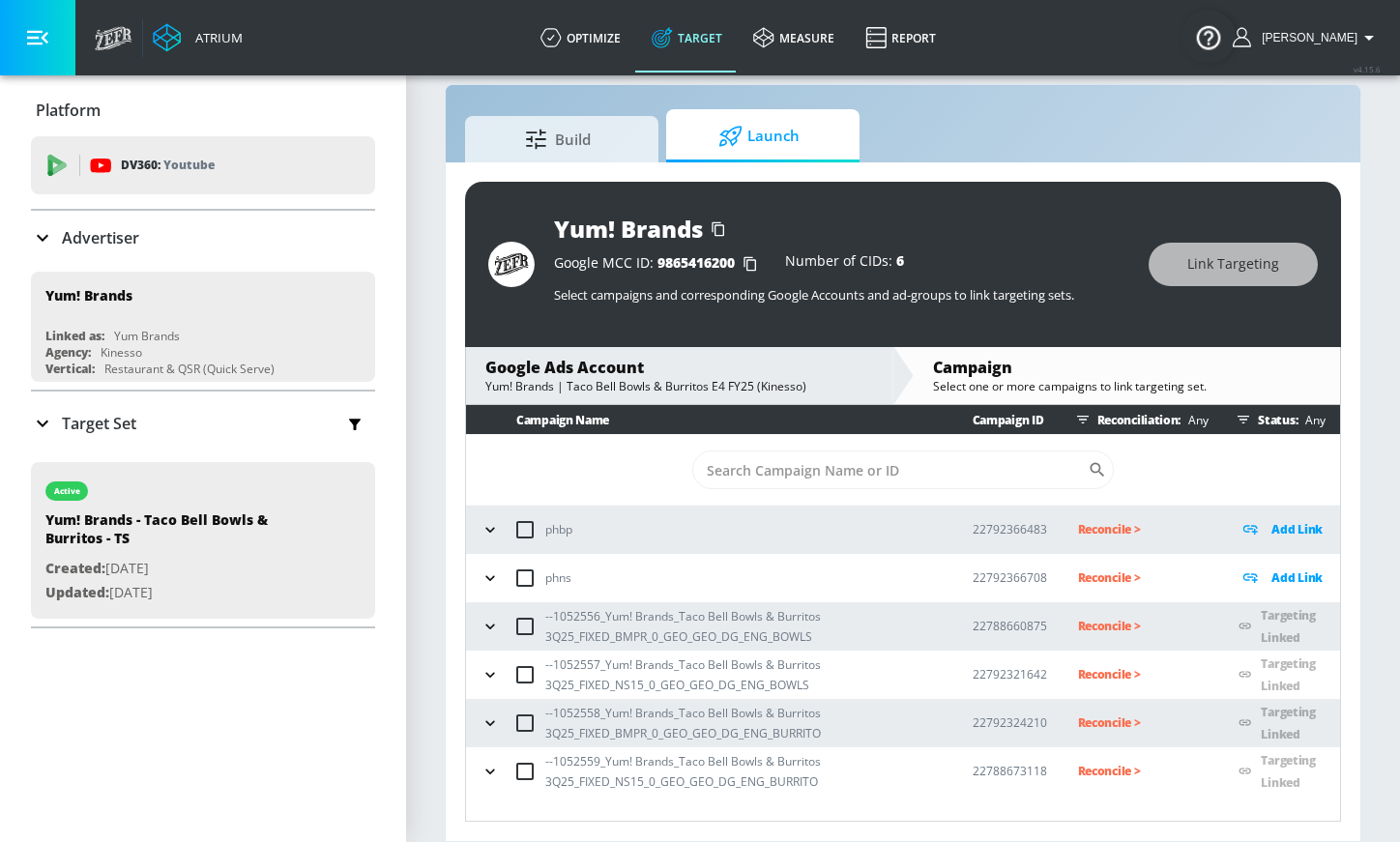 click 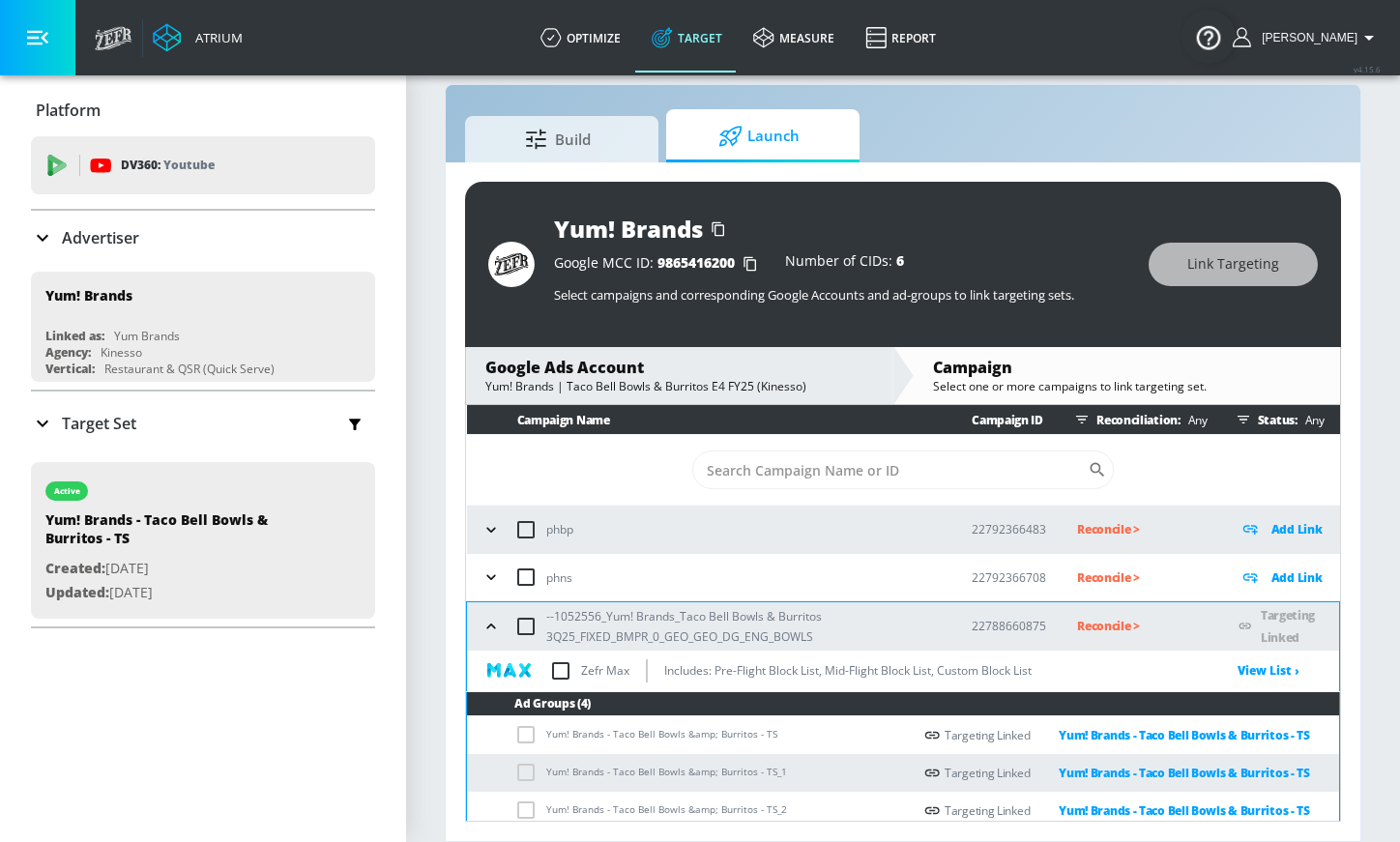 scroll, scrollTop: 191, scrollLeft: 0, axis: vertical 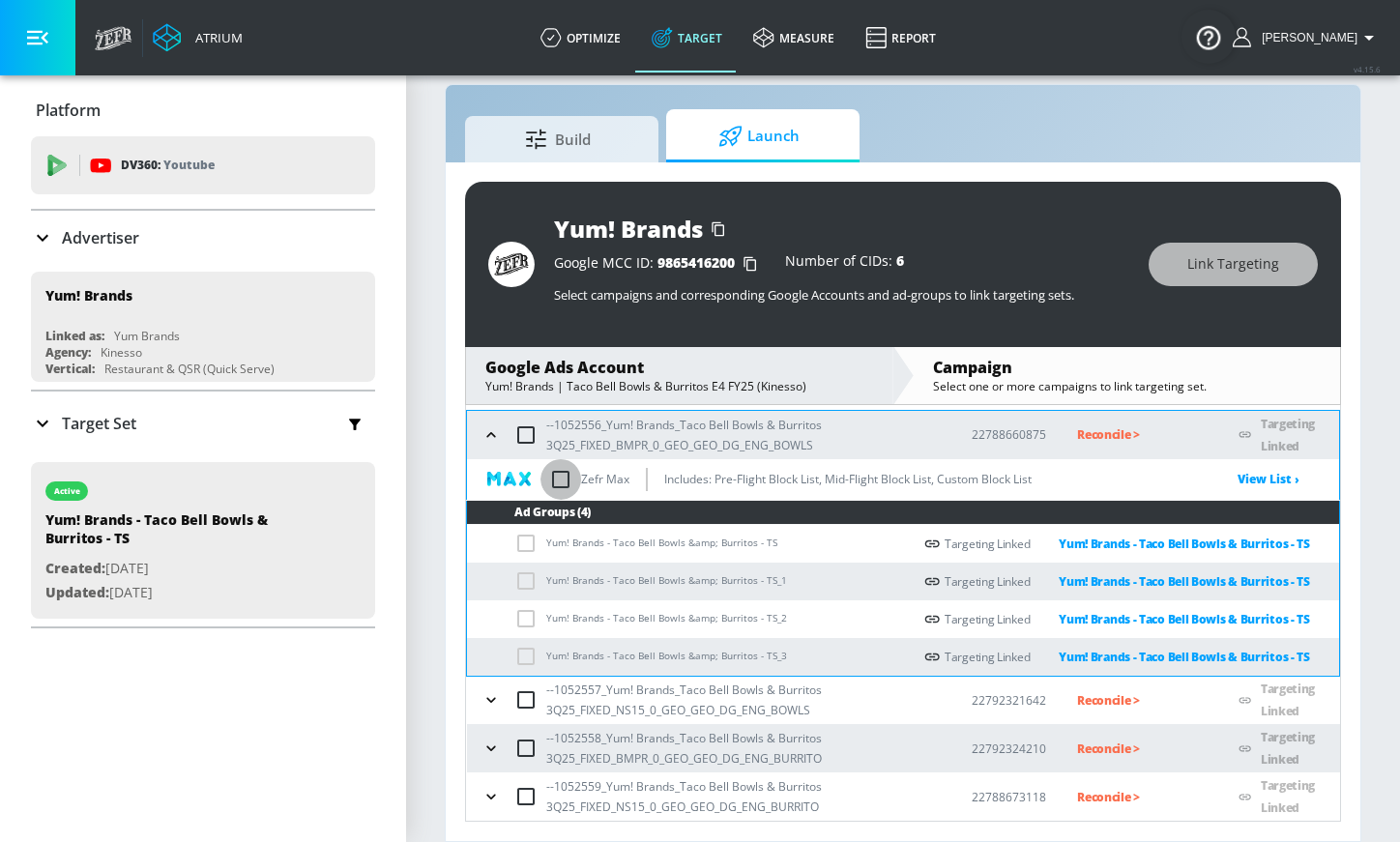 click at bounding box center (561, 479) 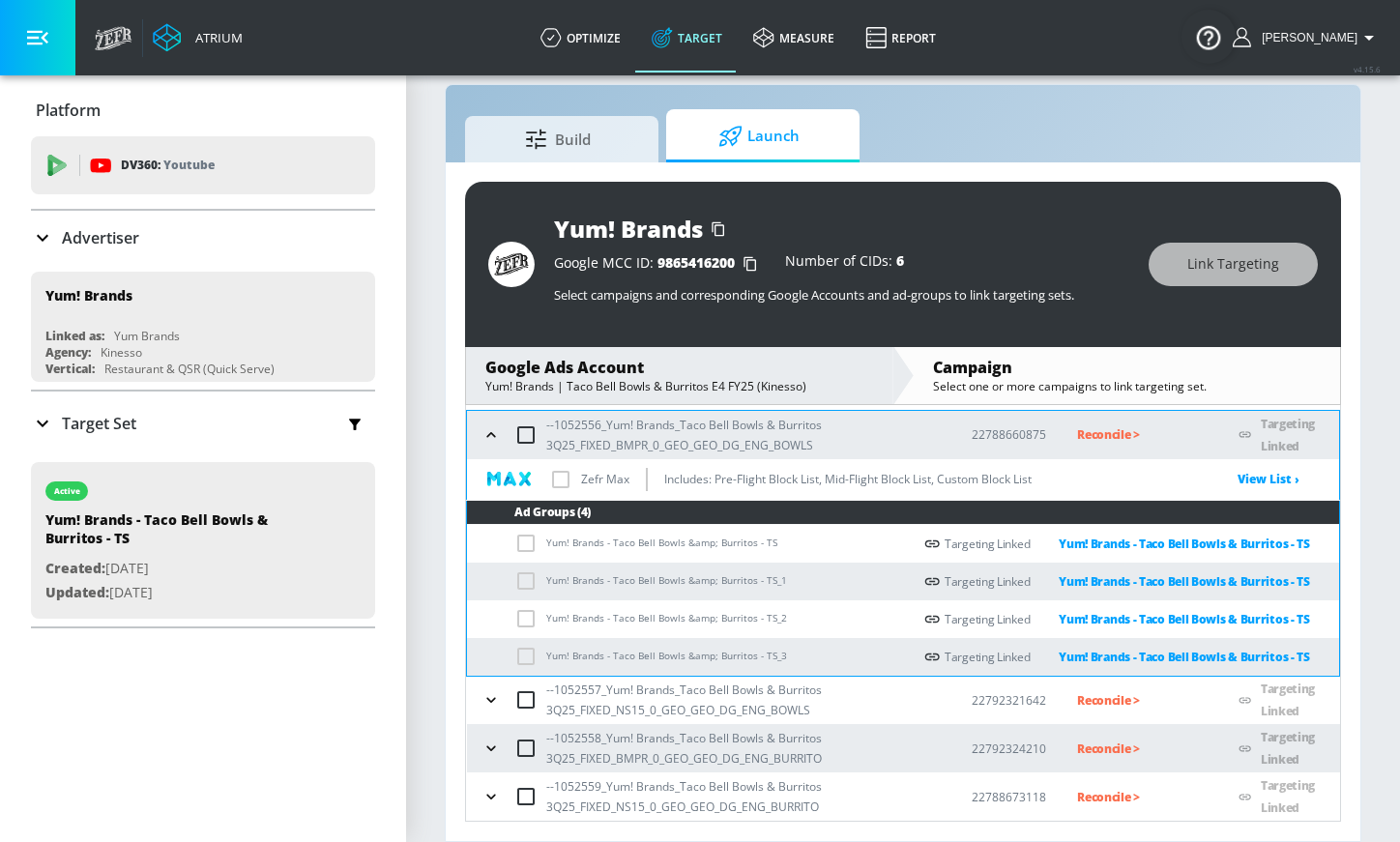 checkbox on "true" 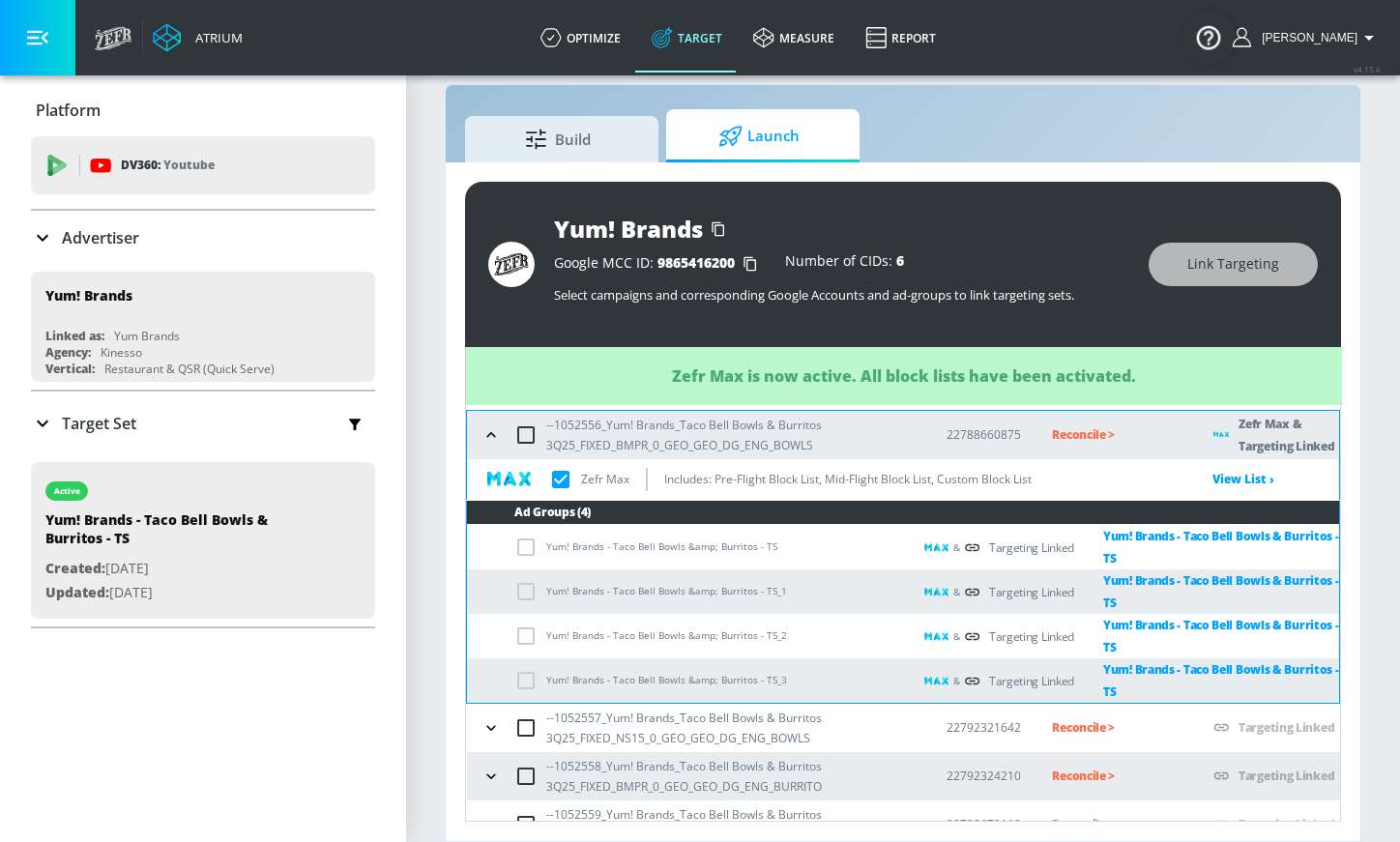 drag, startPoint x: 489, startPoint y: 431, endPoint x: 493, endPoint y: 460, distance: 29.274562 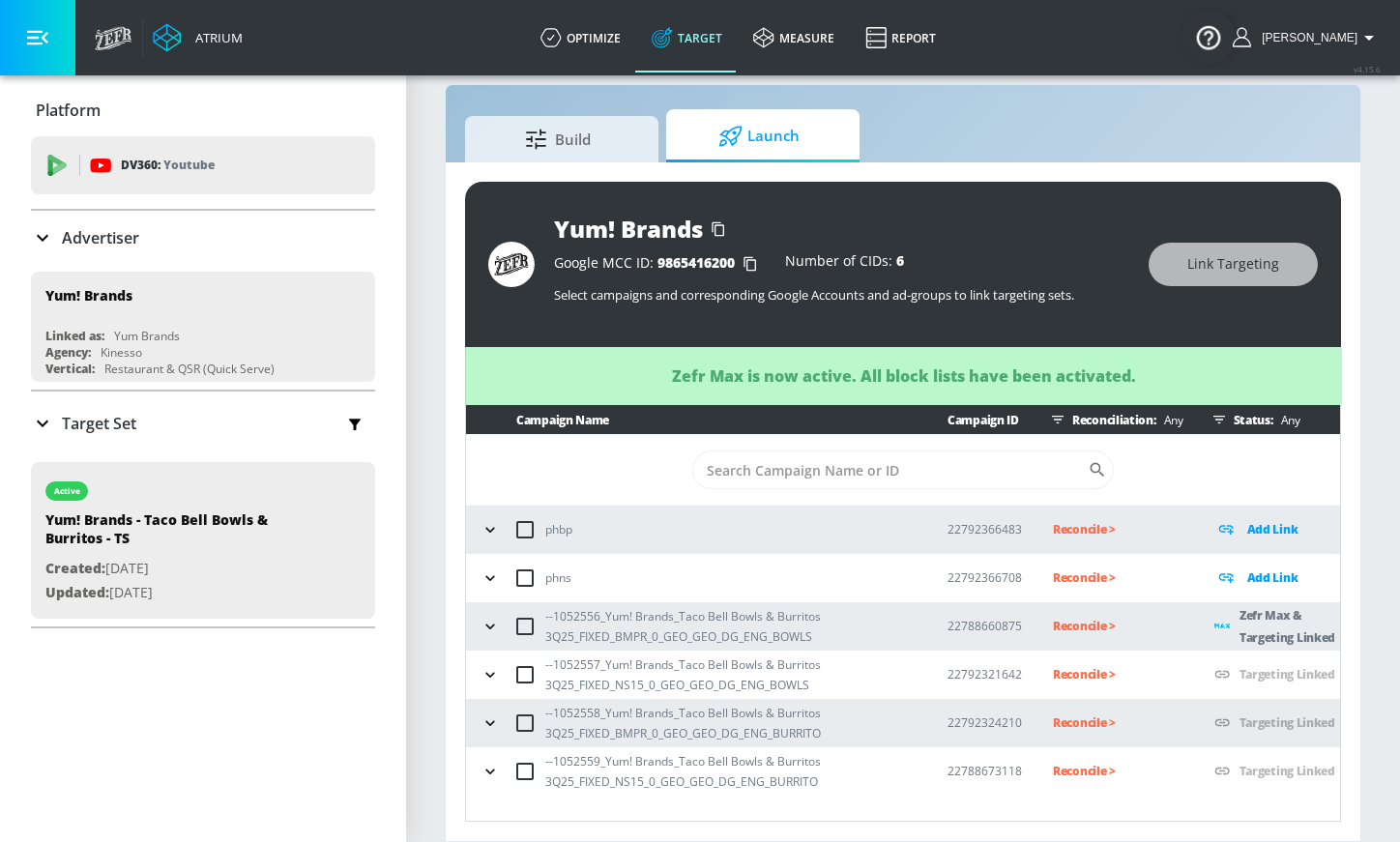 drag, startPoint x: 490, startPoint y: 670, endPoint x: 499, endPoint y: 657, distance: 15.811388 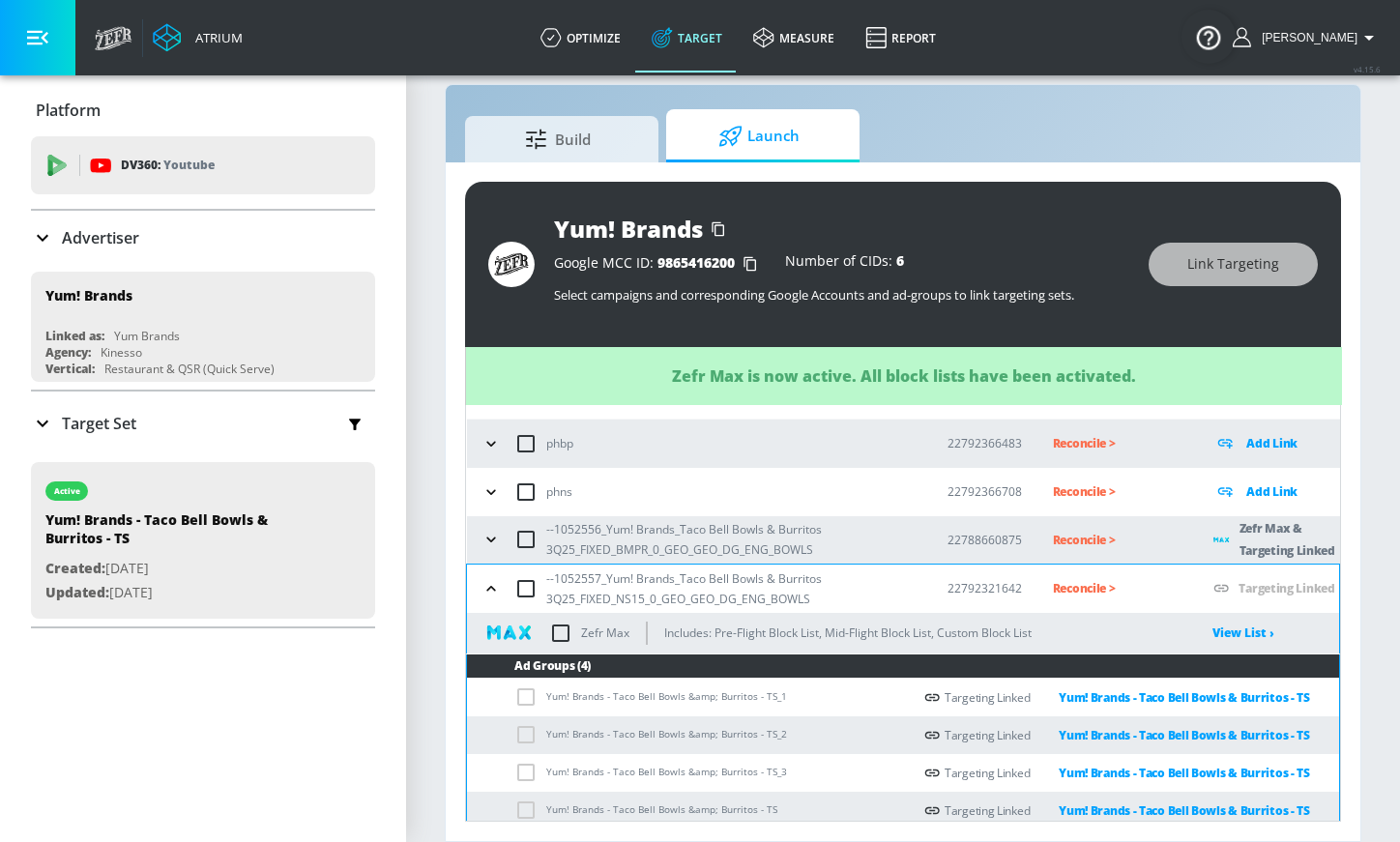 scroll, scrollTop: 170, scrollLeft: 0, axis: vertical 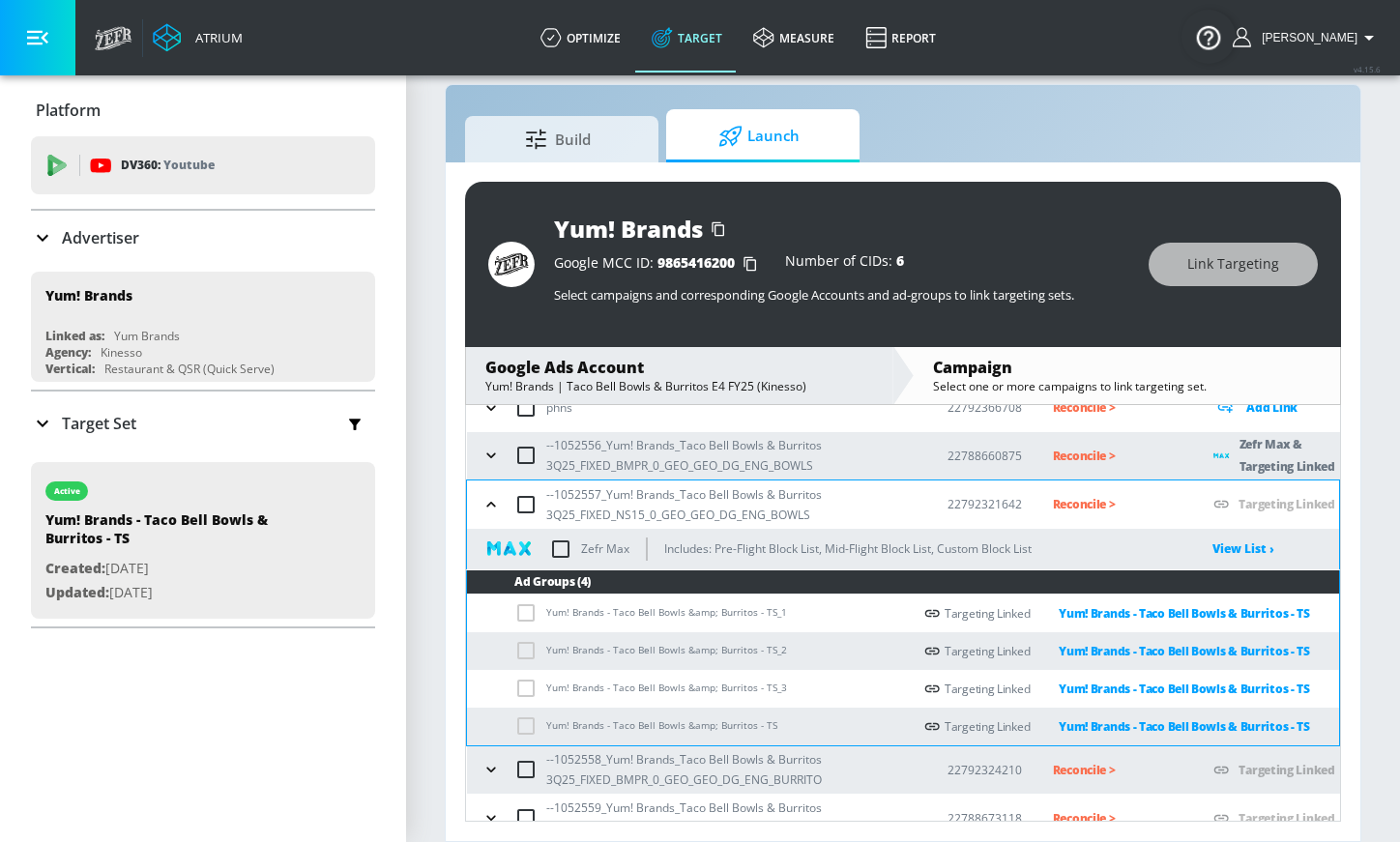 click at bounding box center (561, 549) 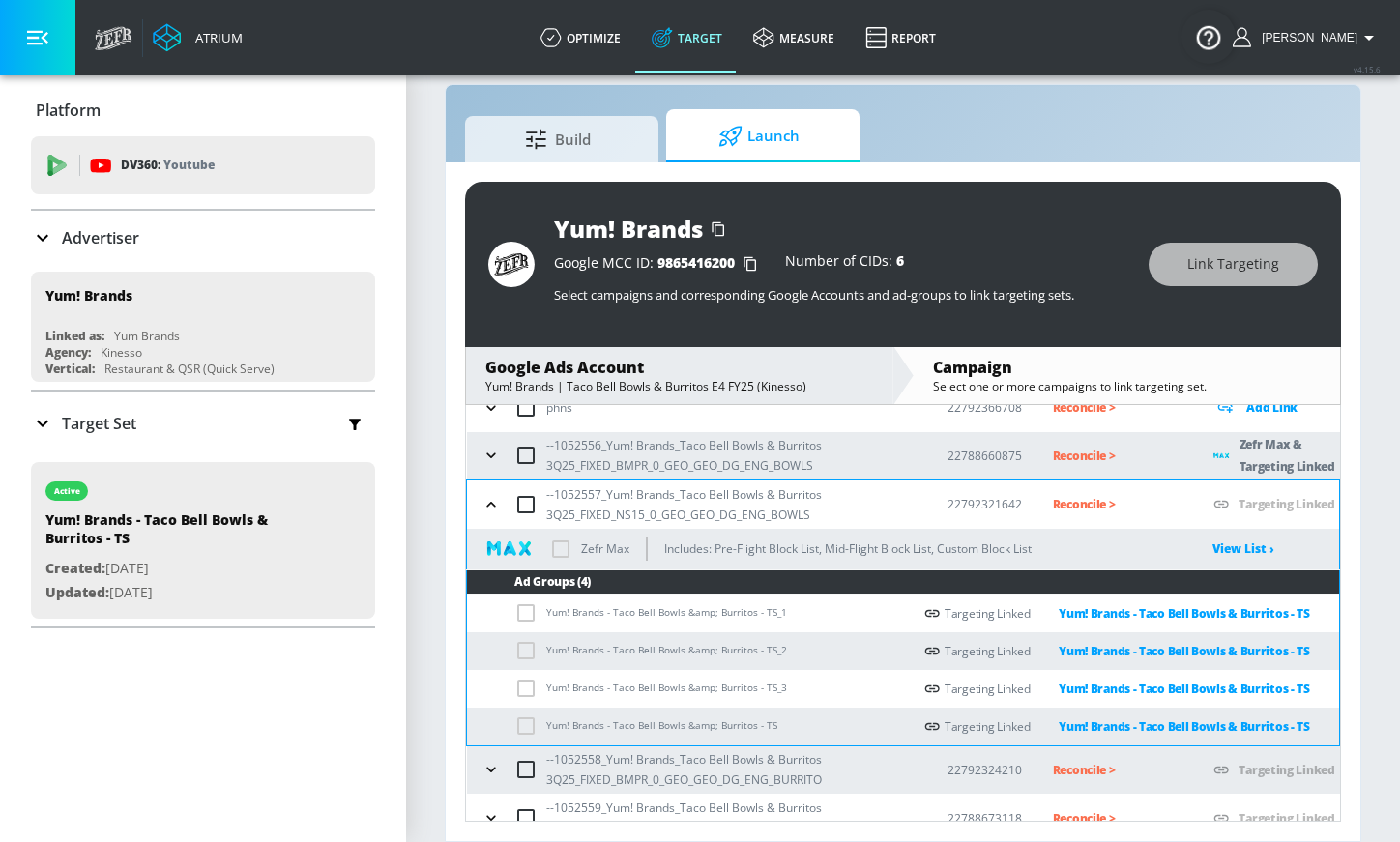 checkbox on "true" 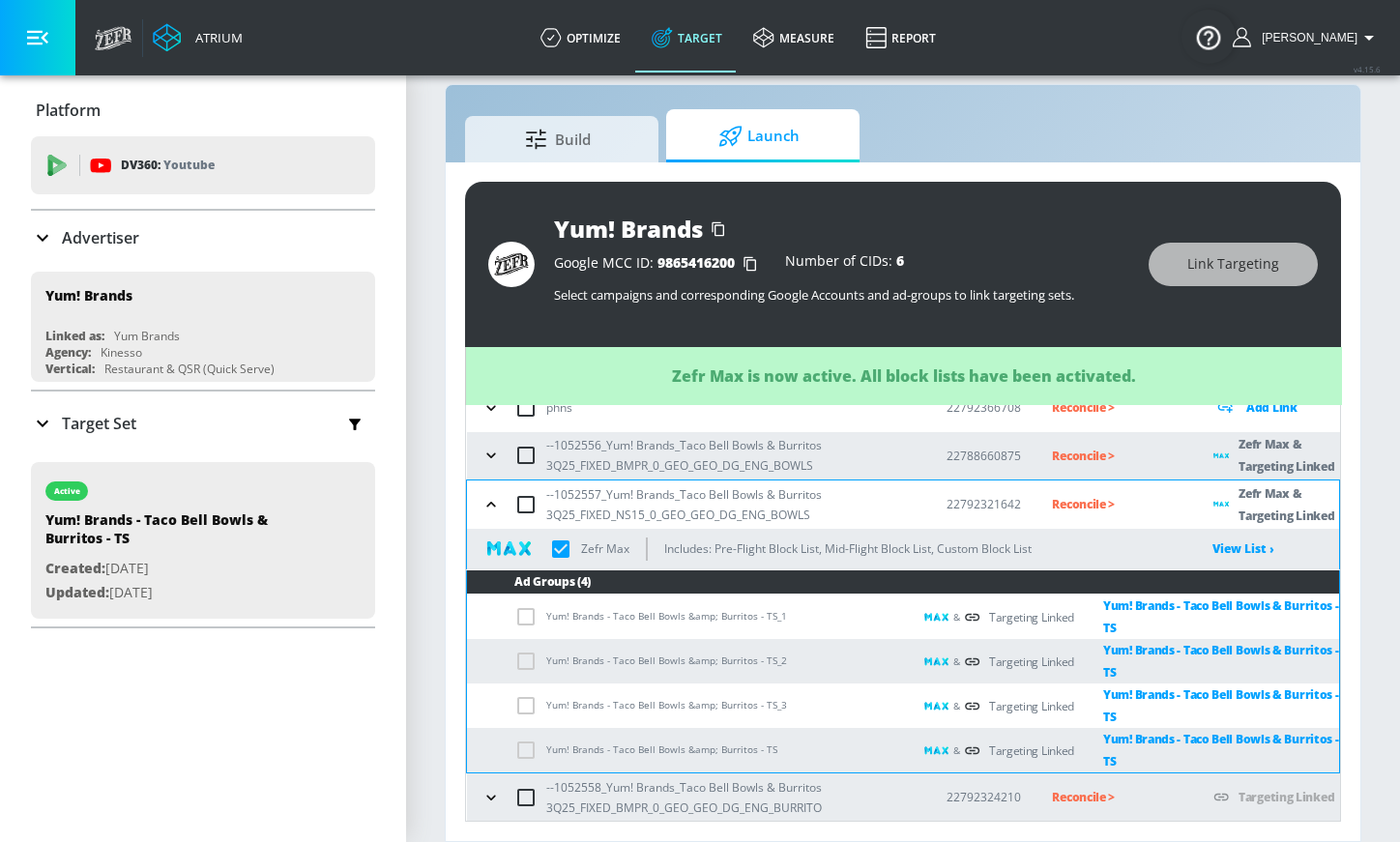 click 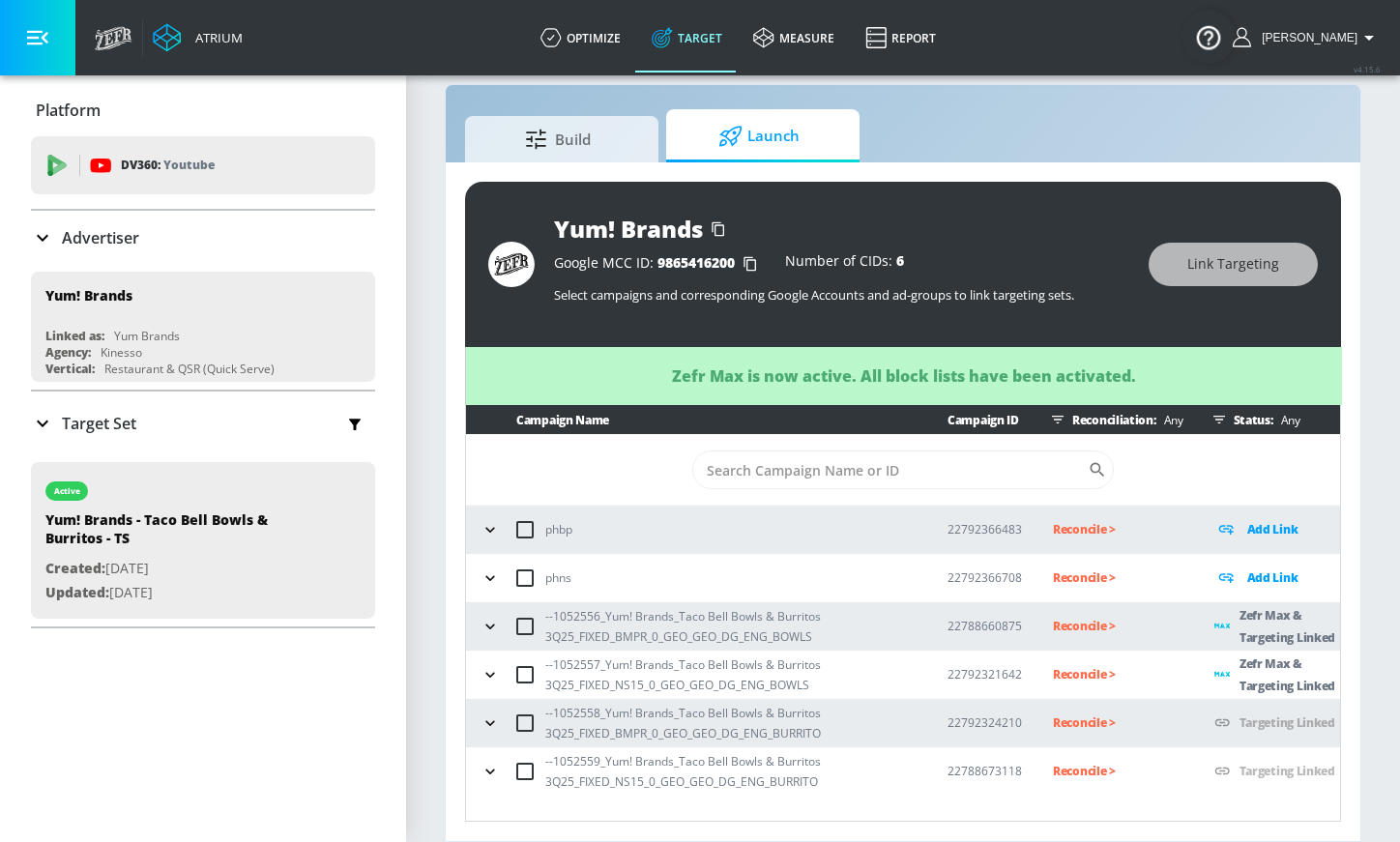 click 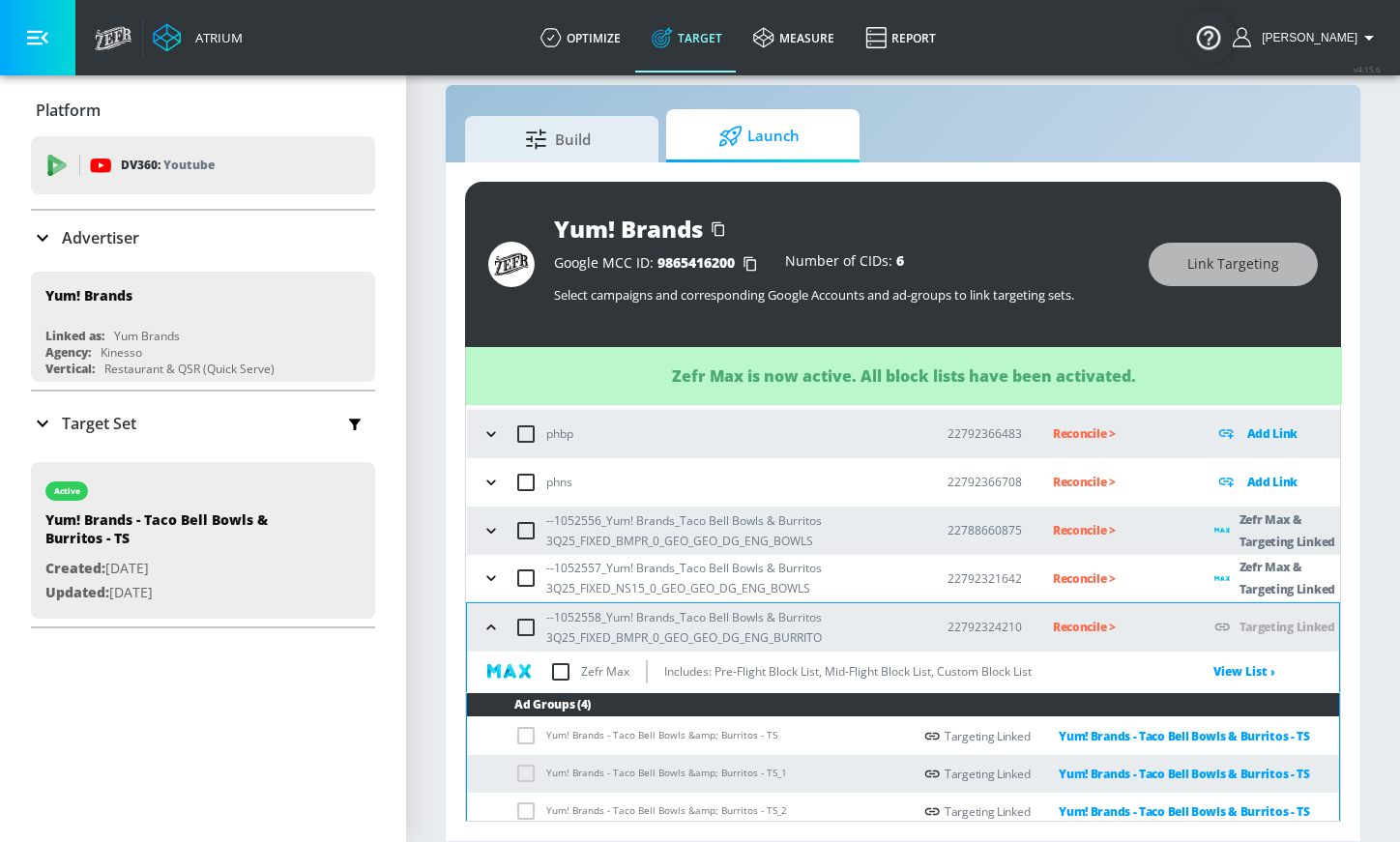 scroll, scrollTop: 163, scrollLeft: 0, axis: vertical 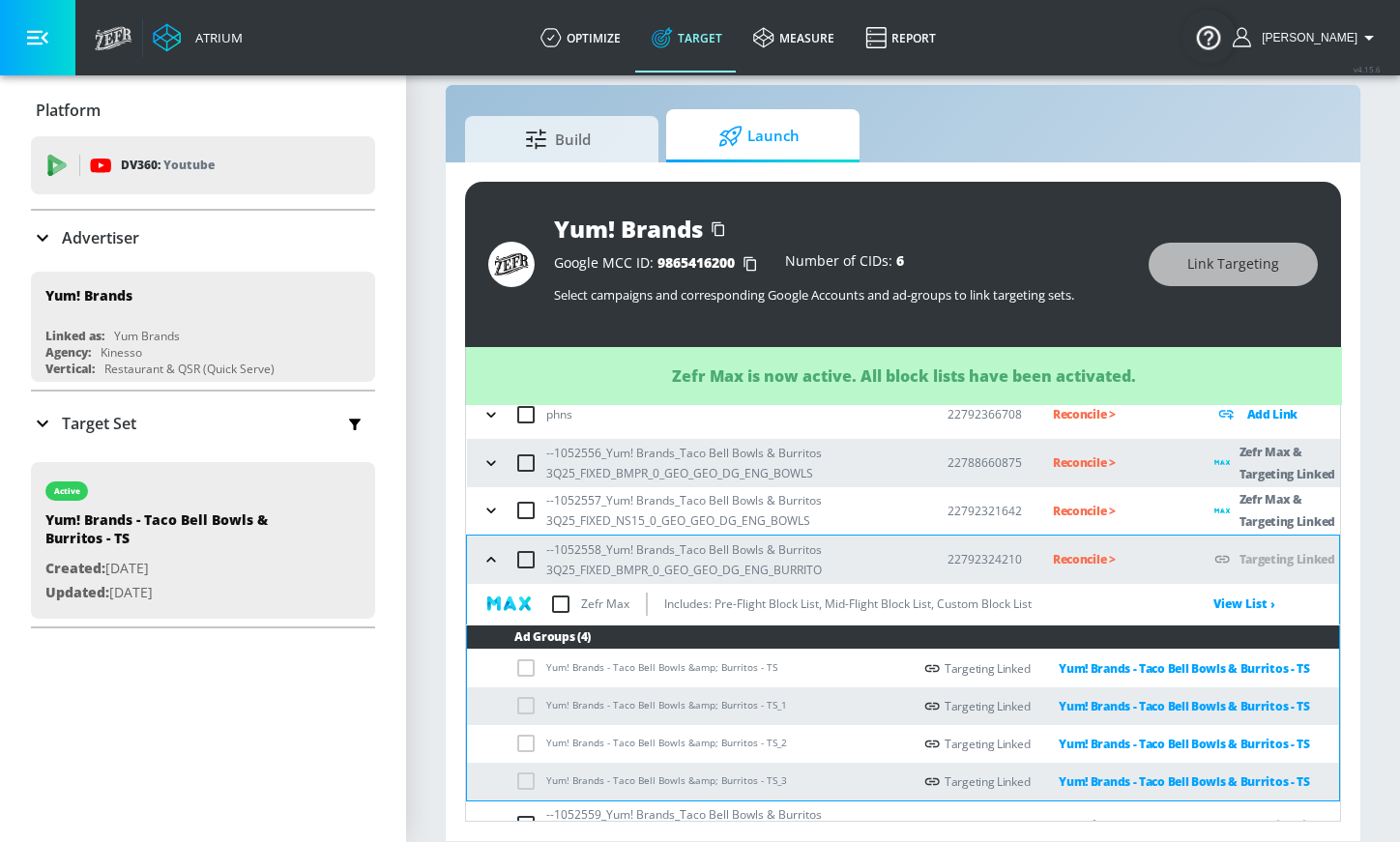 click at bounding box center [561, 604] 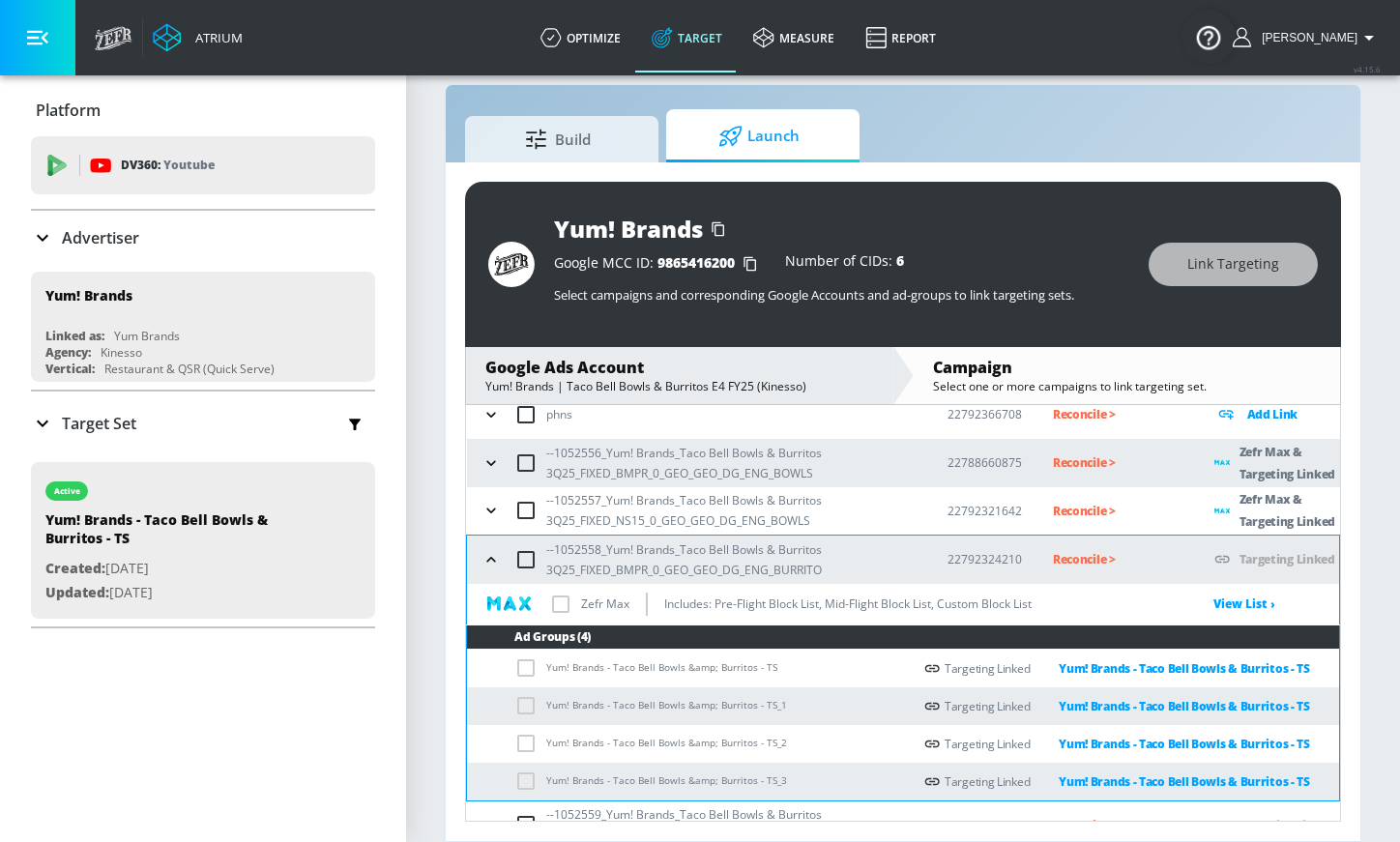 checkbox on "true" 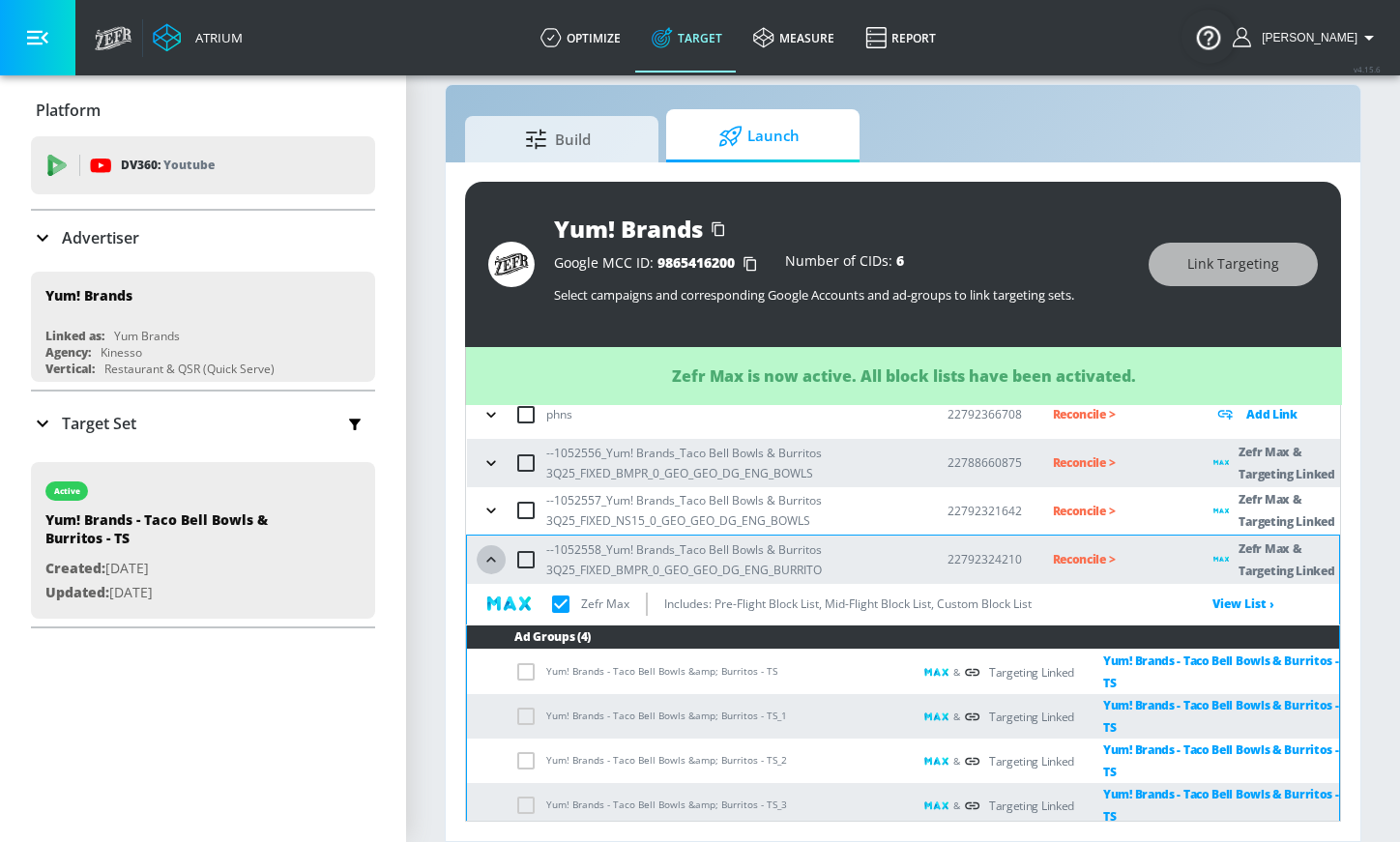 click 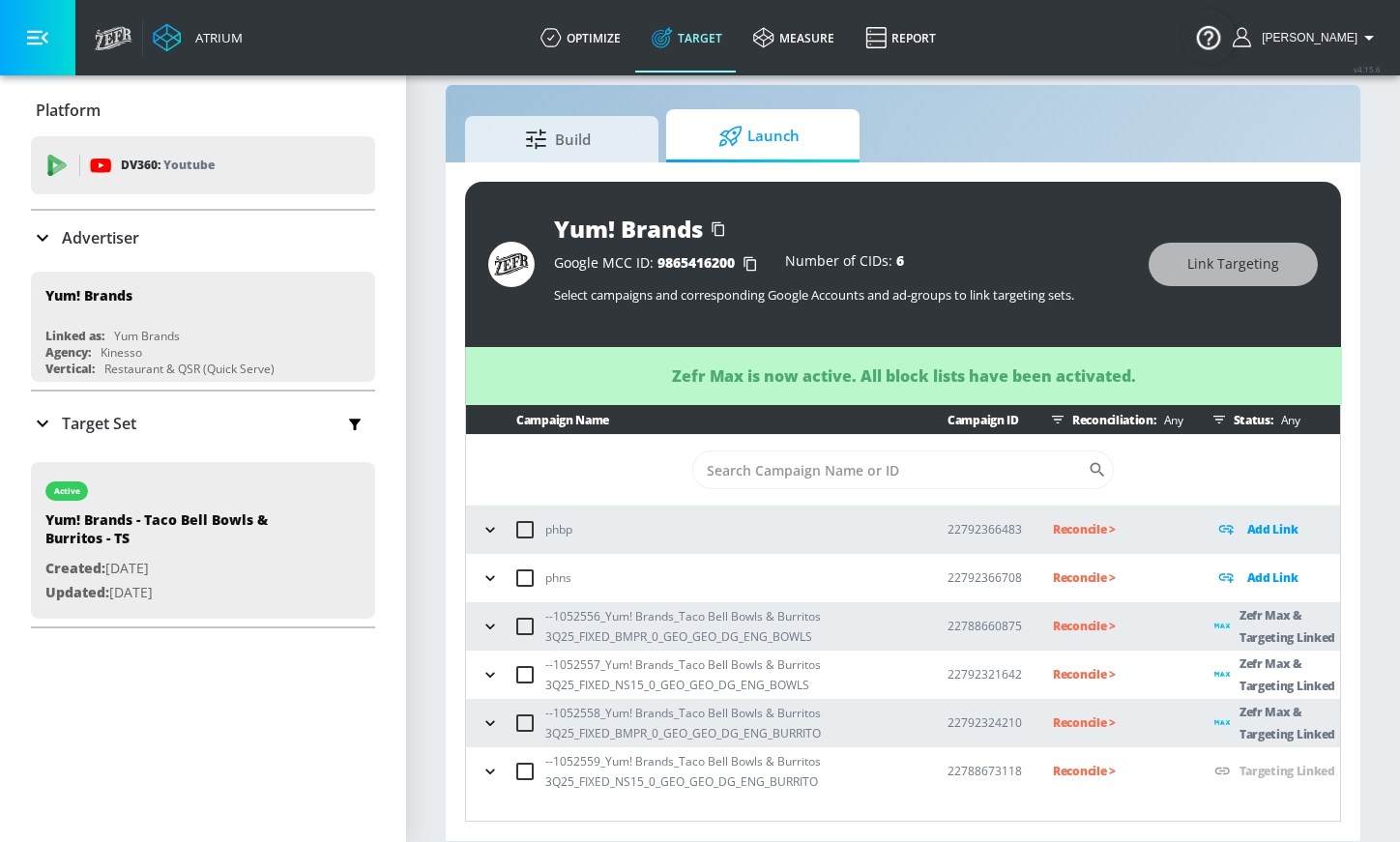 click 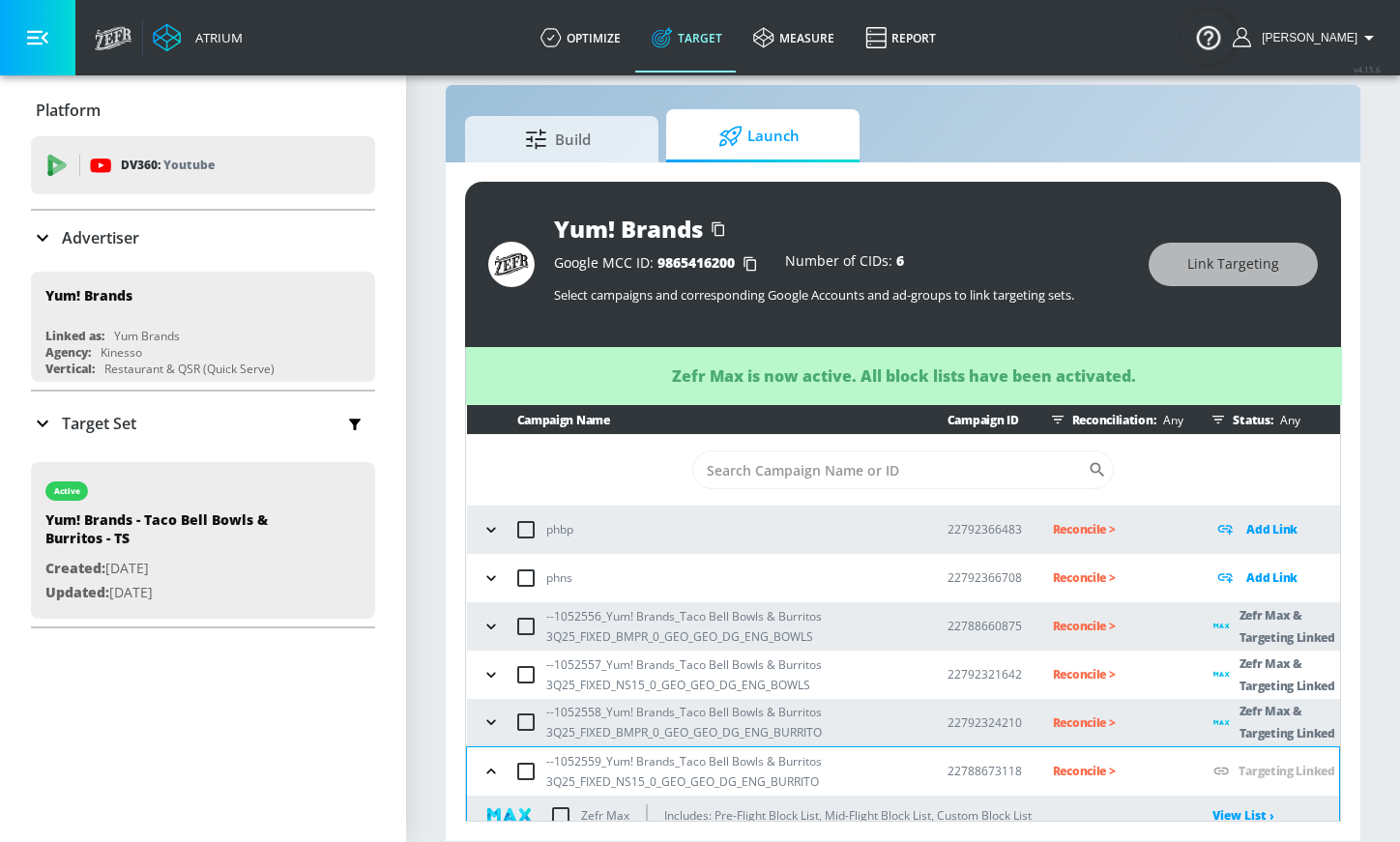 scroll, scrollTop: 192, scrollLeft: 0, axis: vertical 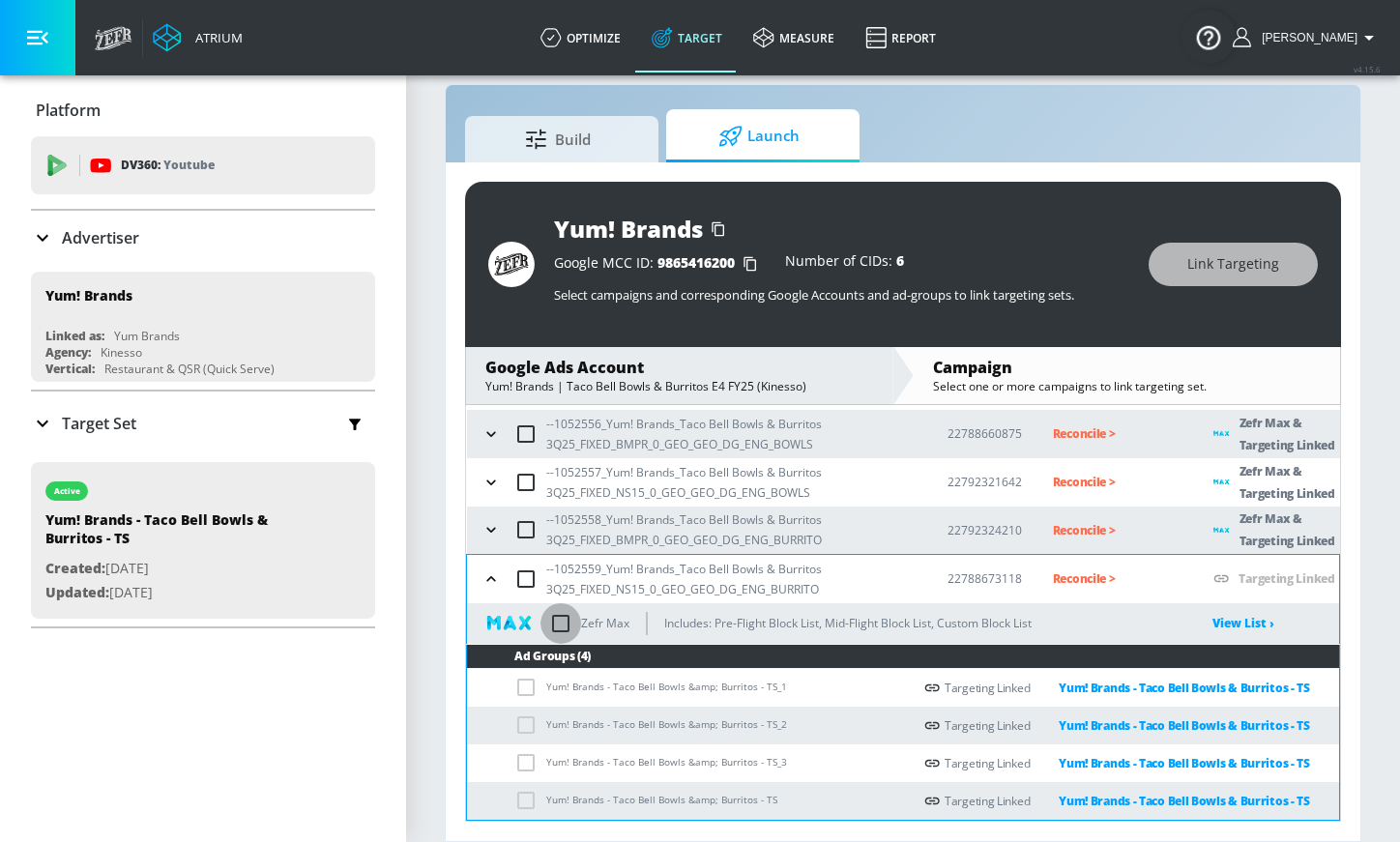 click at bounding box center (561, 624) 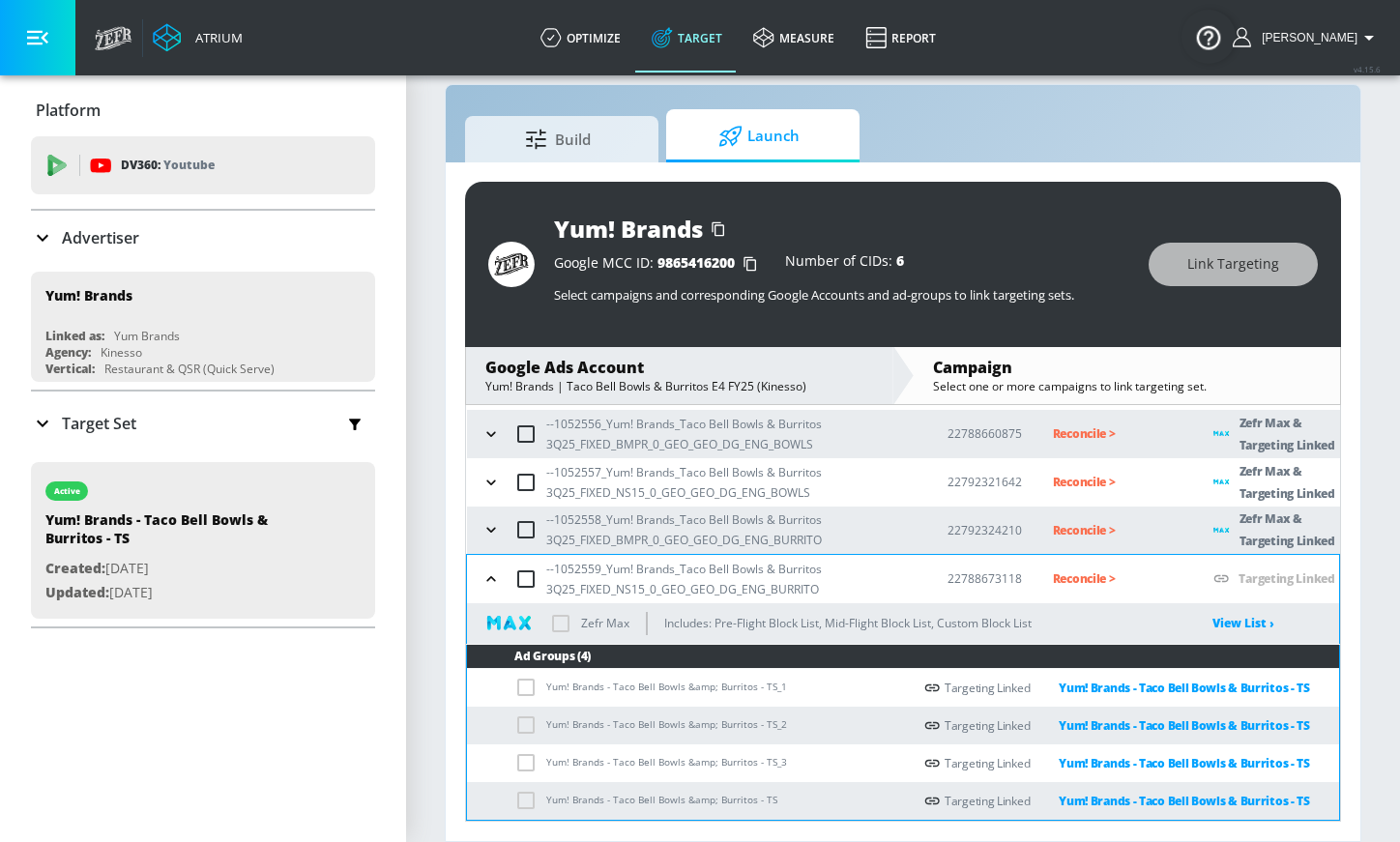 checkbox on "true" 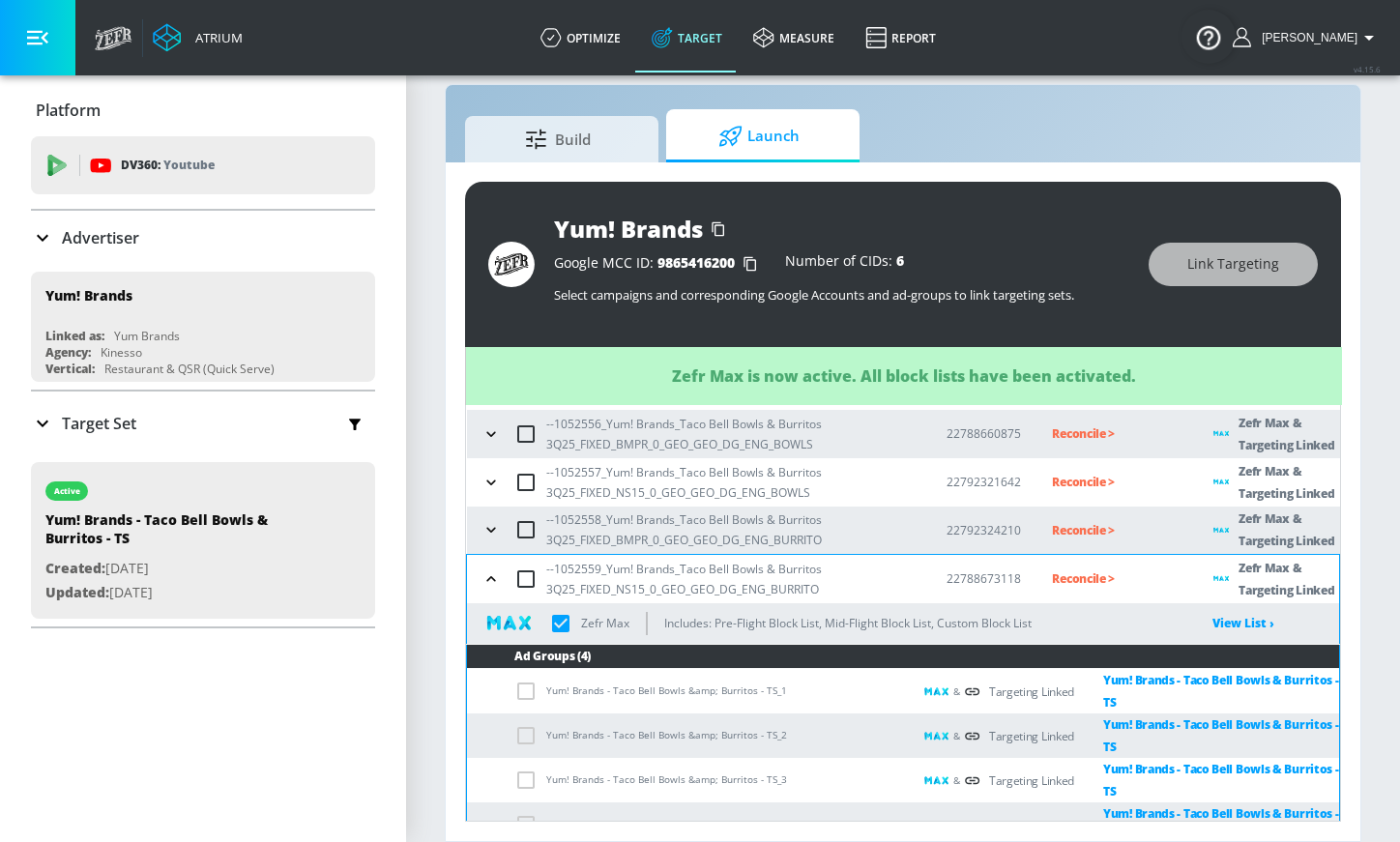 click 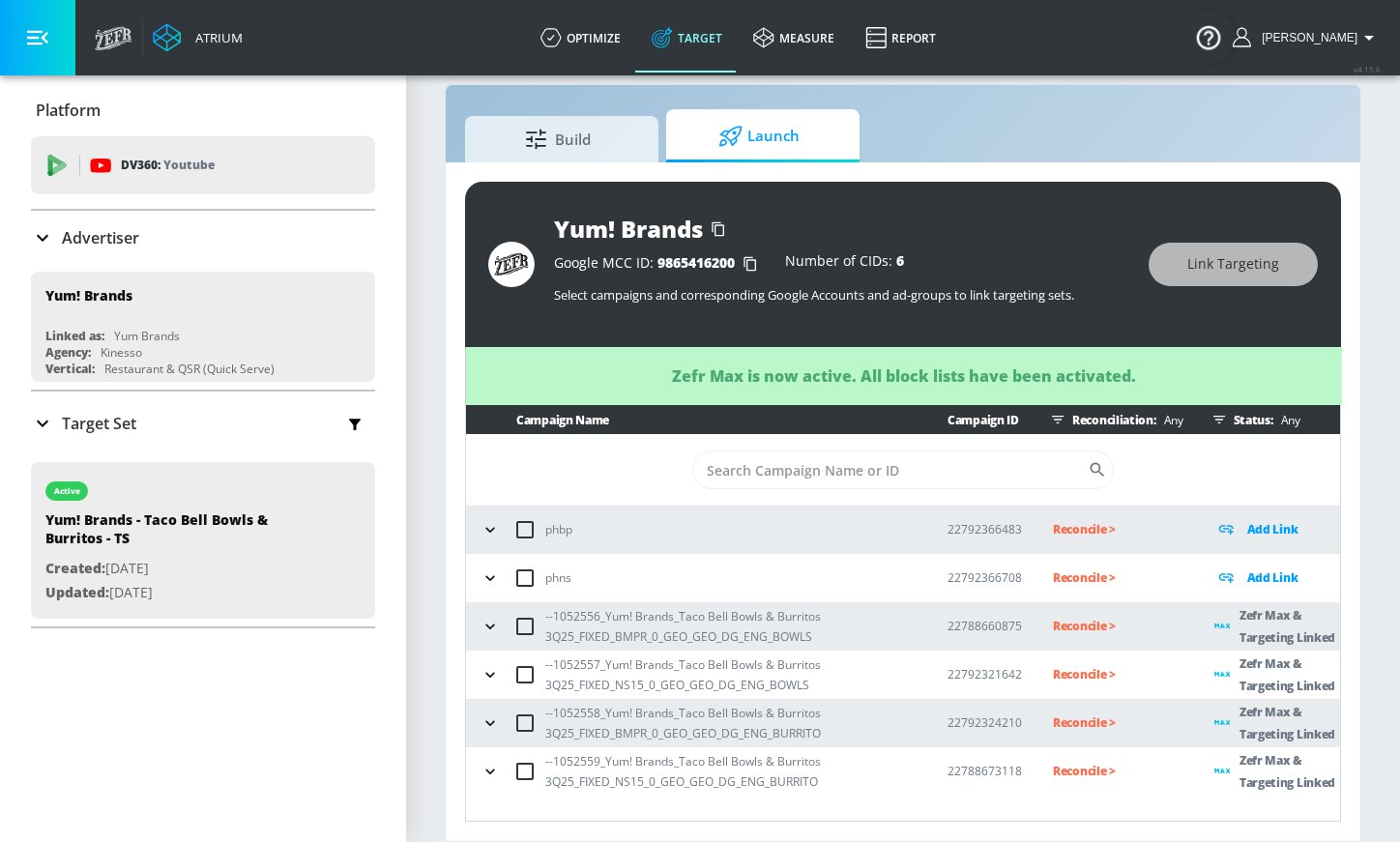 scroll, scrollTop: 0, scrollLeft: 0, axis: both 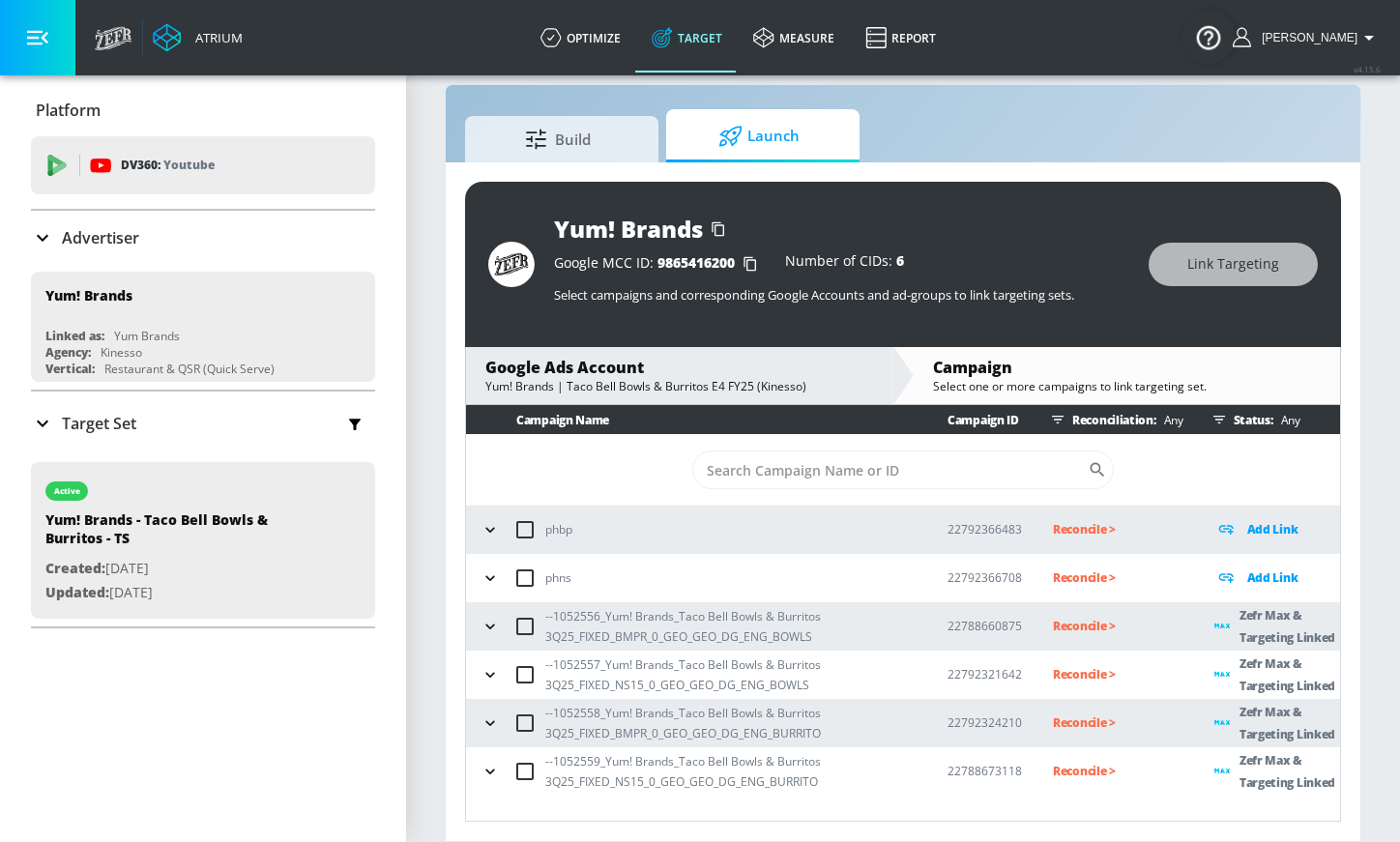 click on "Reconcile >" at bounding box center (1118, 625) 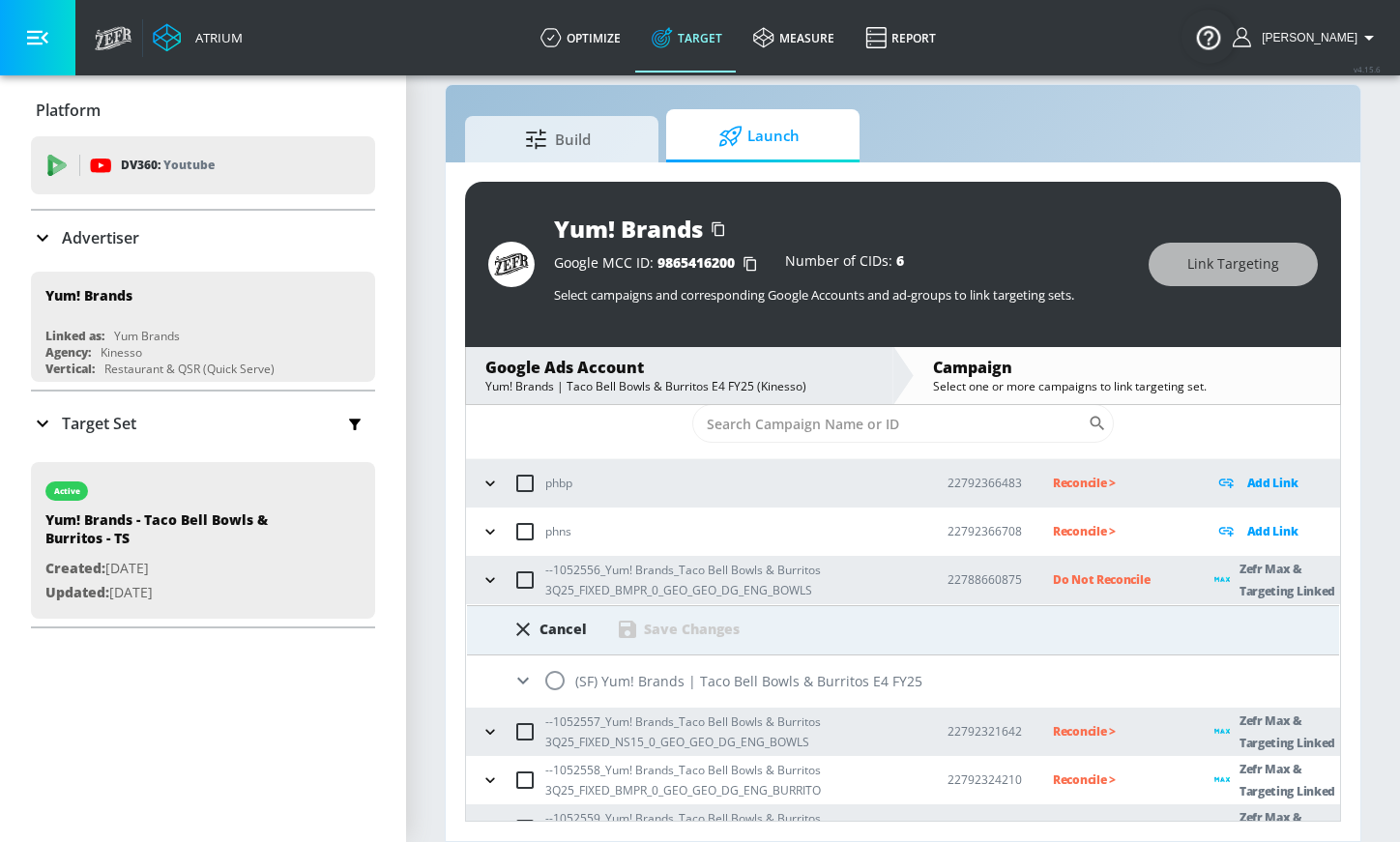 scroll, scrollTop: 77, scrollLeft: 0, axis: vertical 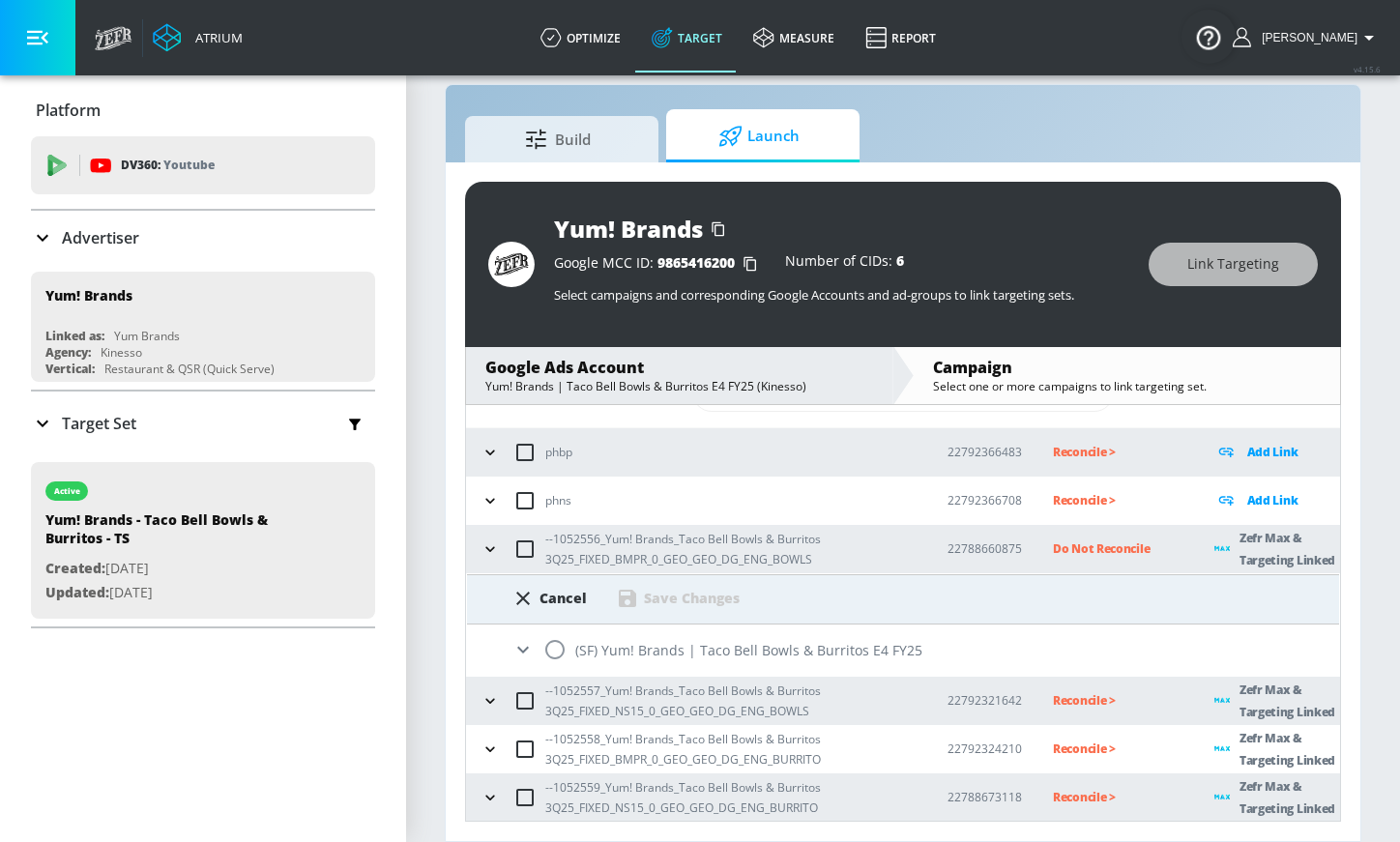 click at bounding box center [555, 650] 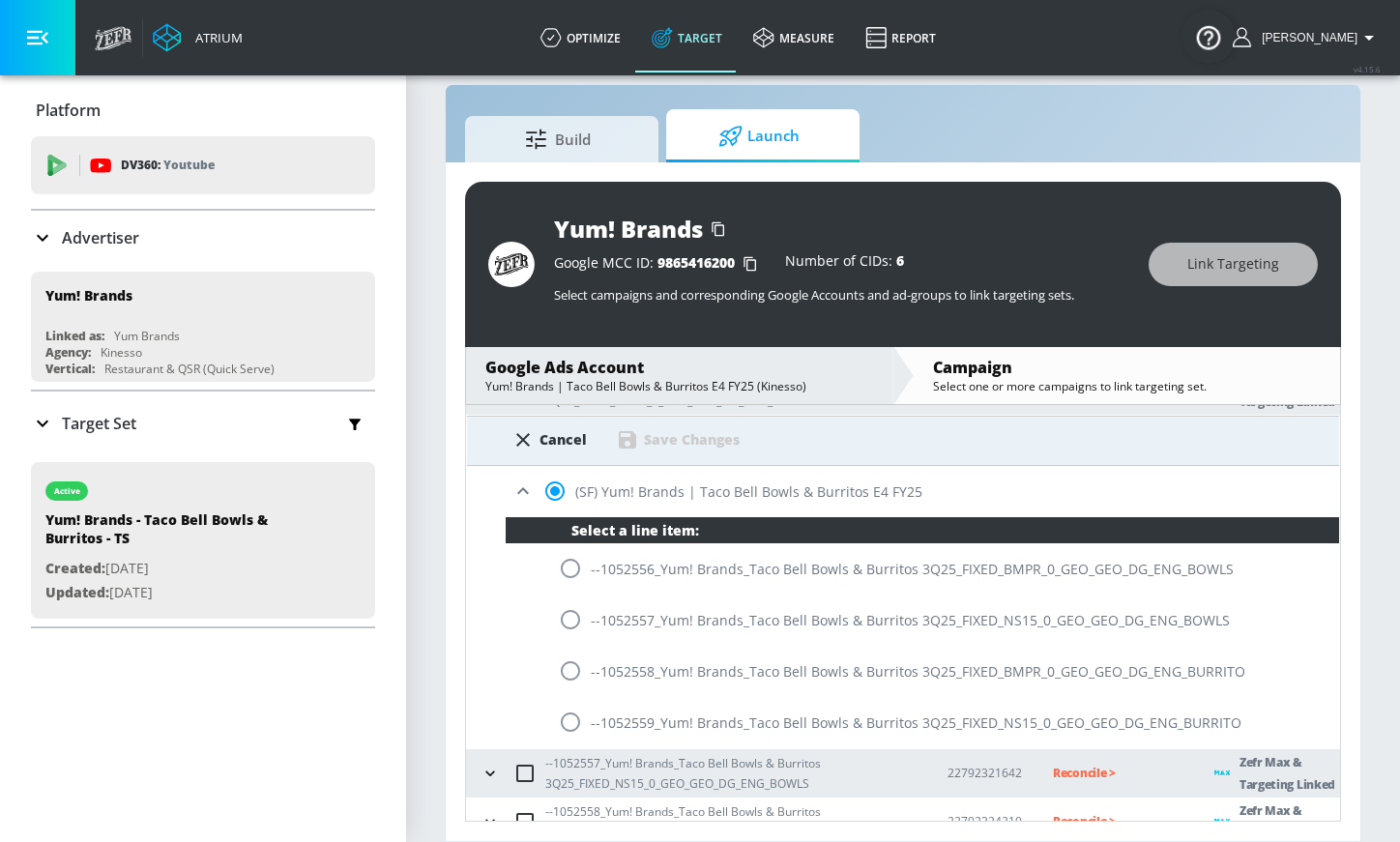 scroll, scrollTop: 308, scrollLeft: 0, axis: vertical 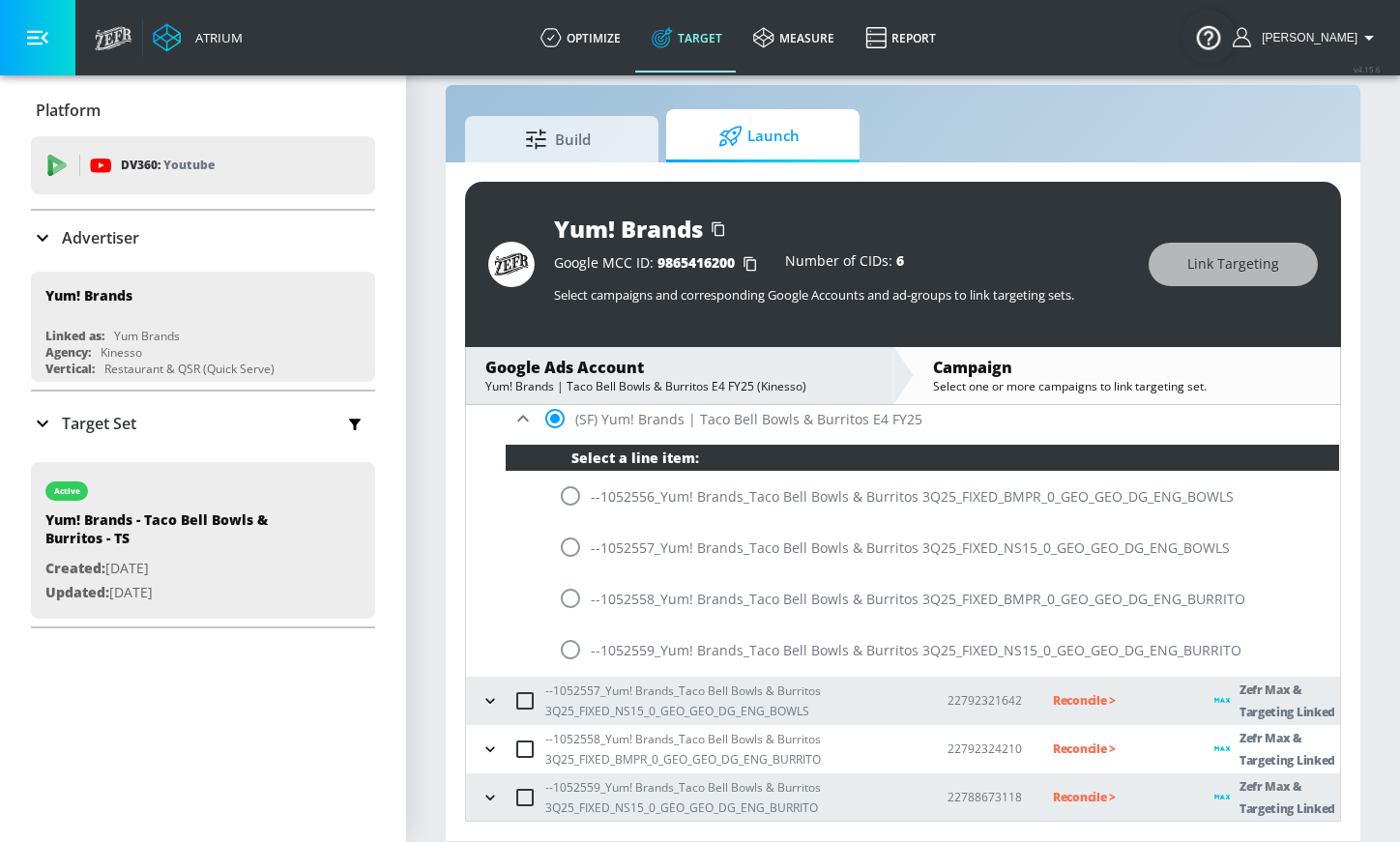 click at bounding box center (570, 496) 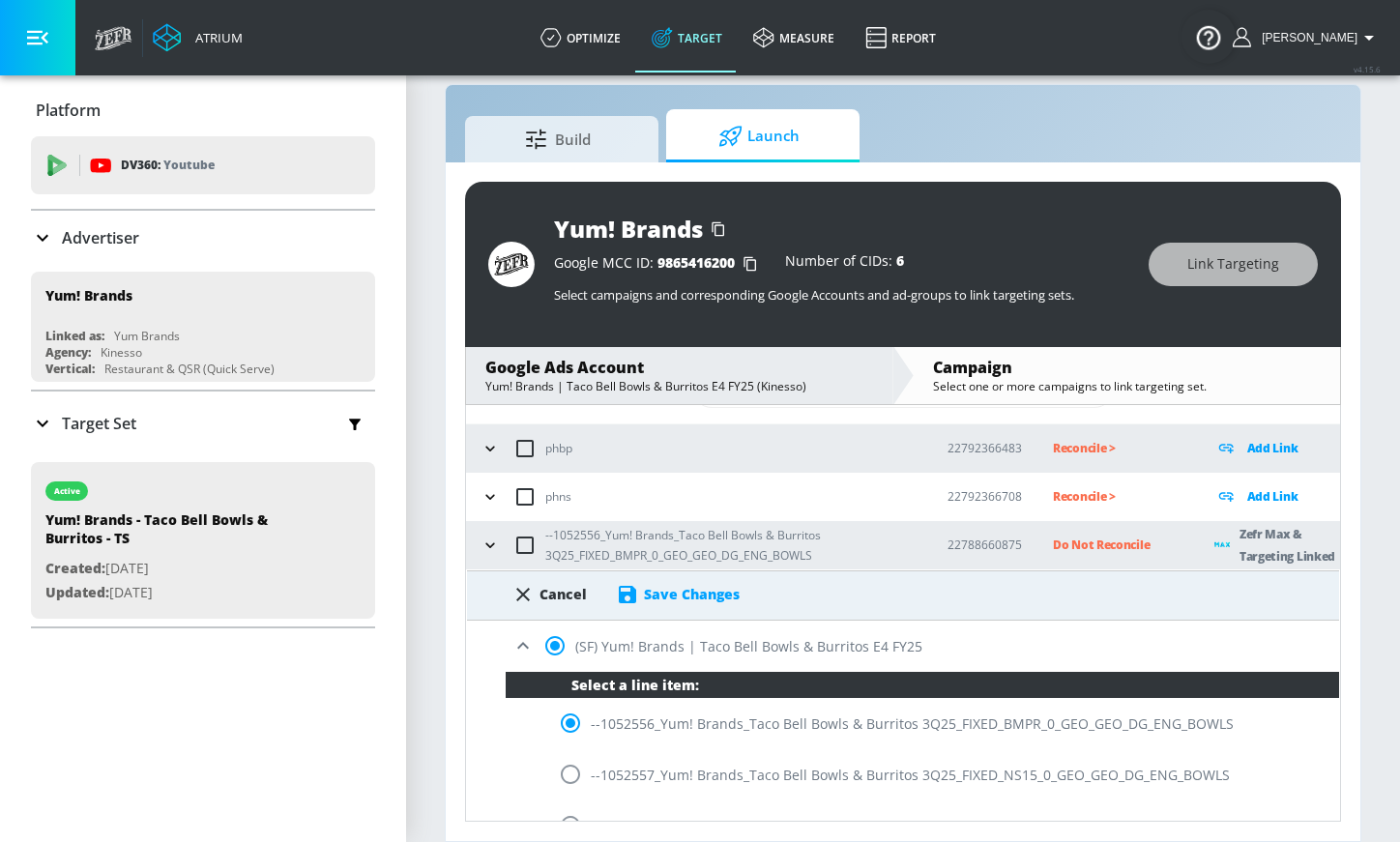 scroll, scrollTop: 0, scrollLeft: 0, axis: both 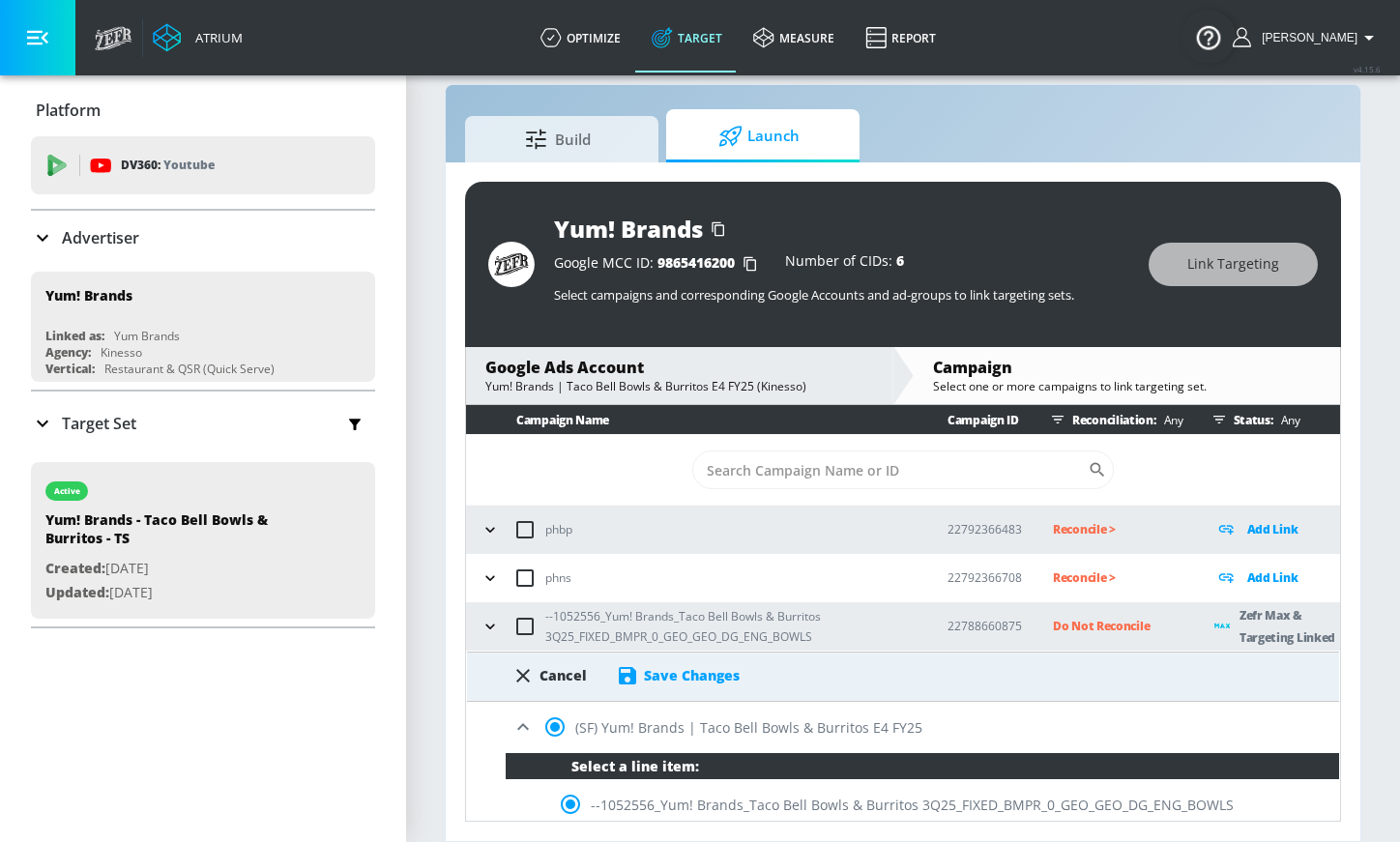 click on "Save Changes" at bounding box center [691, 675] 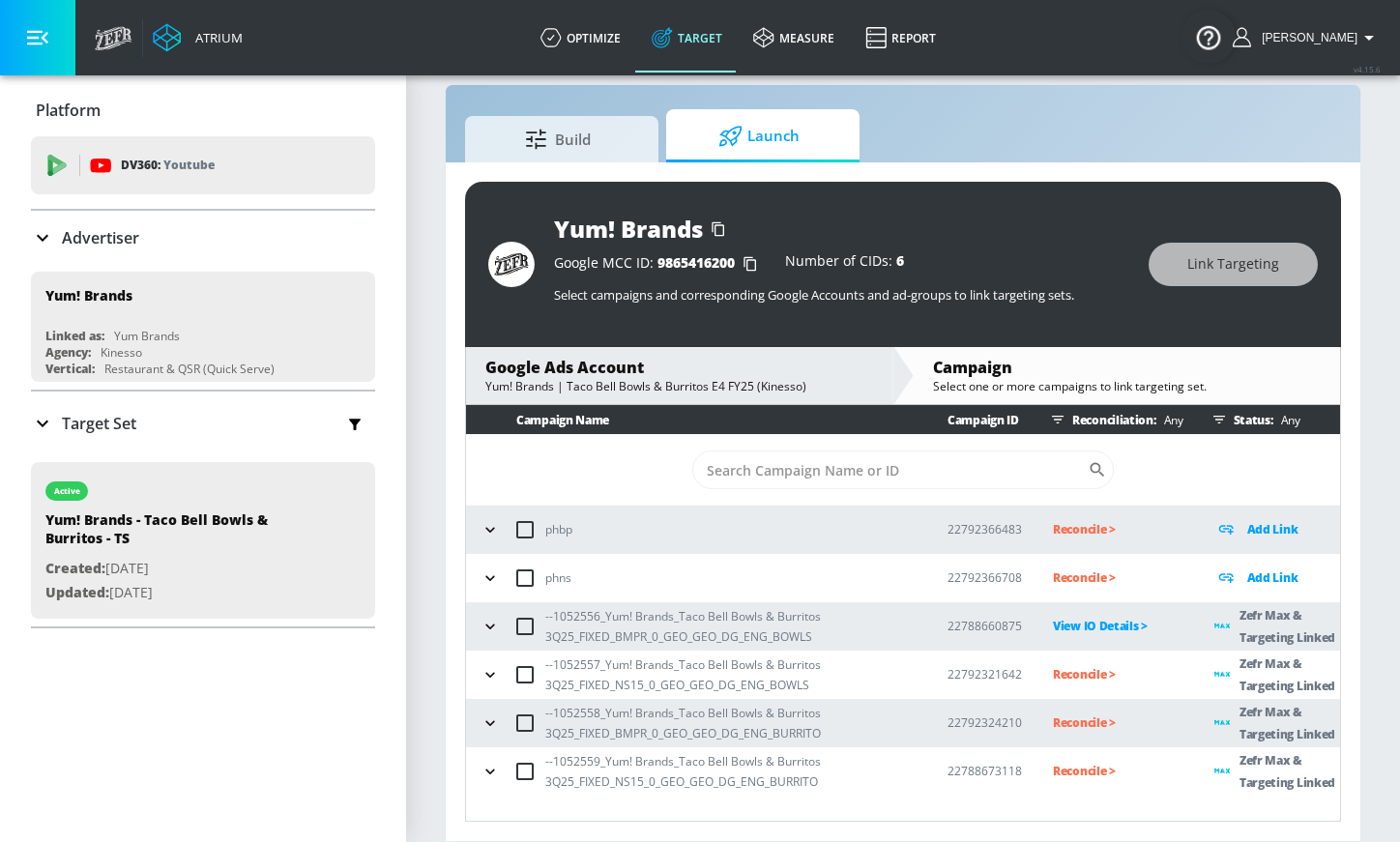 click 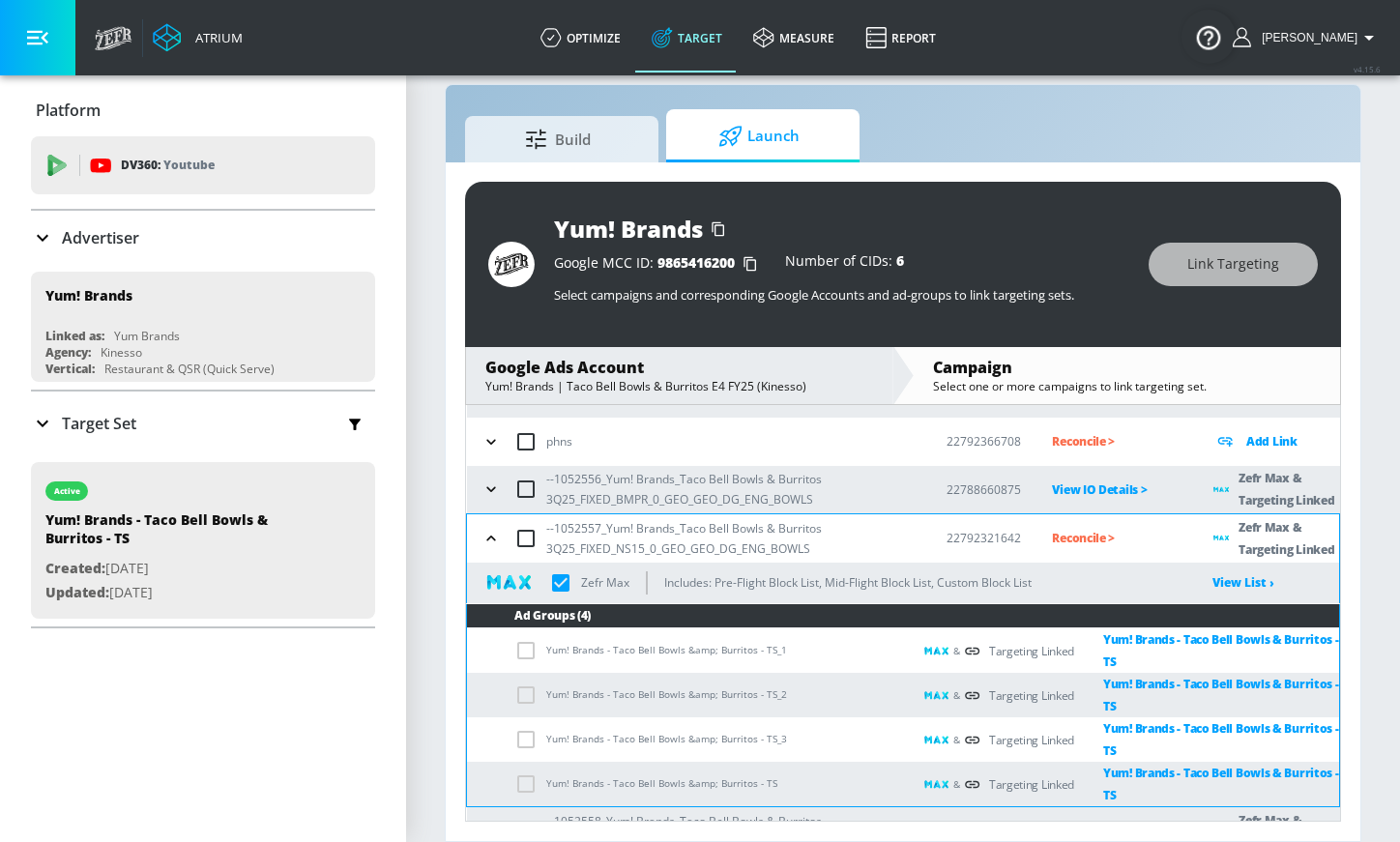 scroll, scrollTop: 167, scrollLeft: 0, axis: vertical 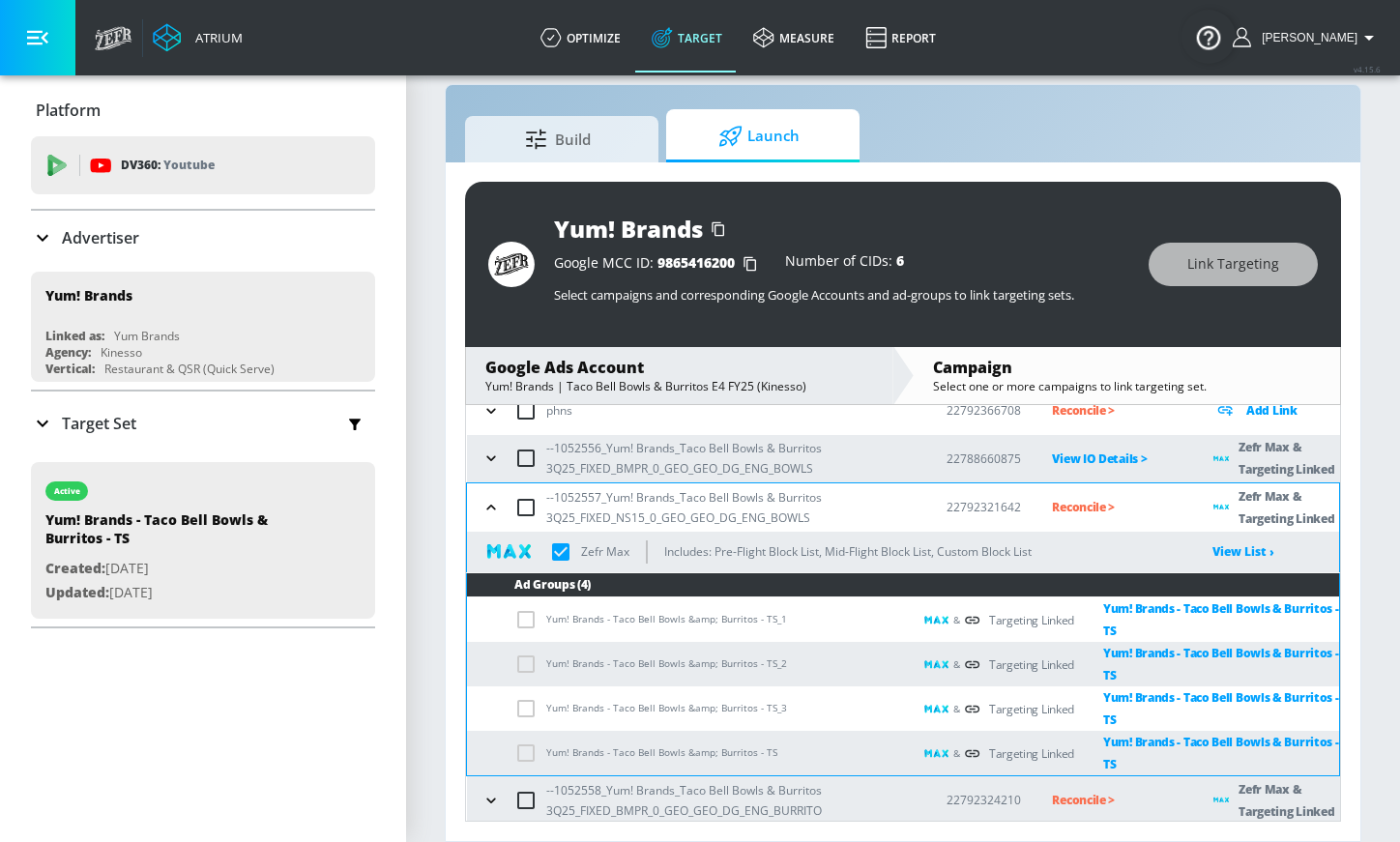 click on "Reconcile >" at bounding box center (1117, 507) 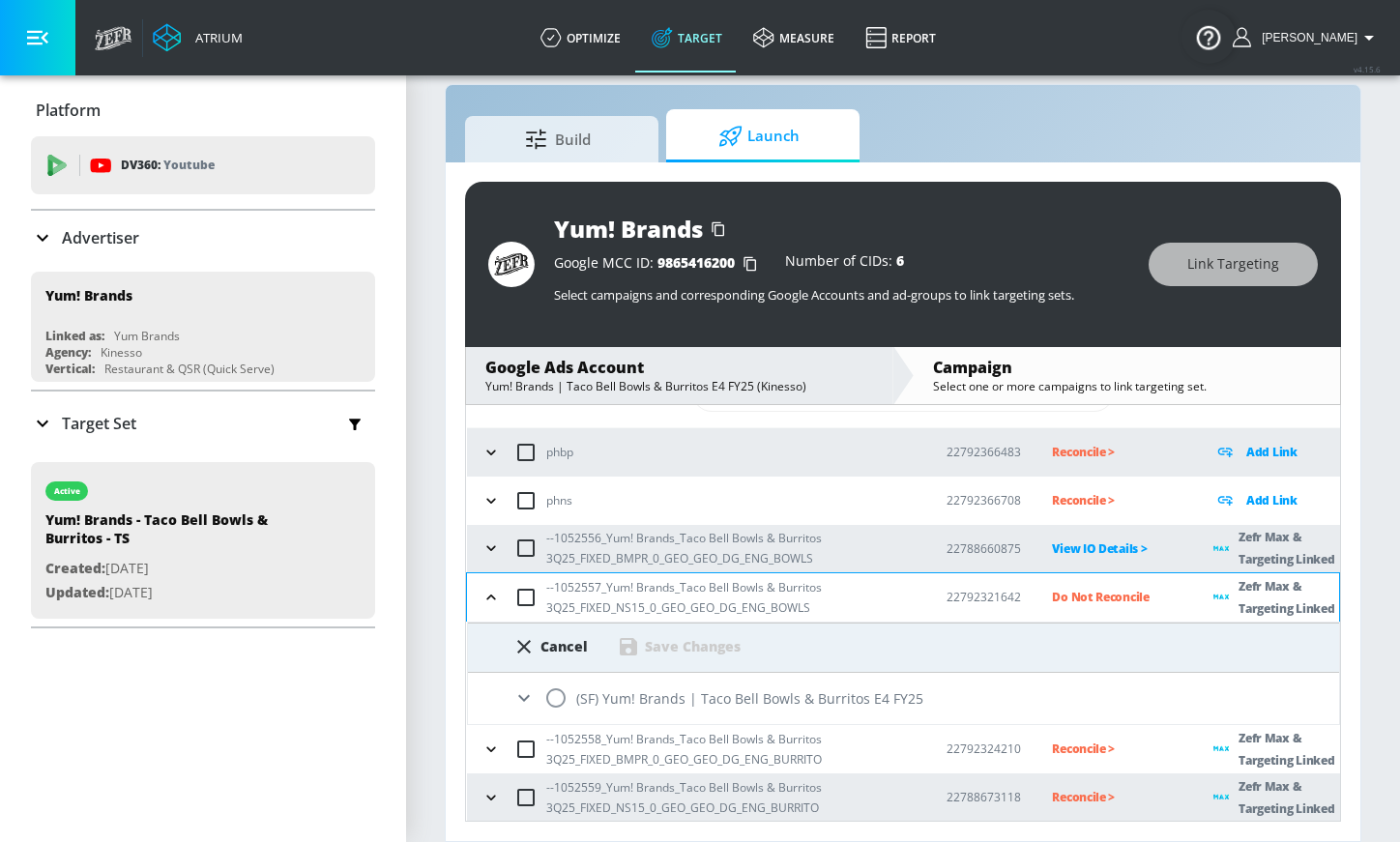 click at bounding box center (556, 698) 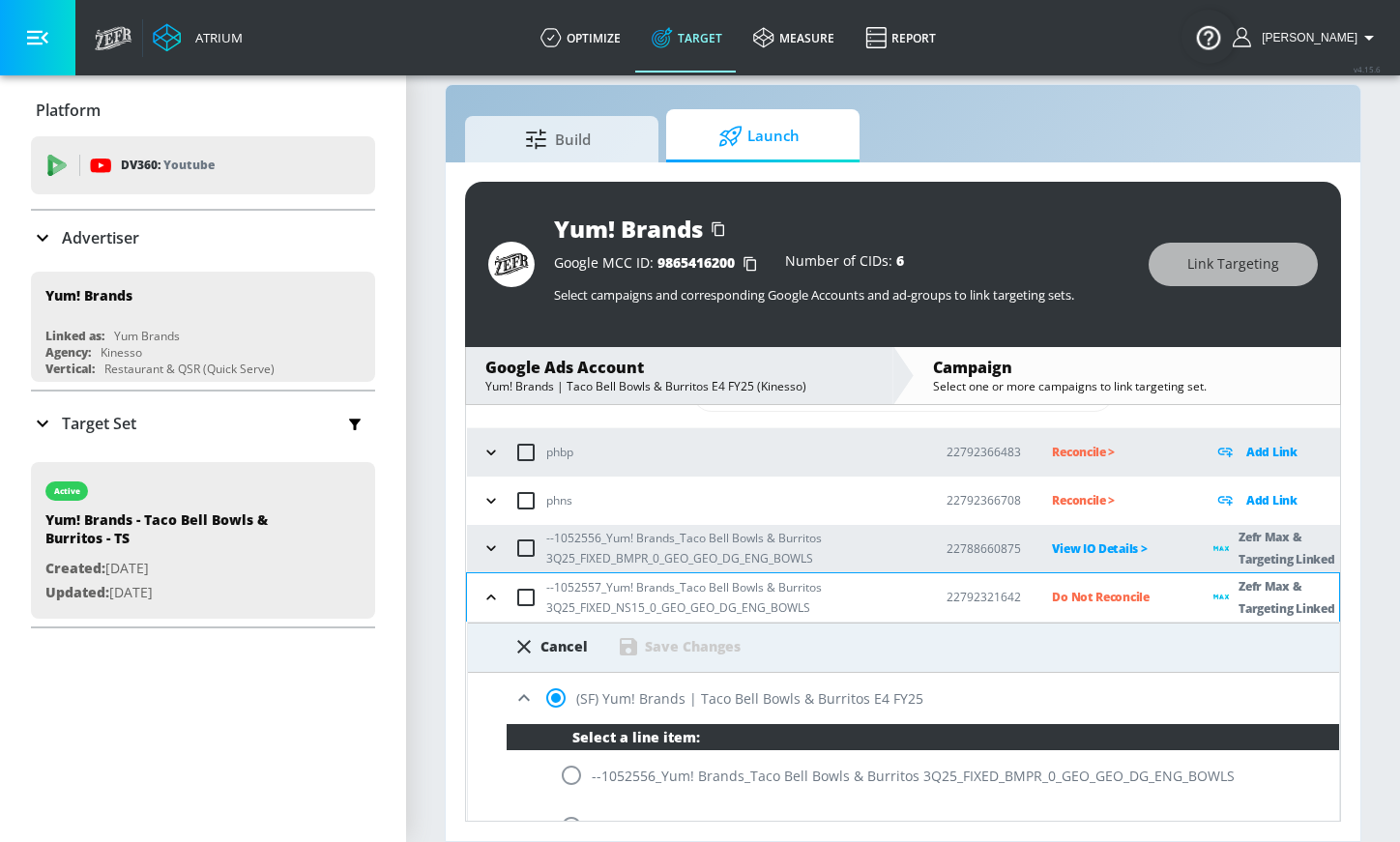scroll, scrollTop: 250, scrollLeft: 0, axis: vertical 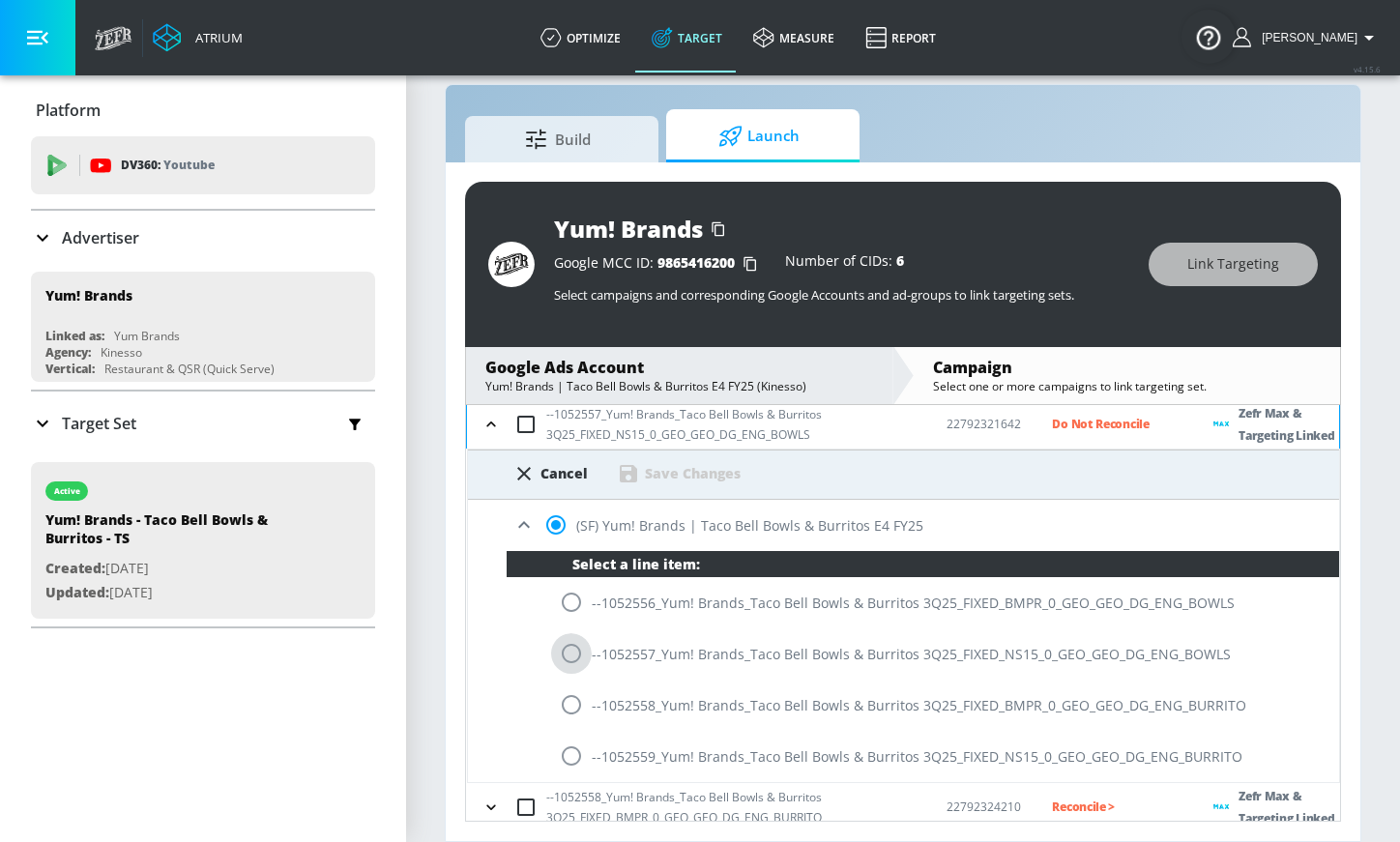 click at bounding box center (571, 653) 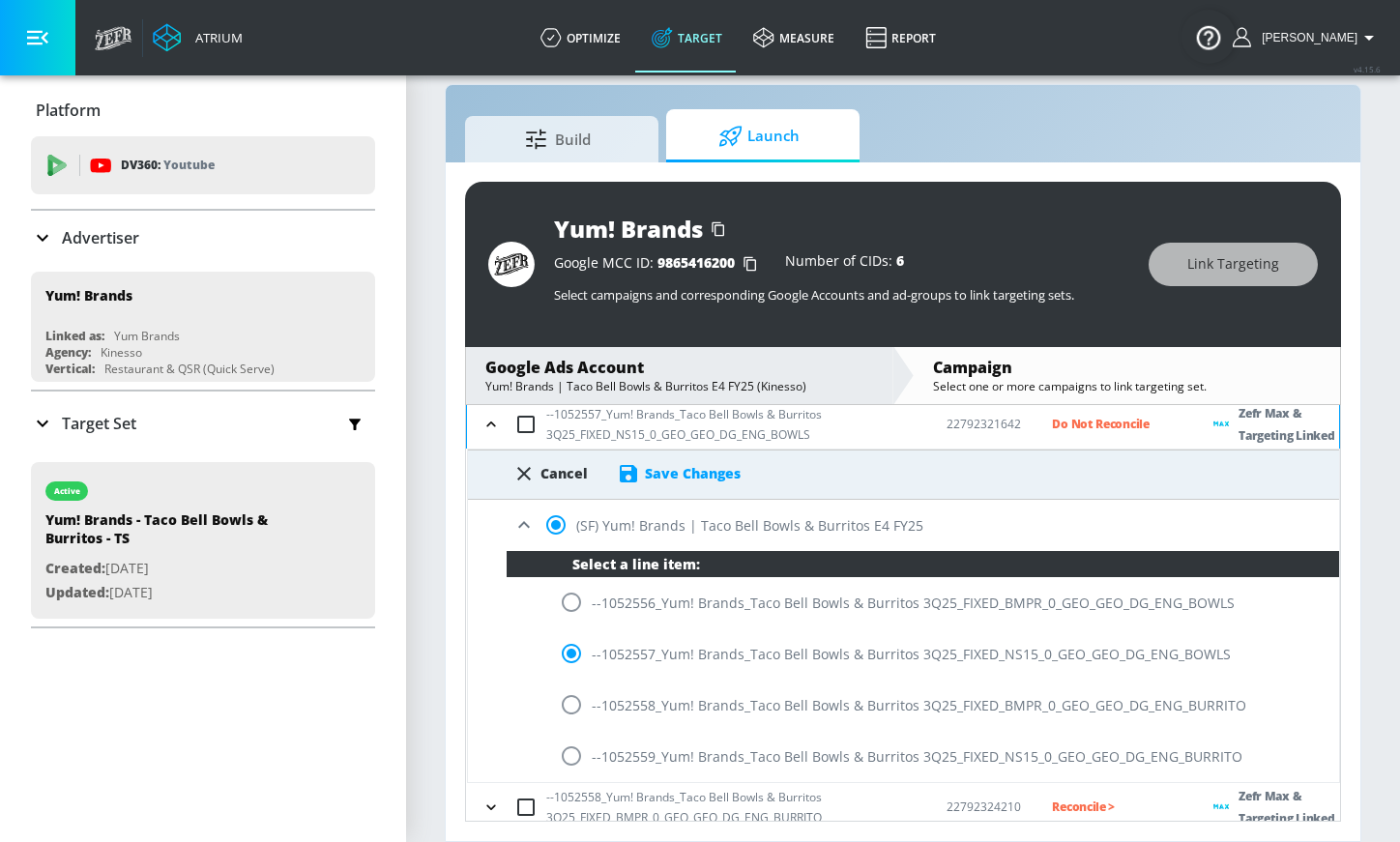 click on "Save Changes" at bounding box center (692, 473) 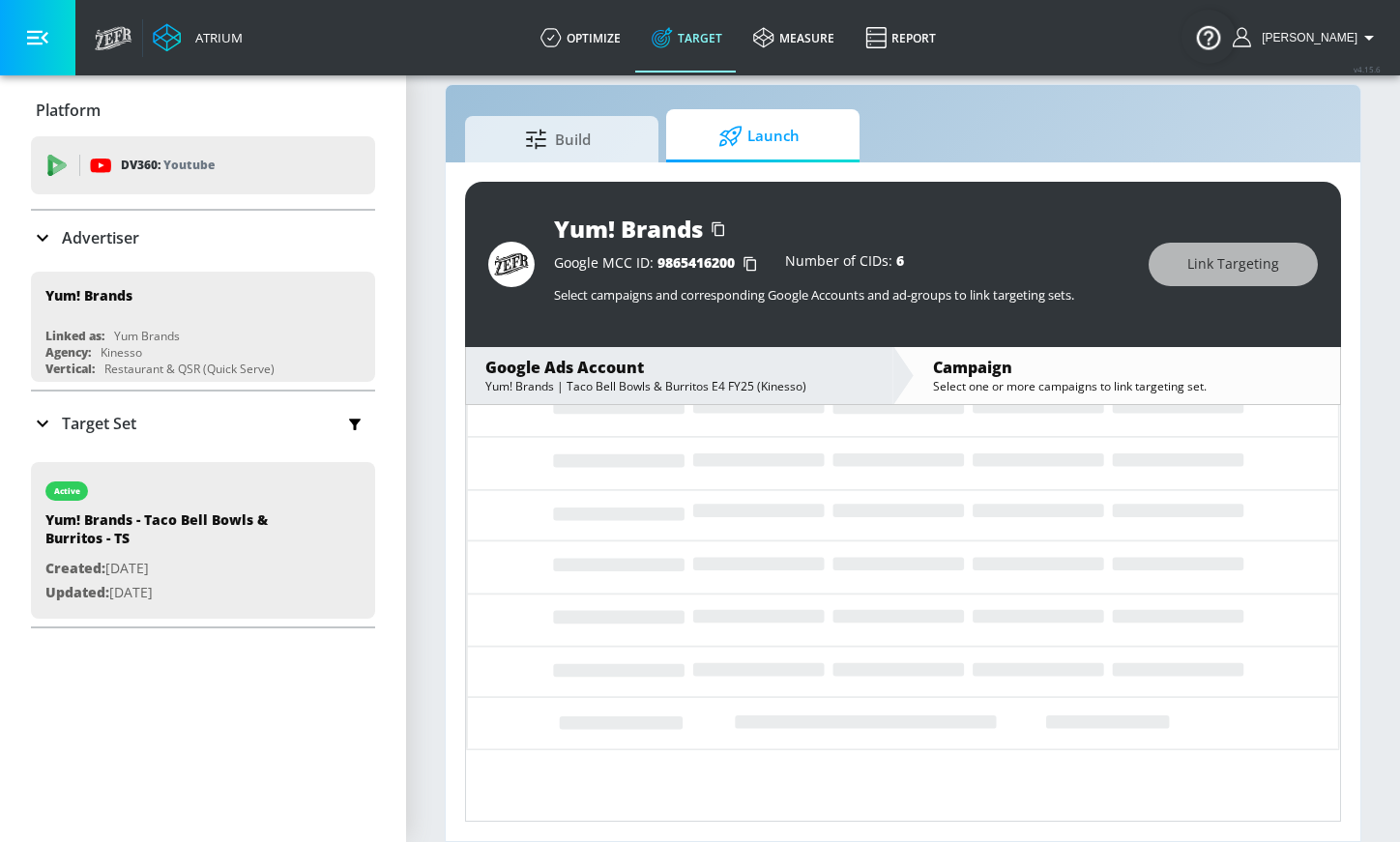 scroll, scrollTop: 0, scrollLeft: 0, axis: both 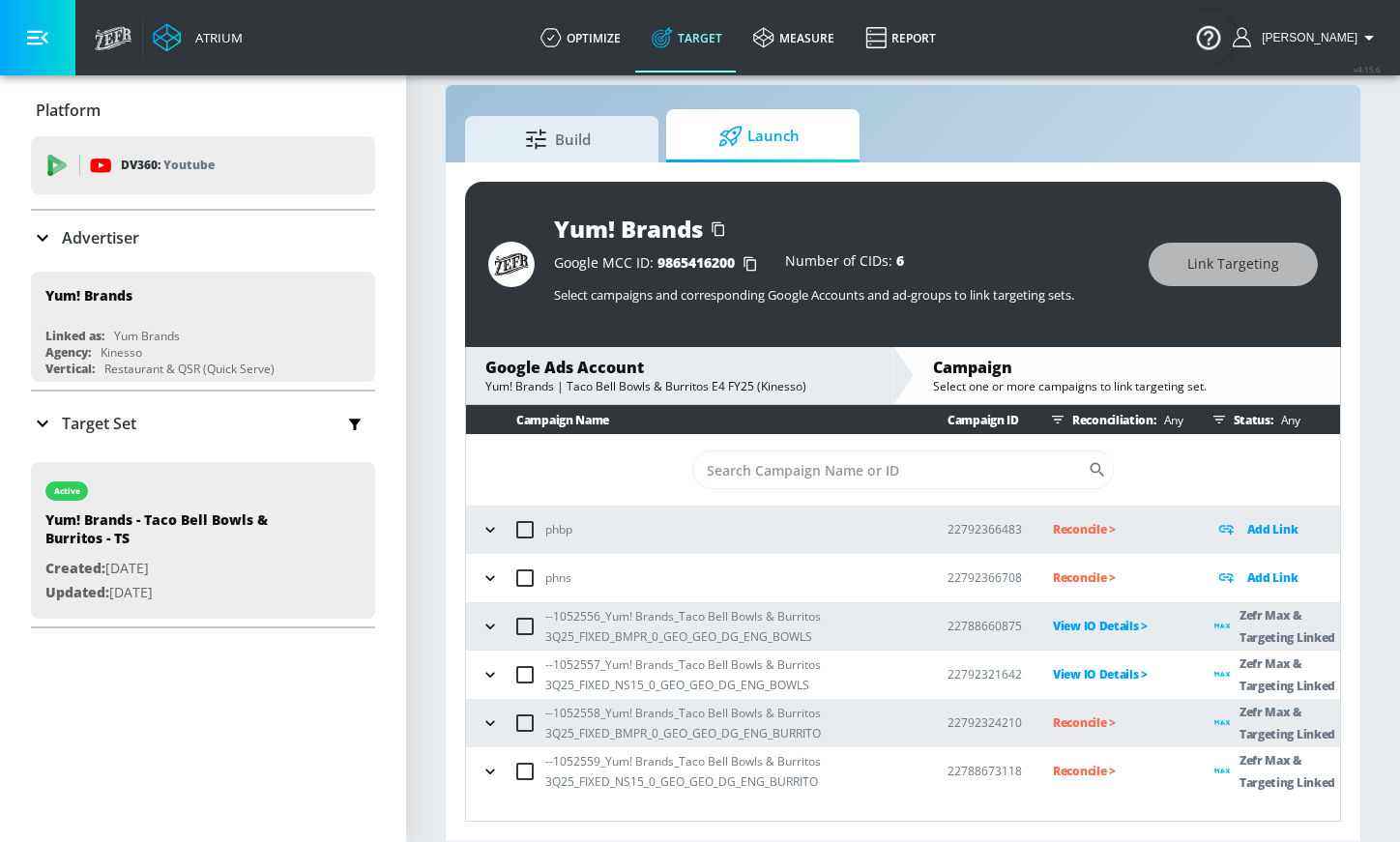 click on "Reconcile >" at bounding box center [1118, 722] 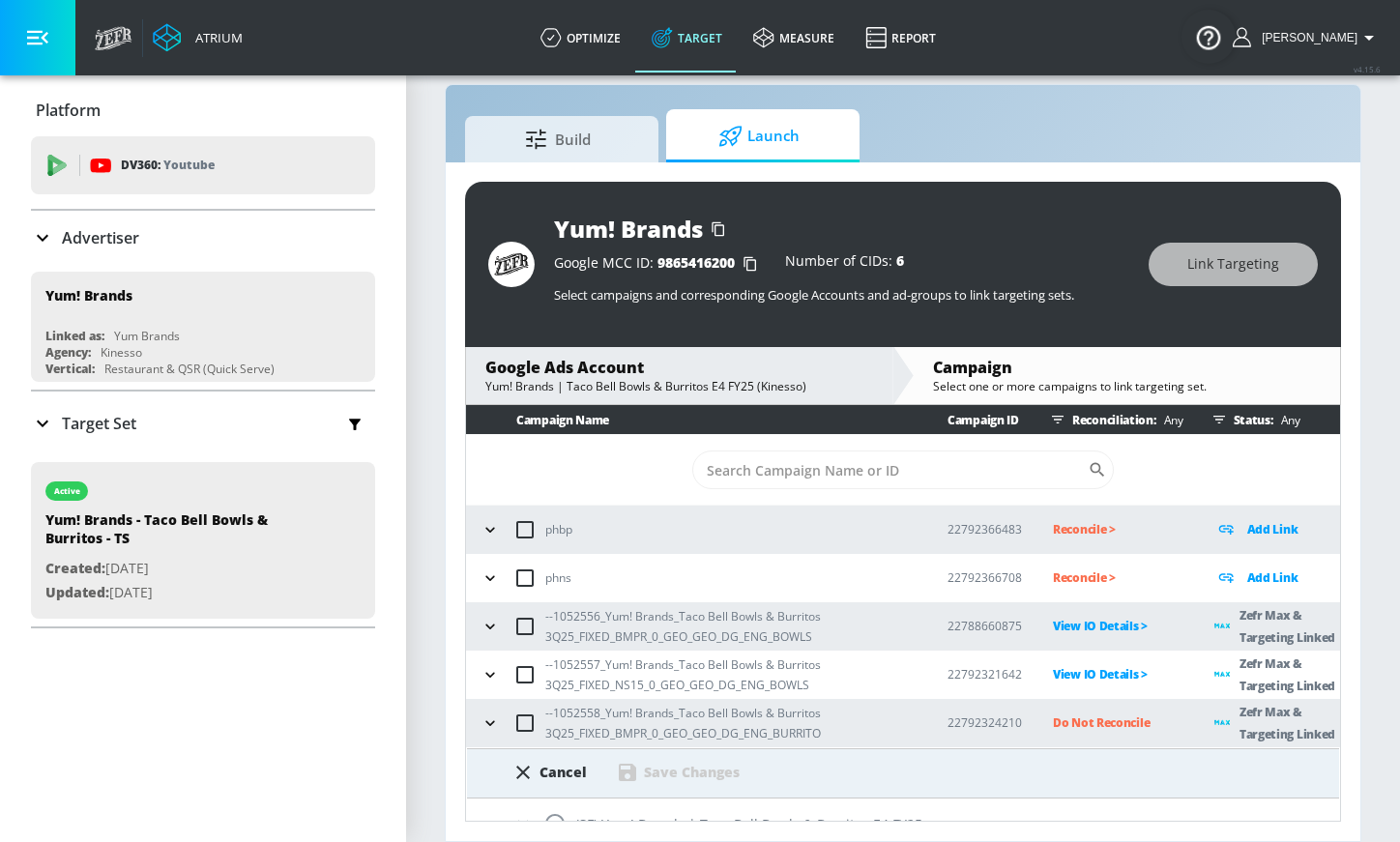 scroll, scrollTop: 77, scrollLeft: 0, axis: vertical 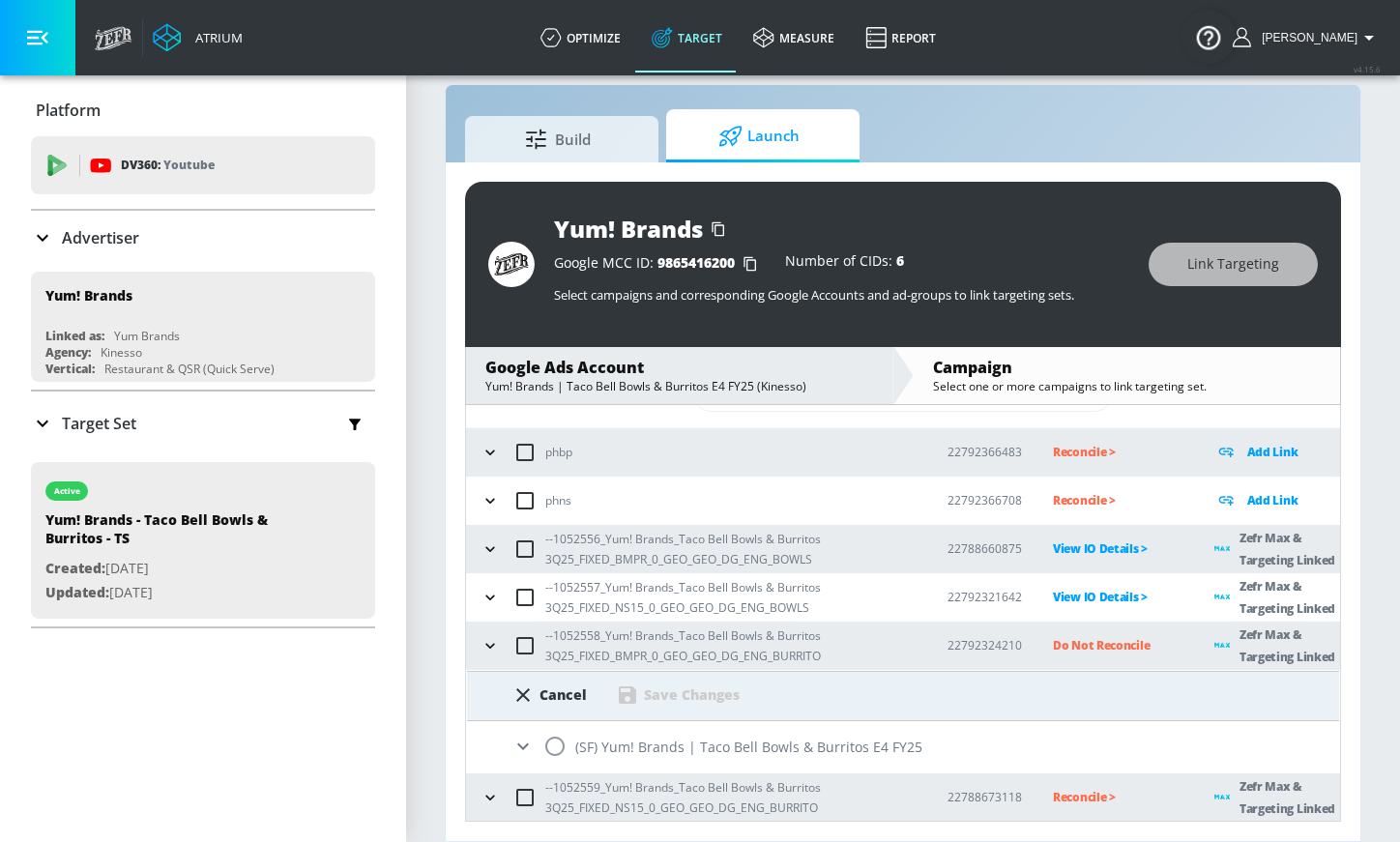 click at bounding box center (555, 746) 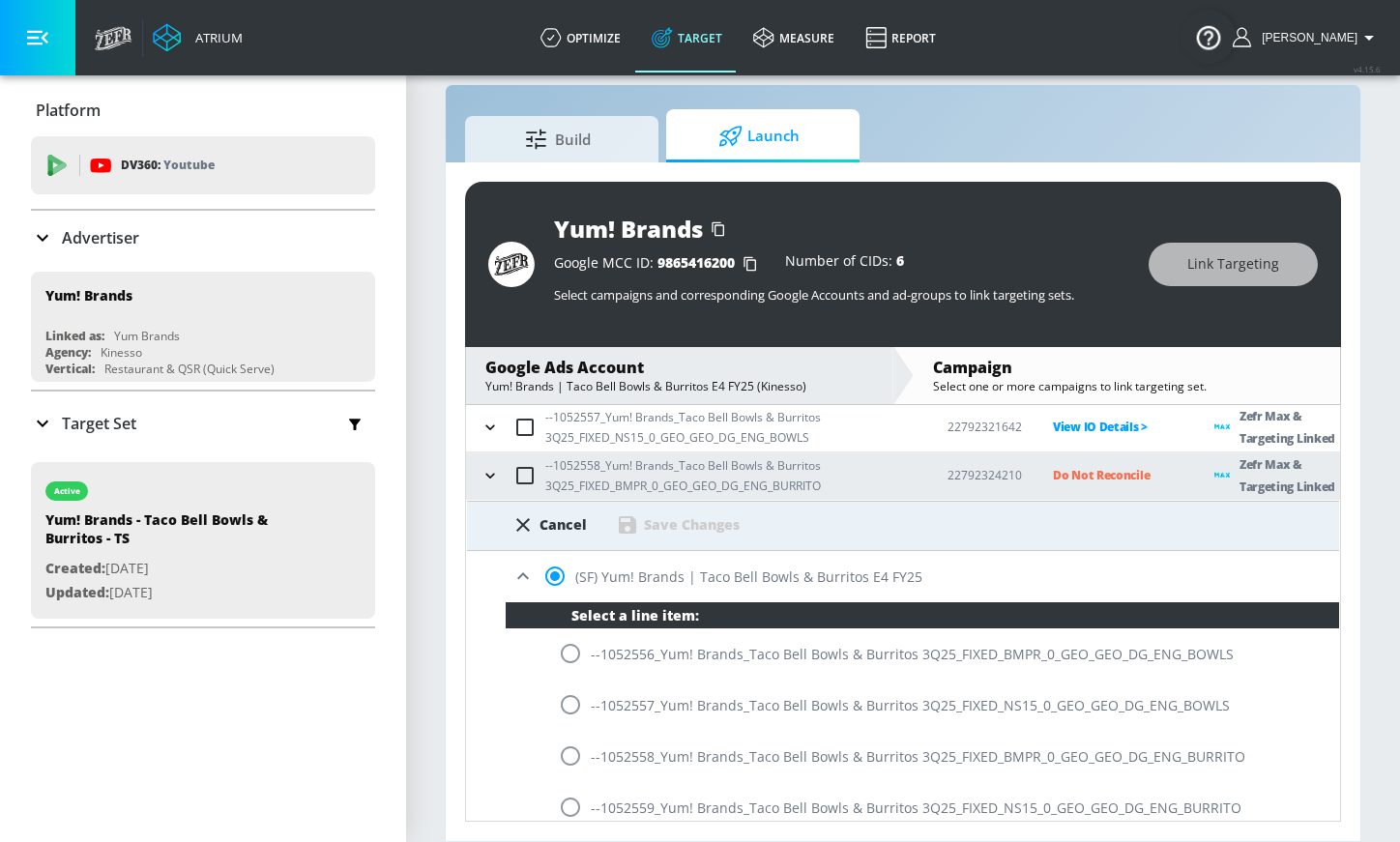 scroll, scrollTop: 308, scrollLeft: 0, axis: vertical 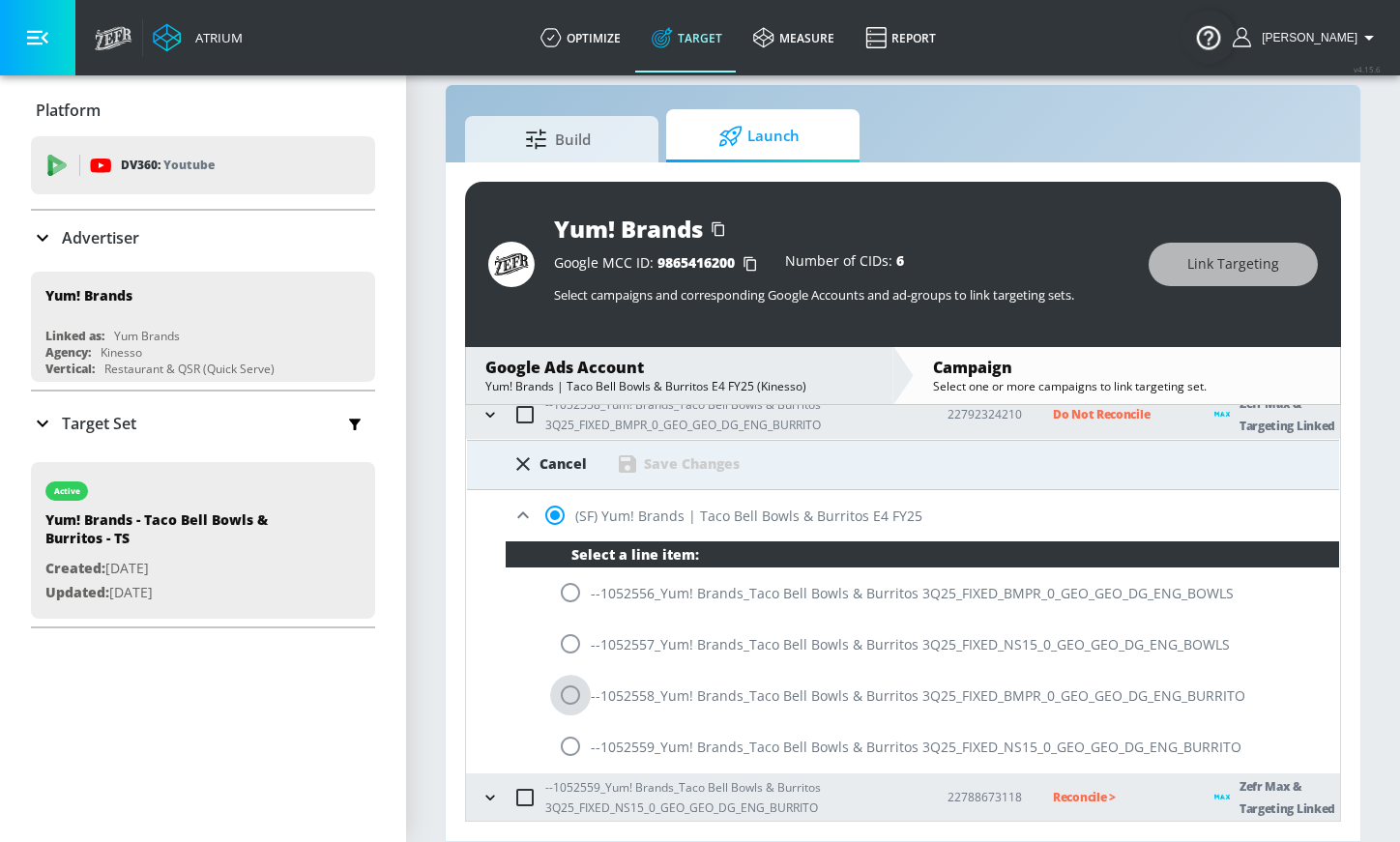 click at bounding box center [570, 695] 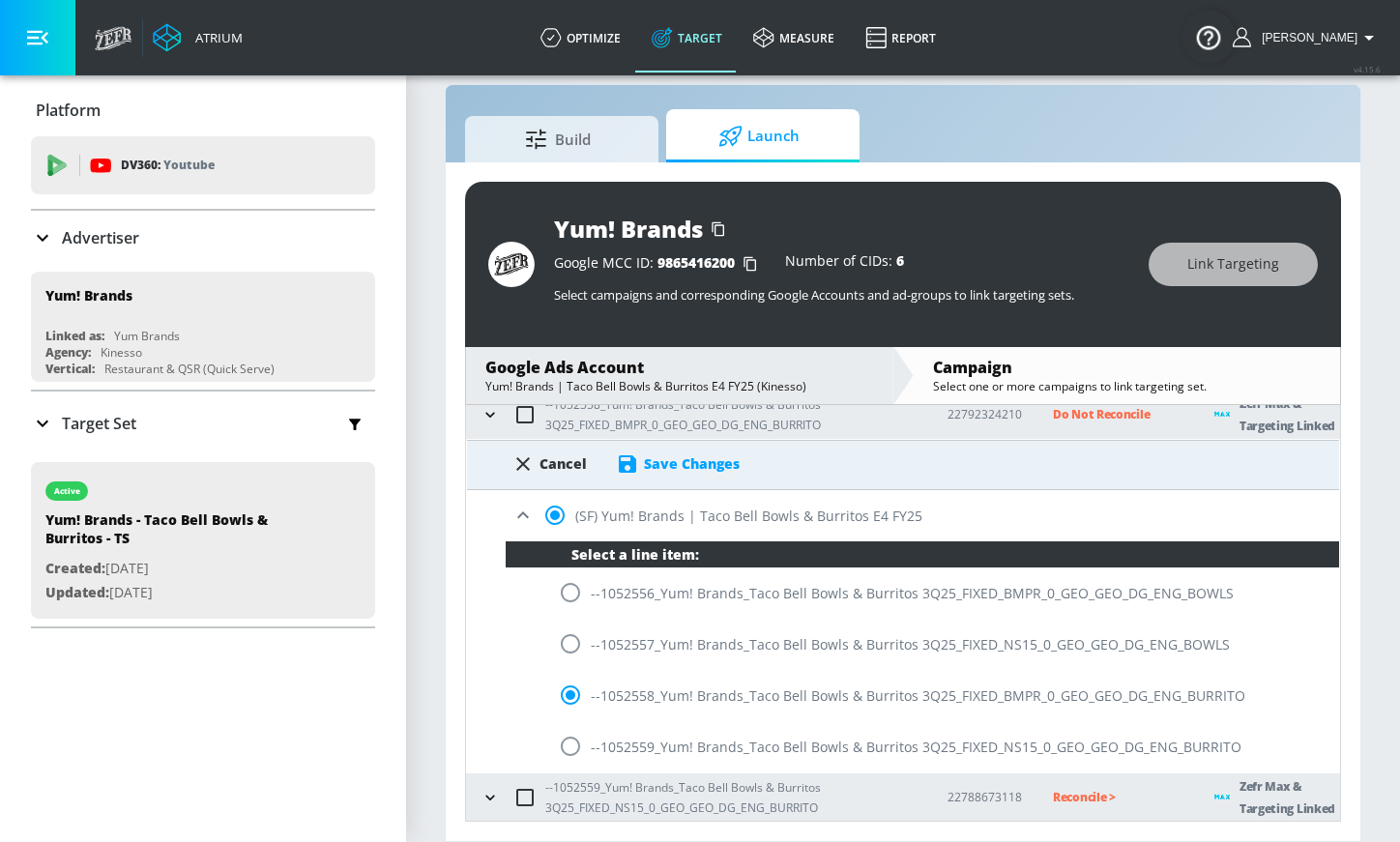click on "Save Changes" at bounding box center [691, 463] 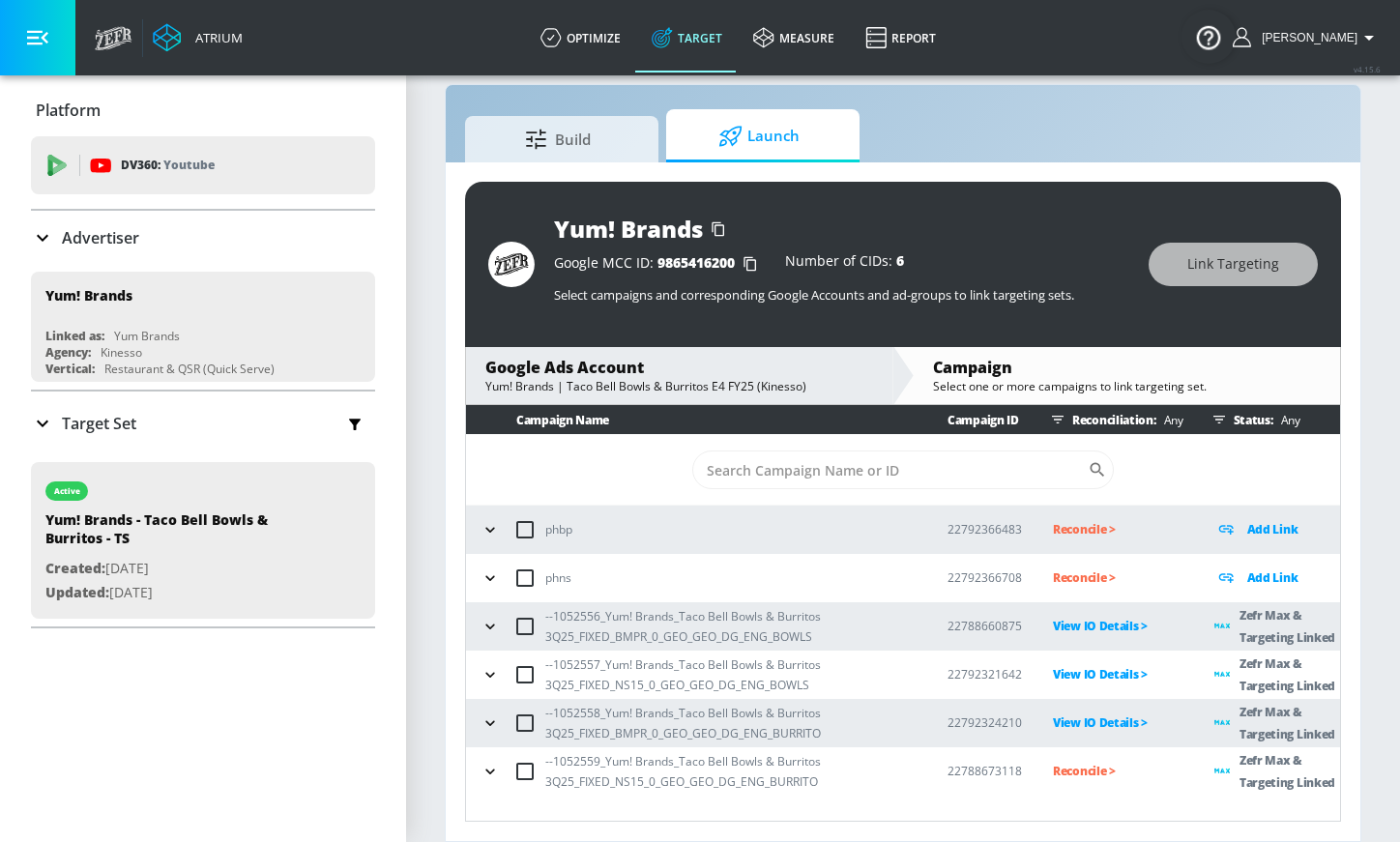 scroll, scrollTop: 0, scrollLeft: 0, axis: both 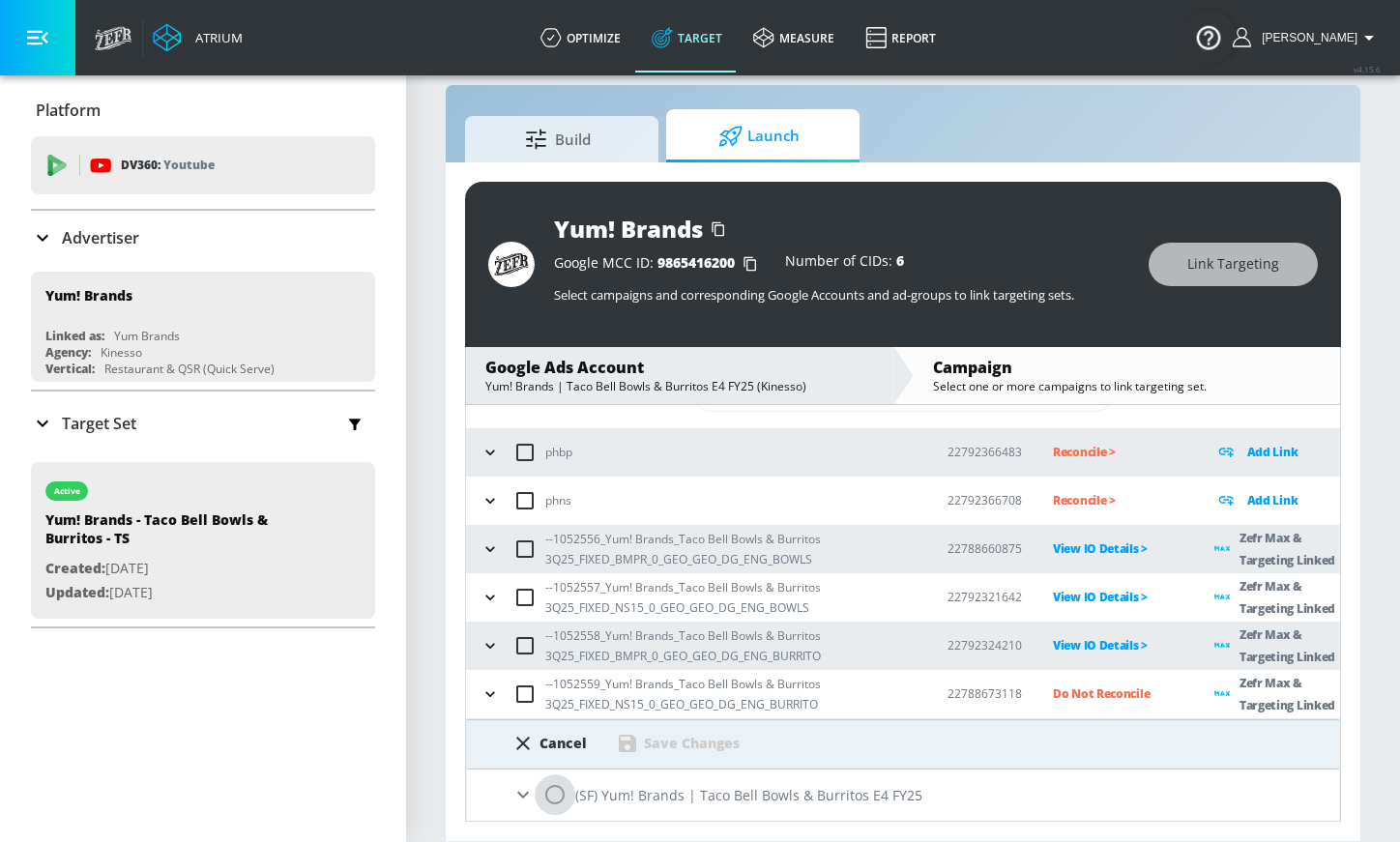 click at bounding box center [555, 795] 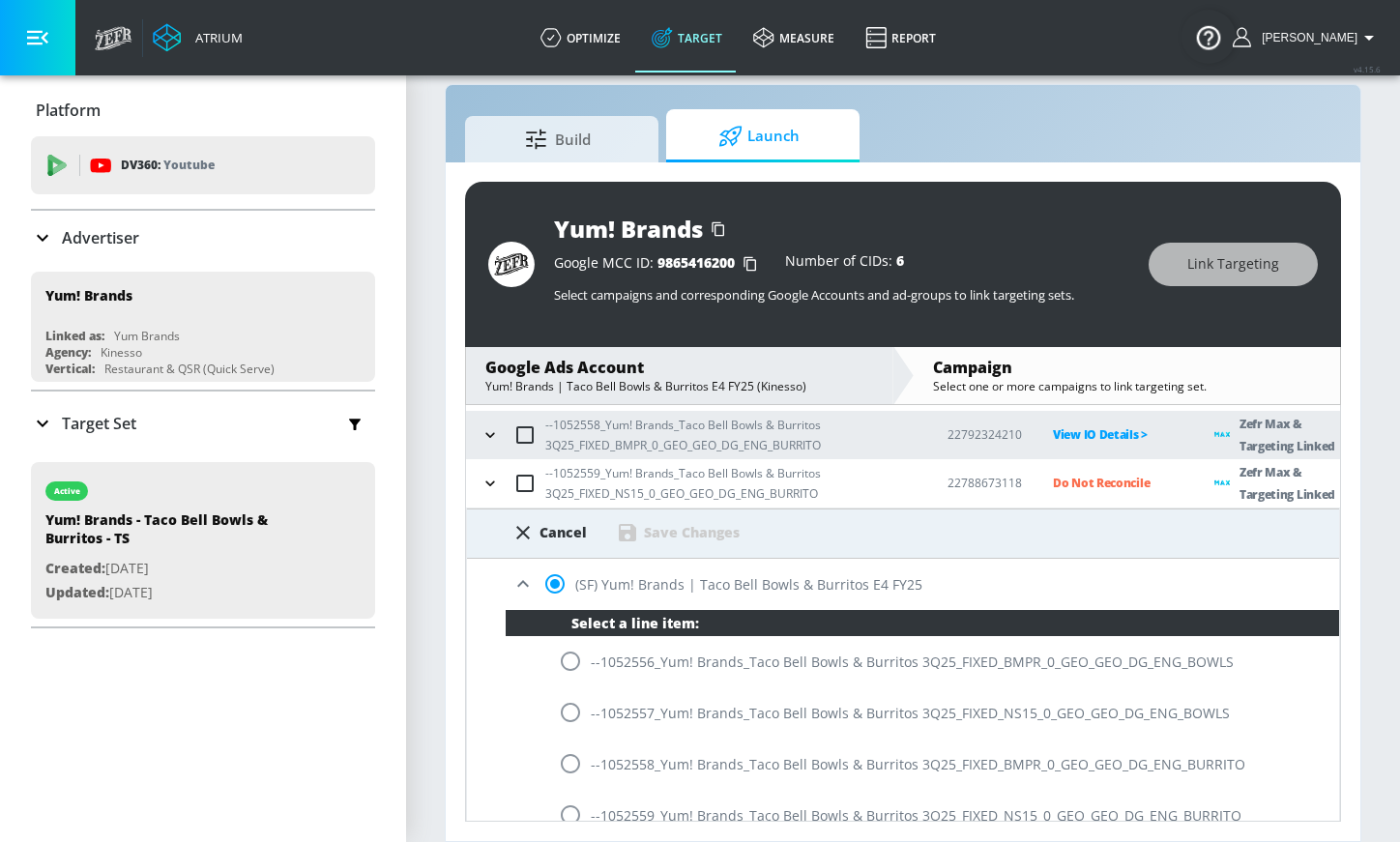 scroll, scrollTop: 308, scrollLeft: 0, axis: vertical 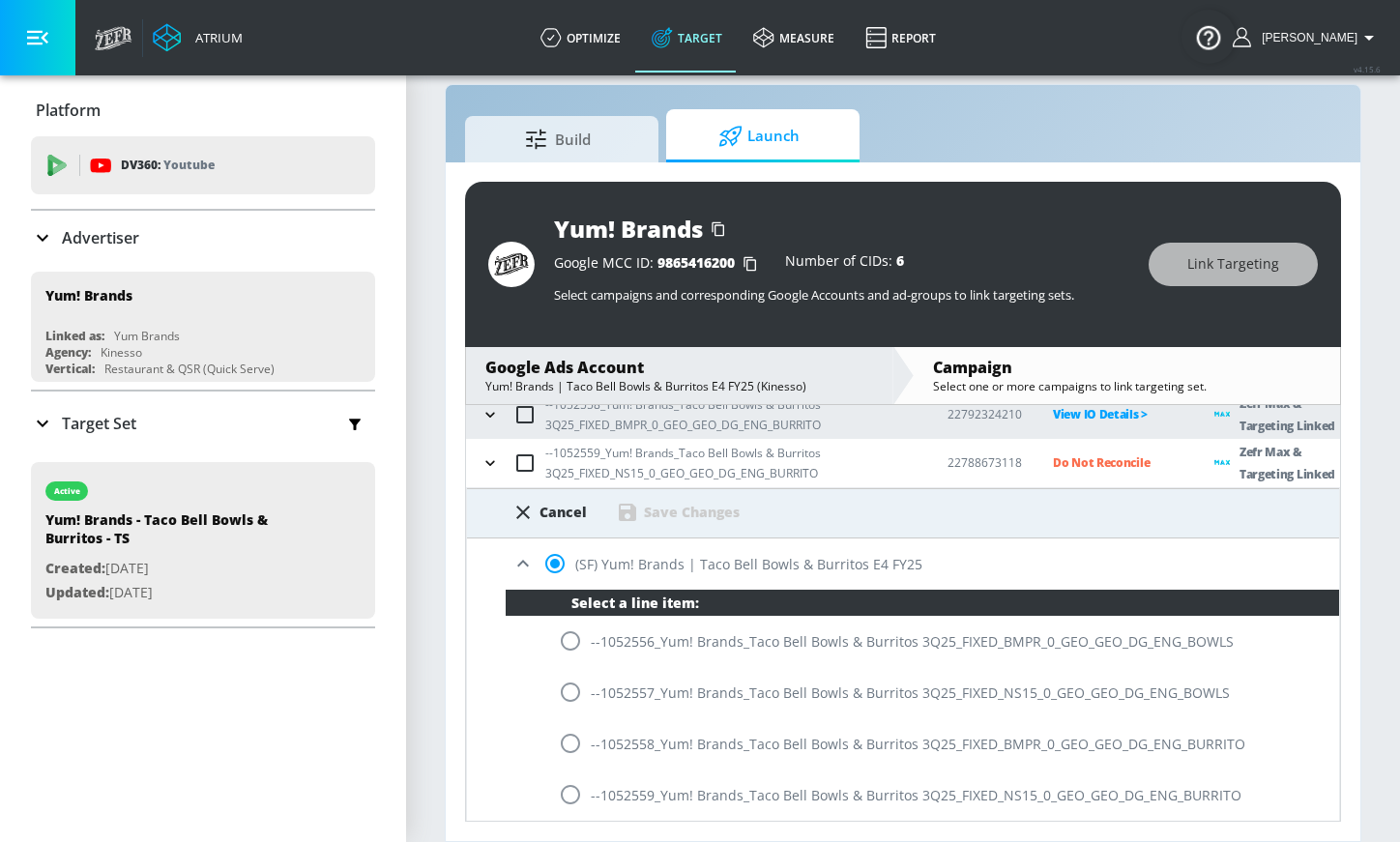 click at bounding box center (570, 795) 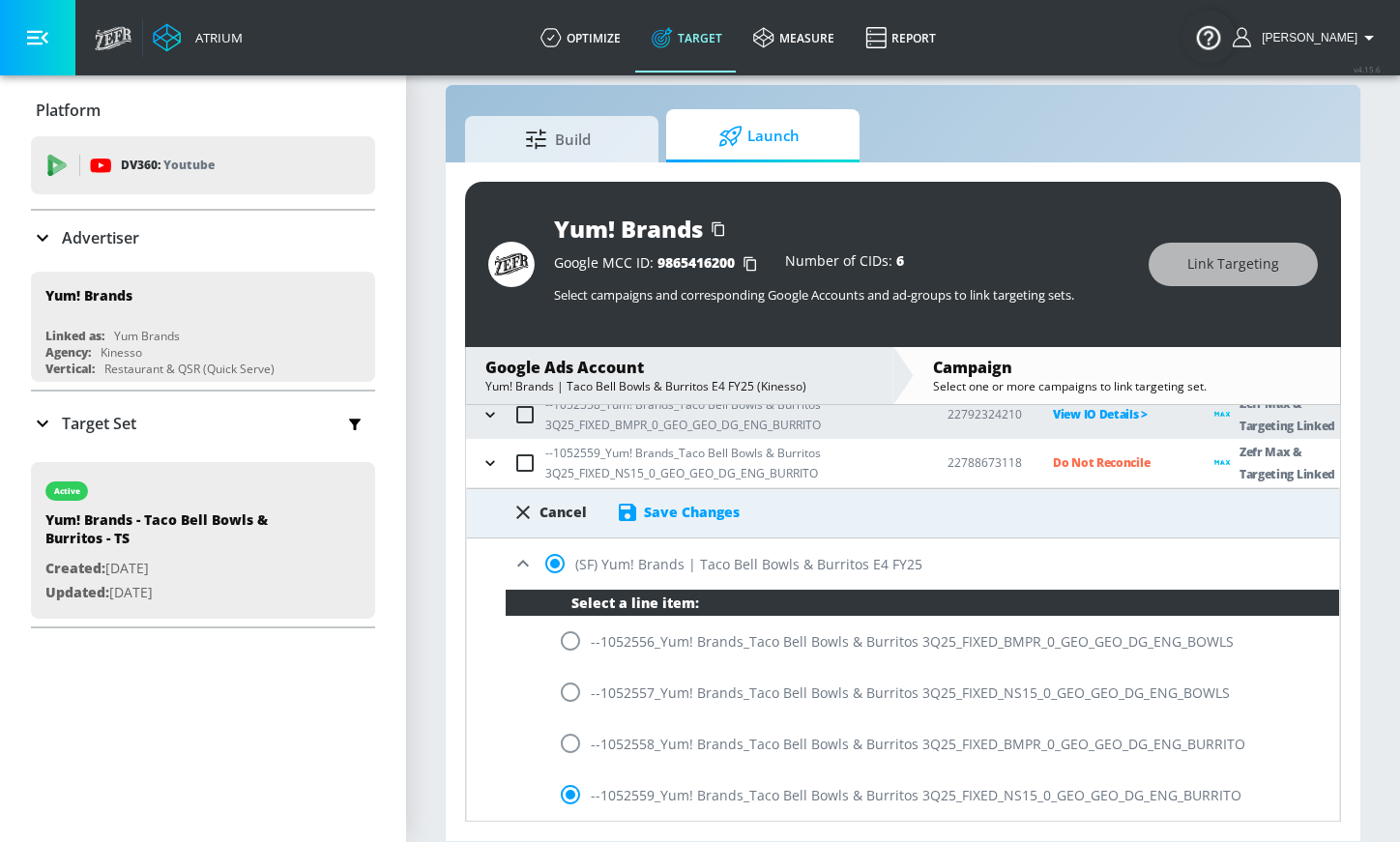 click on "Save Changes" at bounding box center (691, 511) 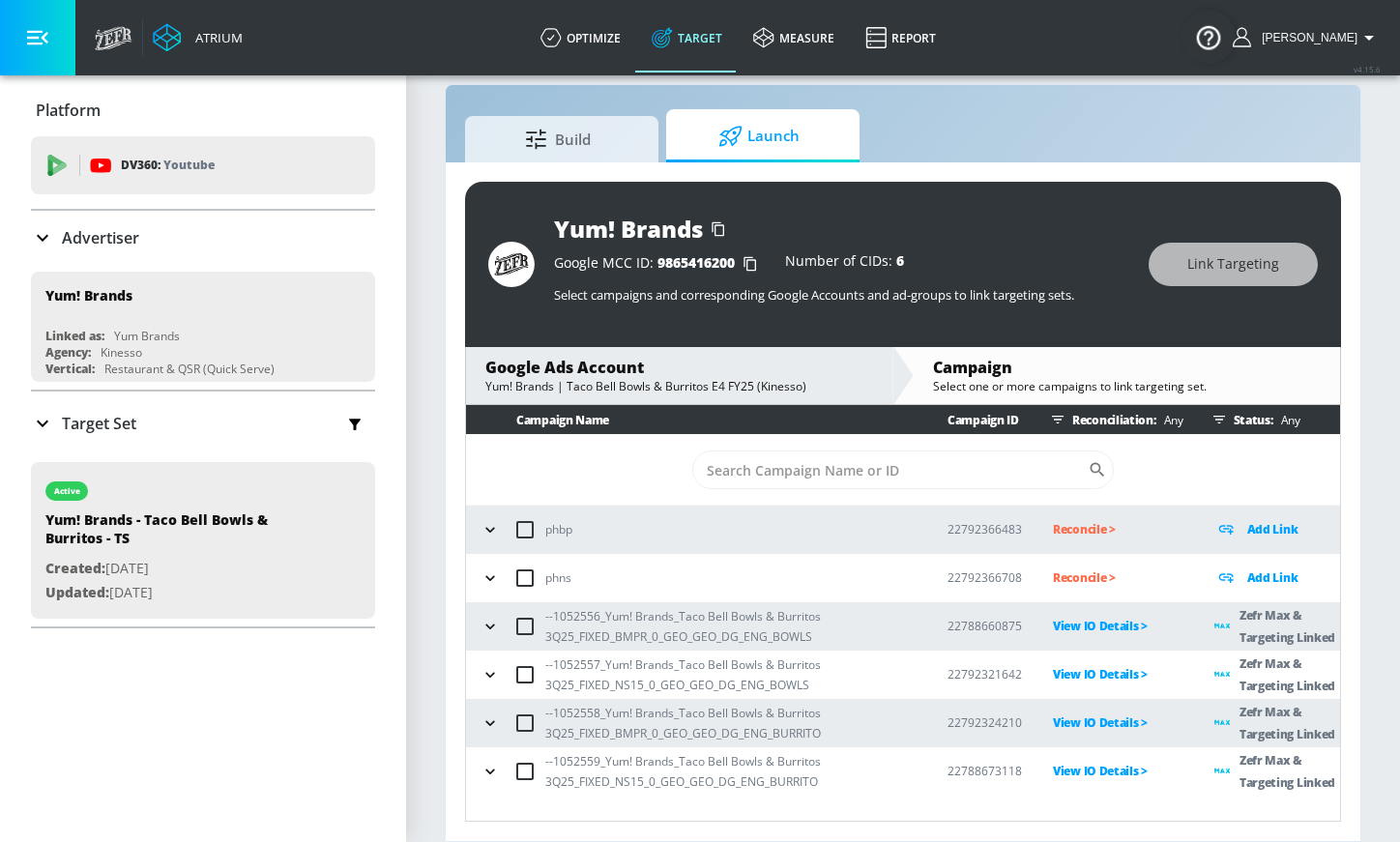 scroll, scrollTop: 0, scrollLeft: 0, axis: both 